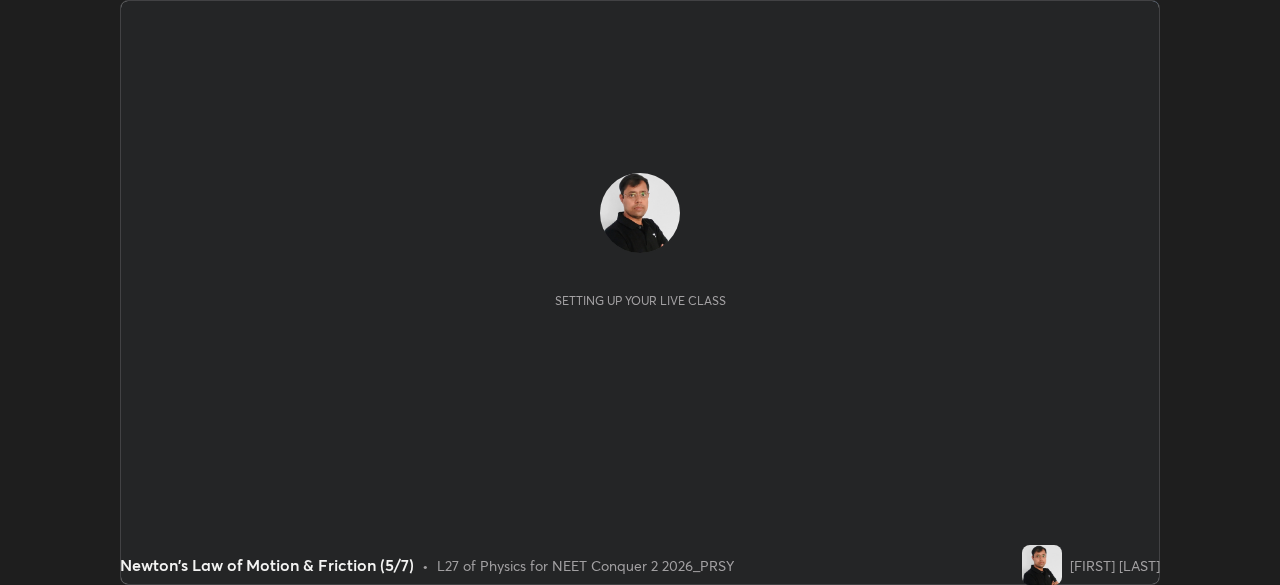 scroll, scrollTop: 0, scrollLeft: 0, axis: both 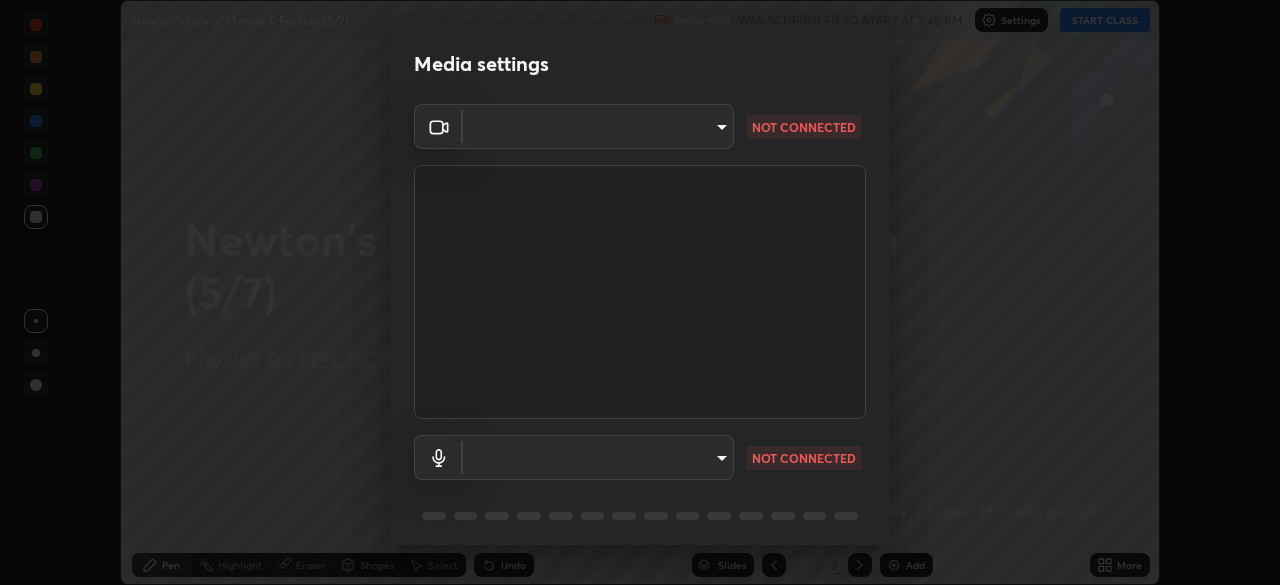 type on "f379f88c7eecd18b82443c427f5097107980474ccb0a7da4b49bb88eac045dbe" 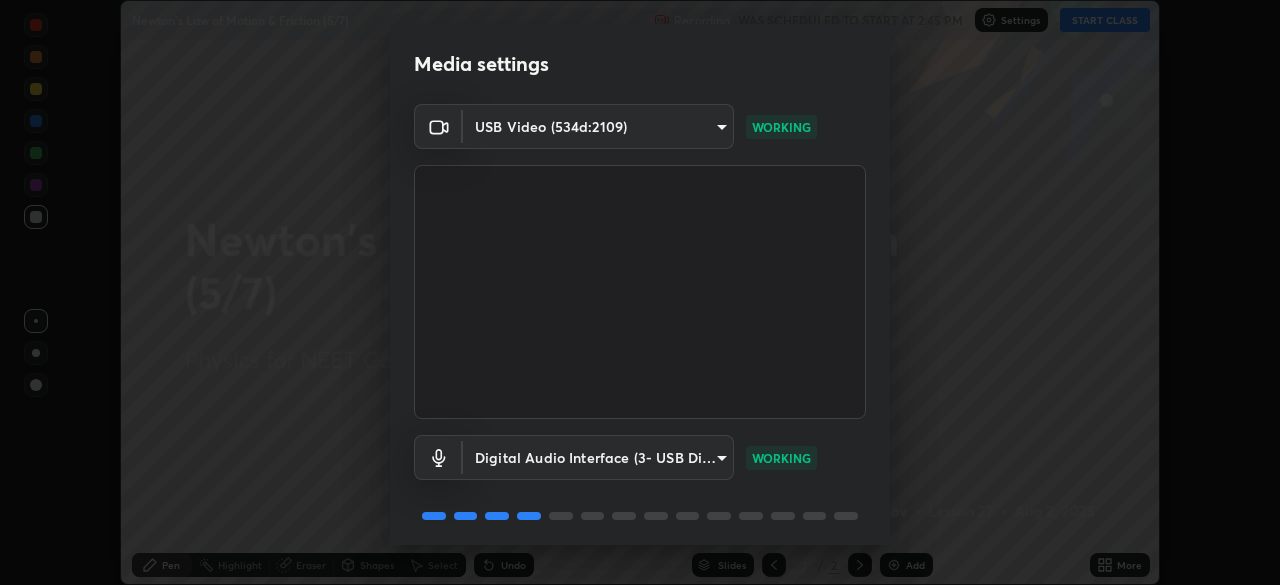 scroll, scrollTop: 71, scrollLeft: 0, axis: vertical 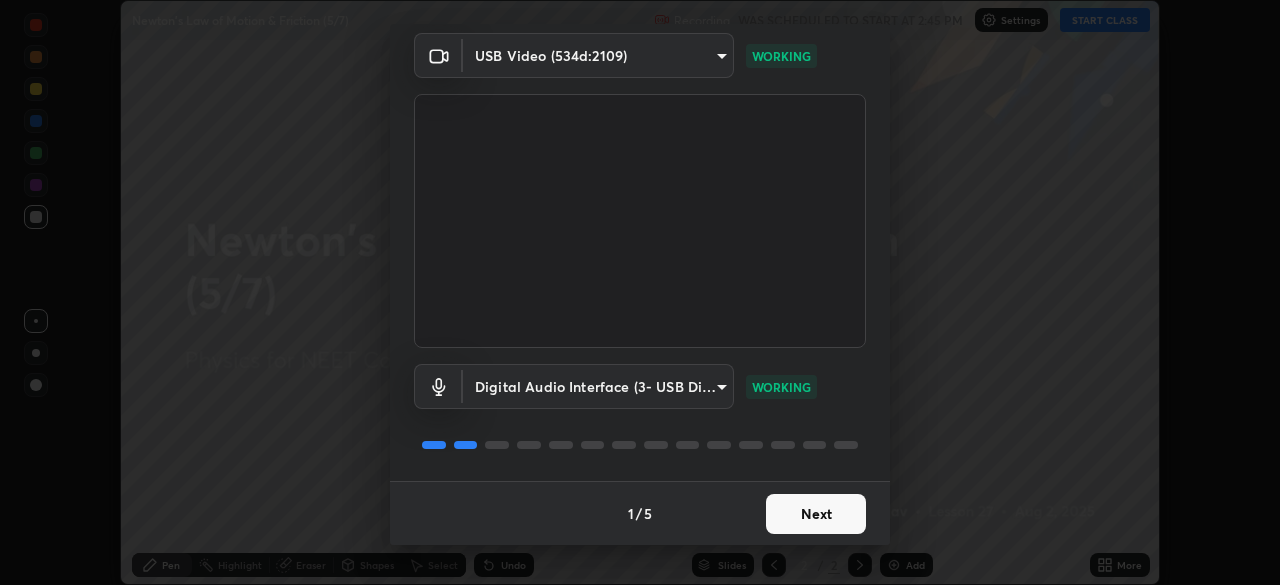 click on "Next" at bounding box center [816, 514] 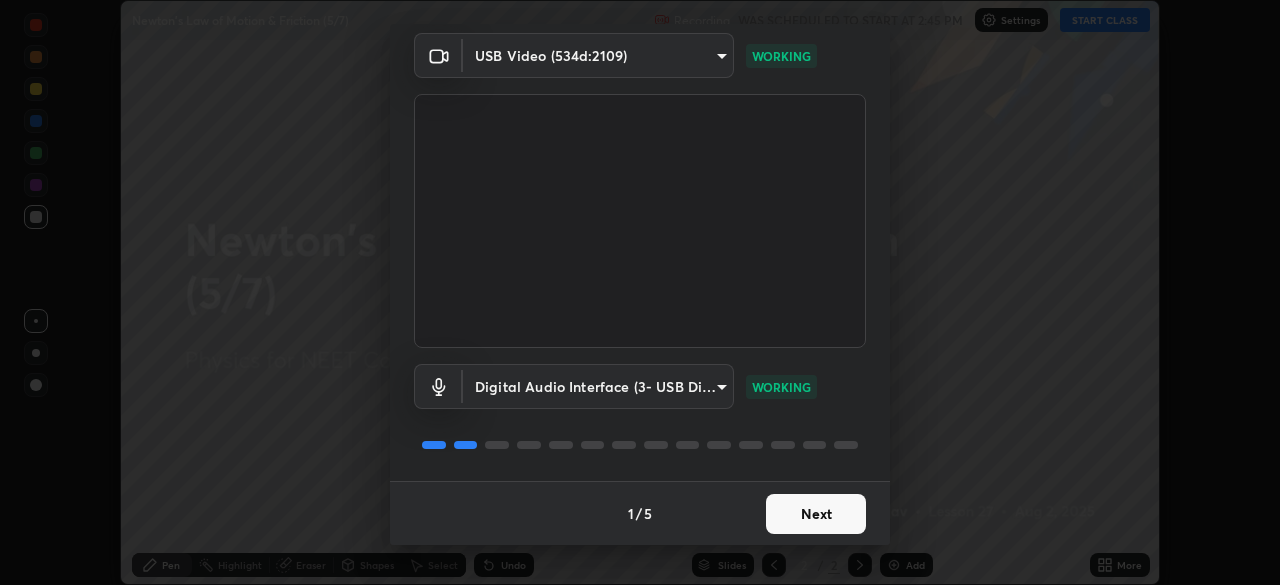 scroll, scrollTop: 0, scrollLeft: 0, axis: both 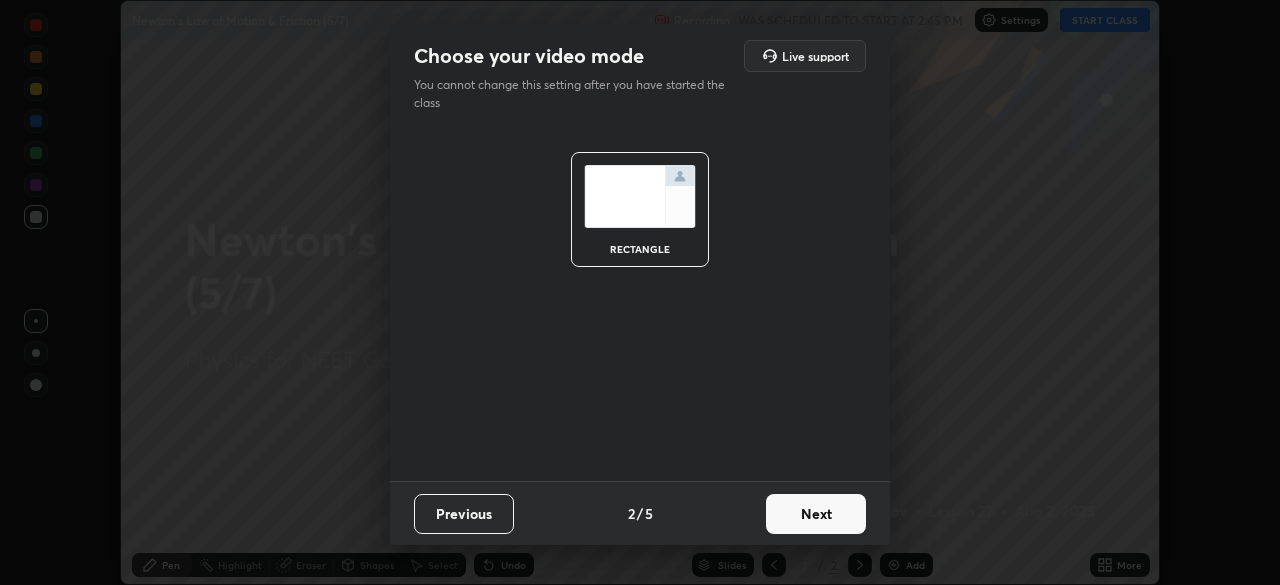 click on "Next" at bounding box center (816, 514) 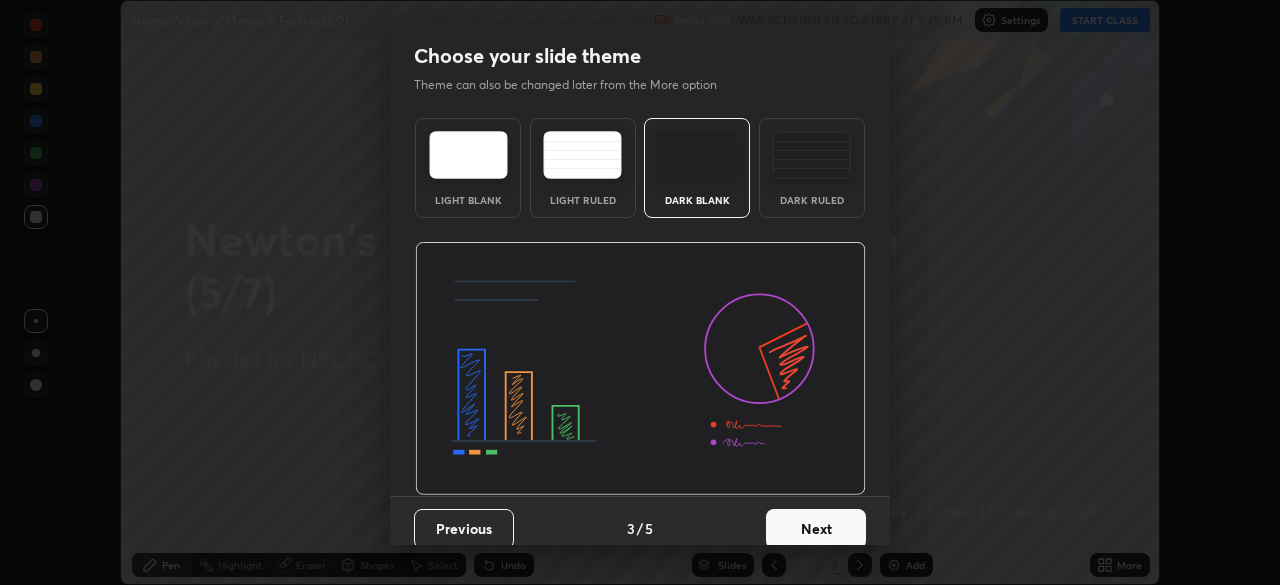 click on "Dark Ruled" at bounding box center [812, 168] 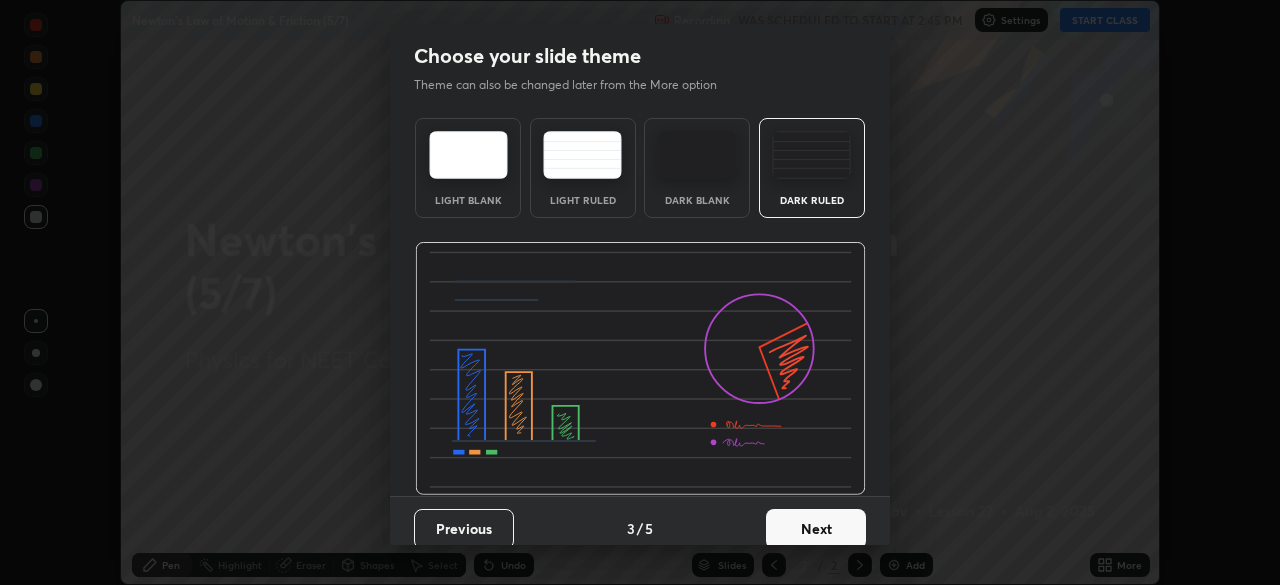 click on "Next" at bounding box center [816, 529] 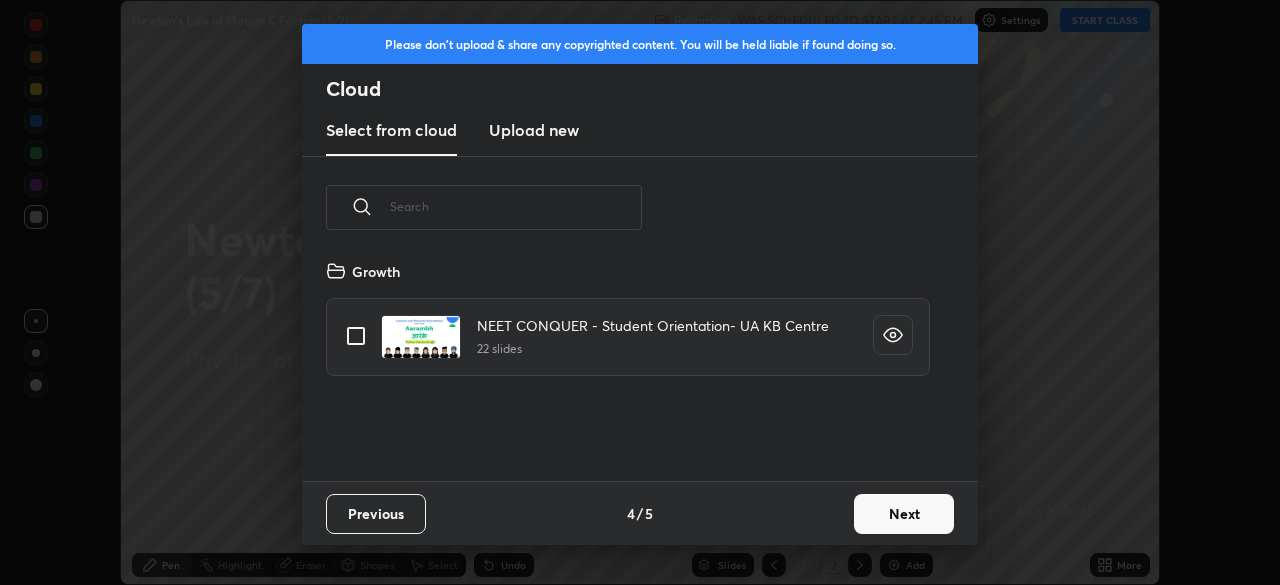 scroll, scrollTop: 7, scrollLeft: 11, axis: both 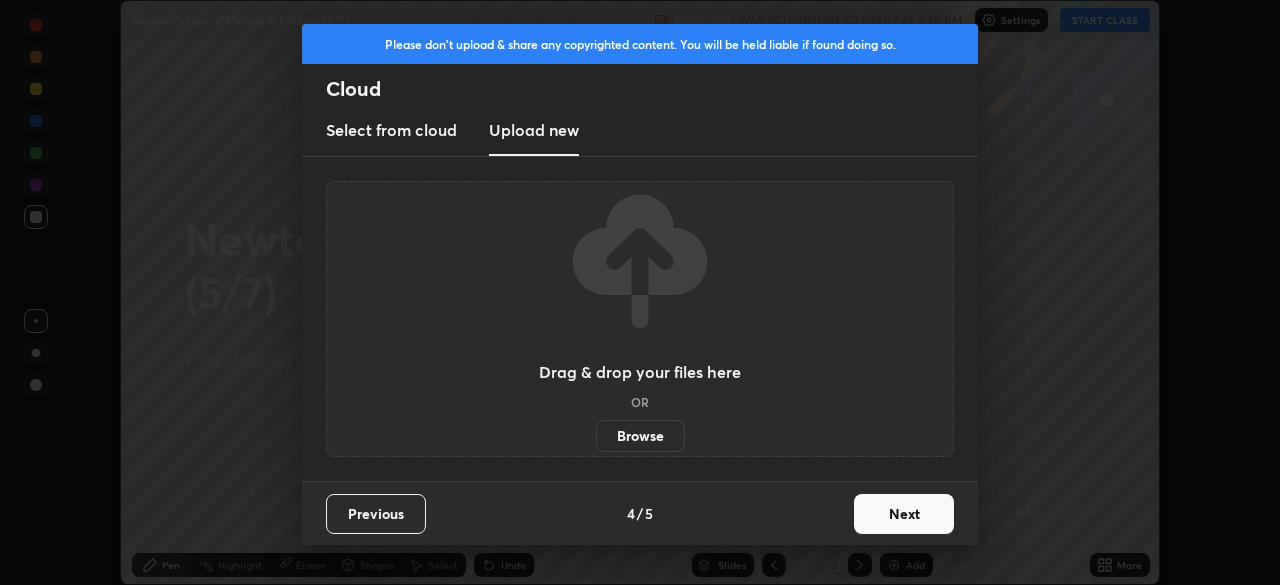 click on "Browse" at bounding box center [640, 436] 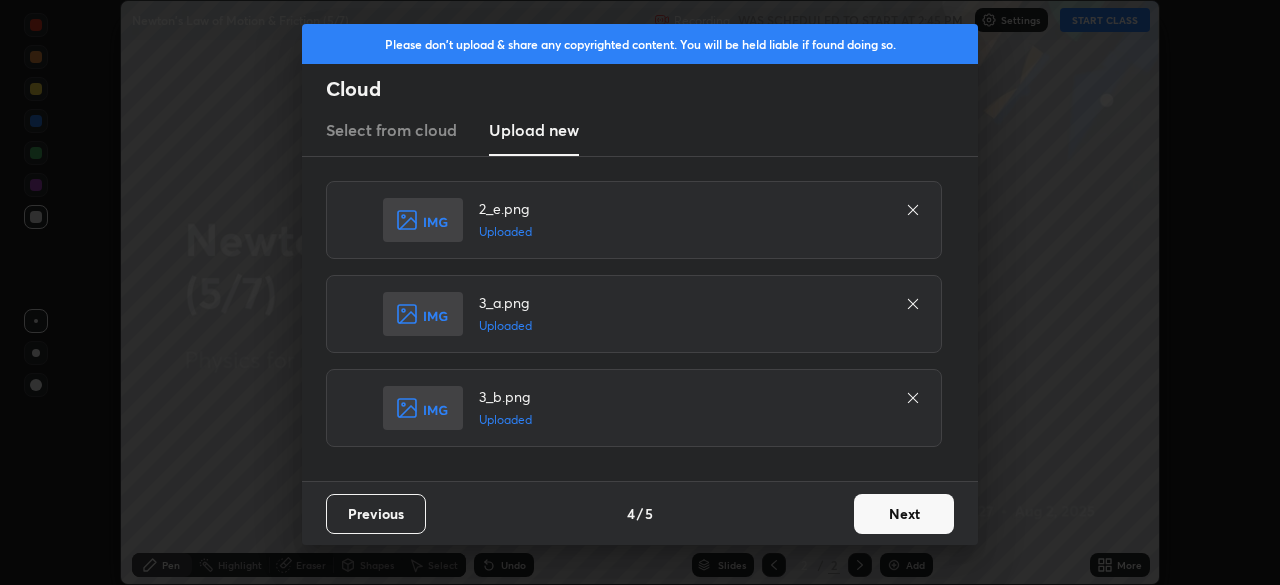 click on "Next" at bounding box center (904, 514) 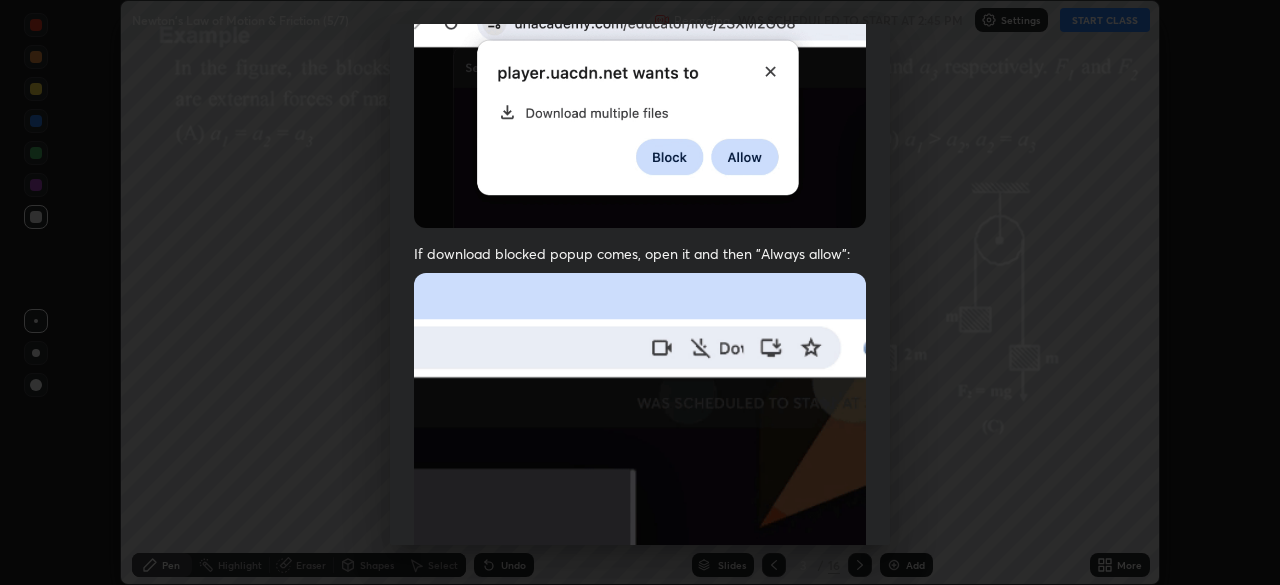scroll, scrollTop: 479, scrollLeft: 0, axis: vertical 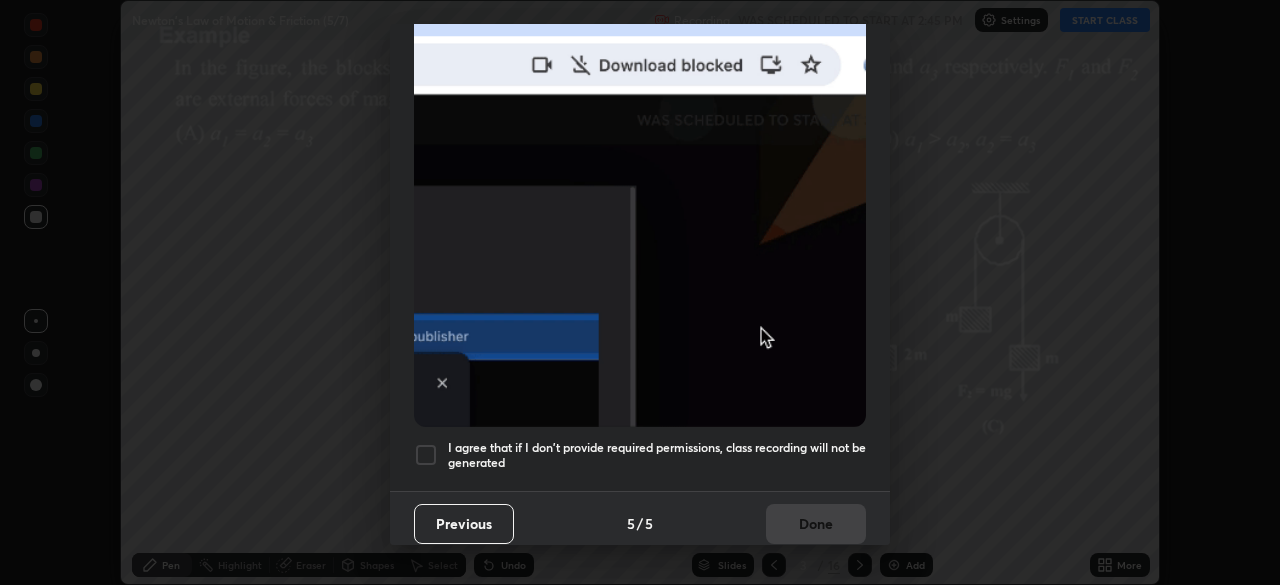 click at bounding box center [426, 455] 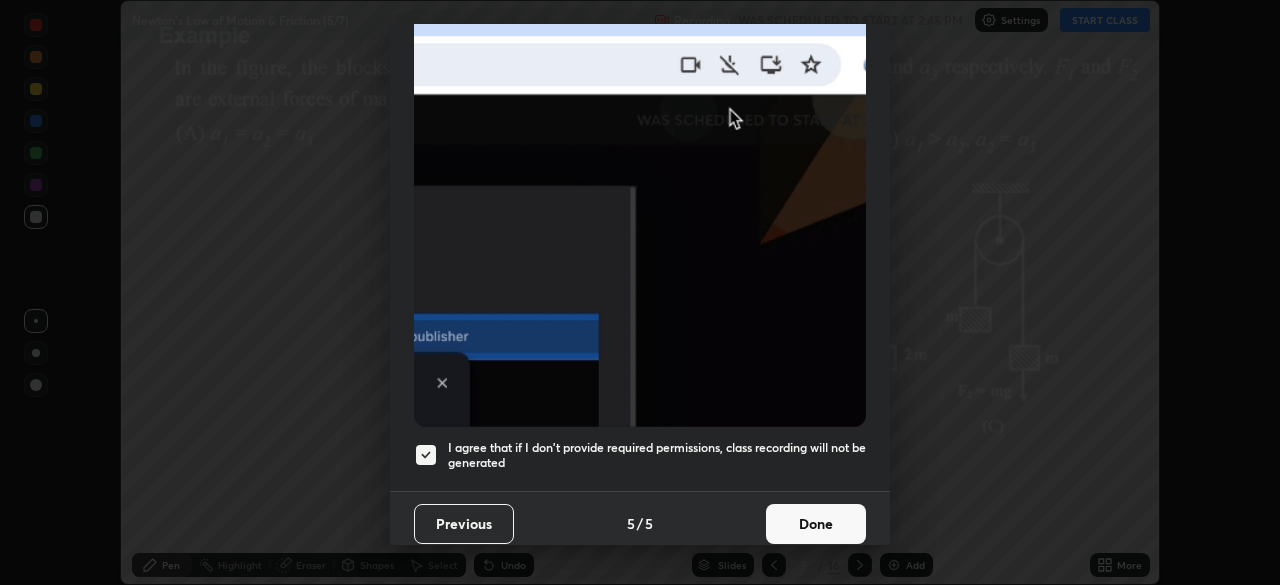 click on "Done" at bounding box center (816, 524) 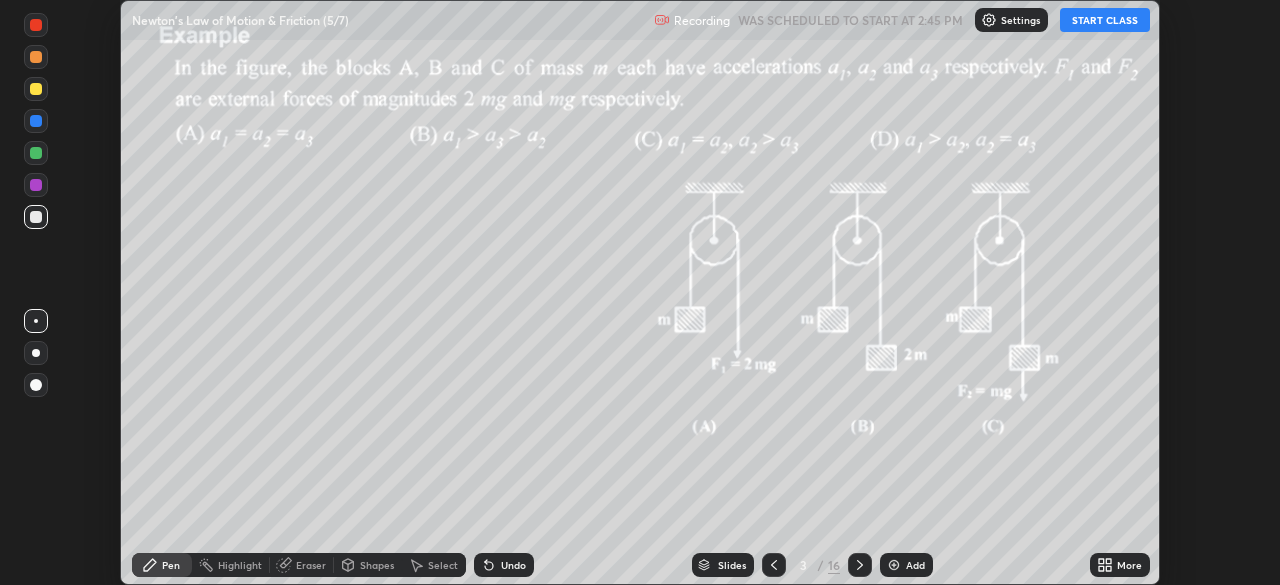 click on "/" at bounding box center (821, 565) 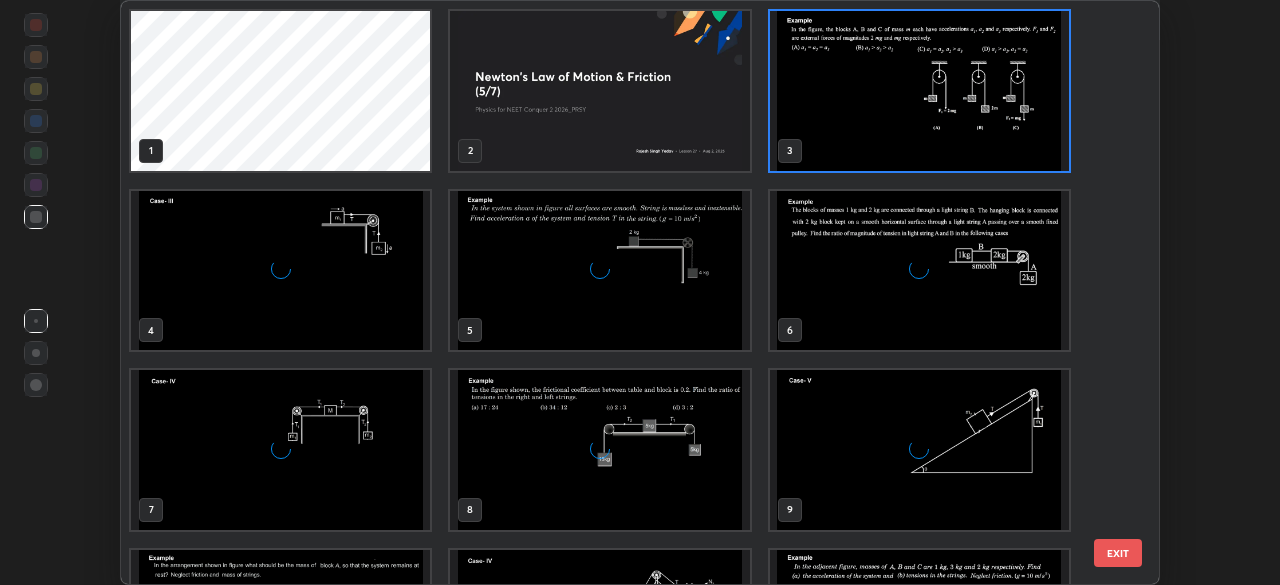 scroll, scrollTop: 7, scrollLeft: 11, axis: both 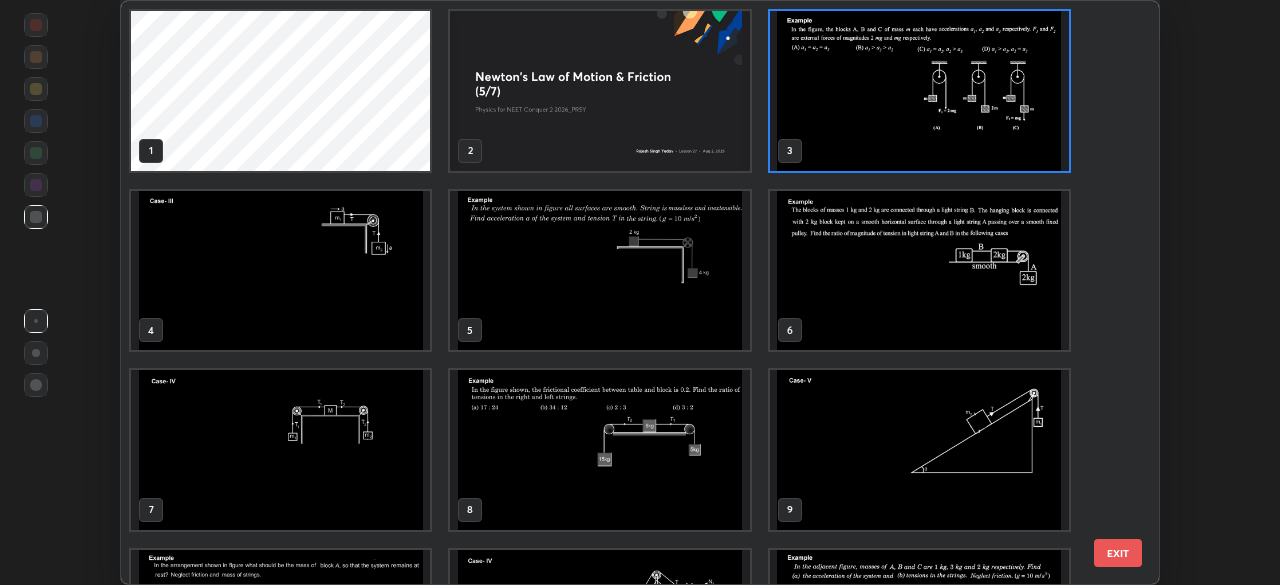 click at bounding box center (599, 91) 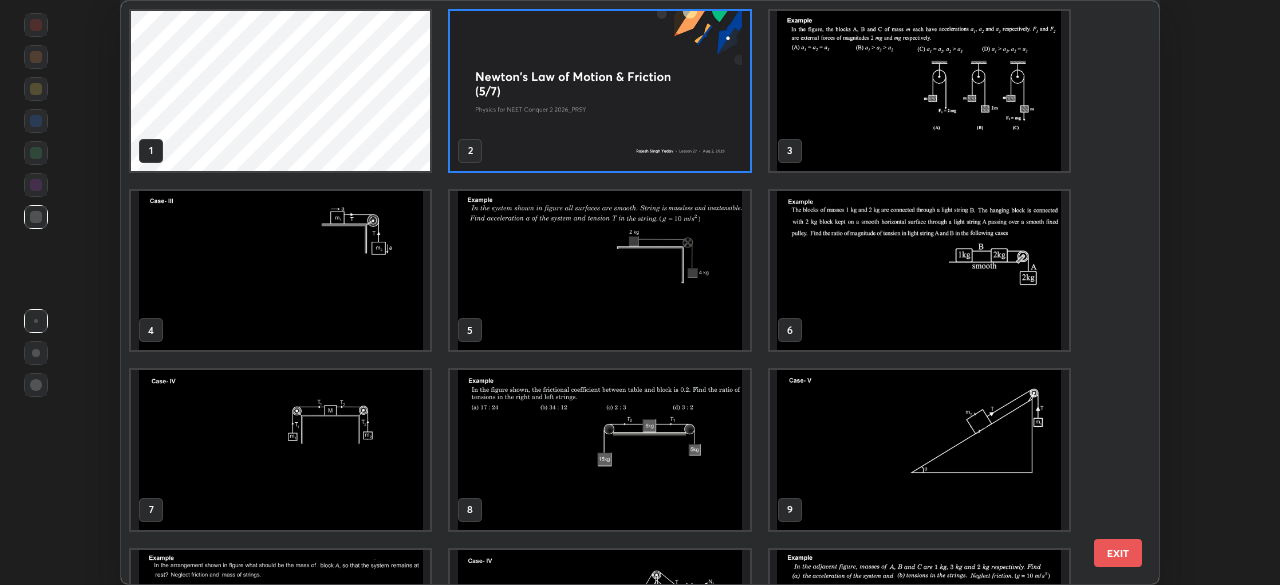 click at bounding box center (599, 91) 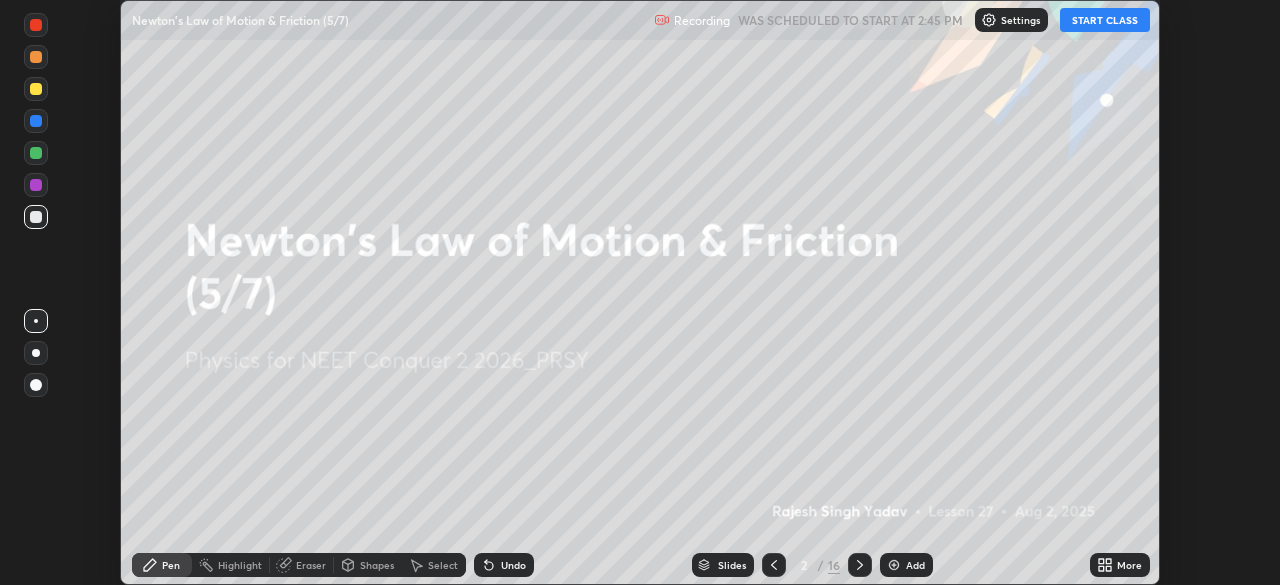 click on "More" at bounding box center [1120, 565] 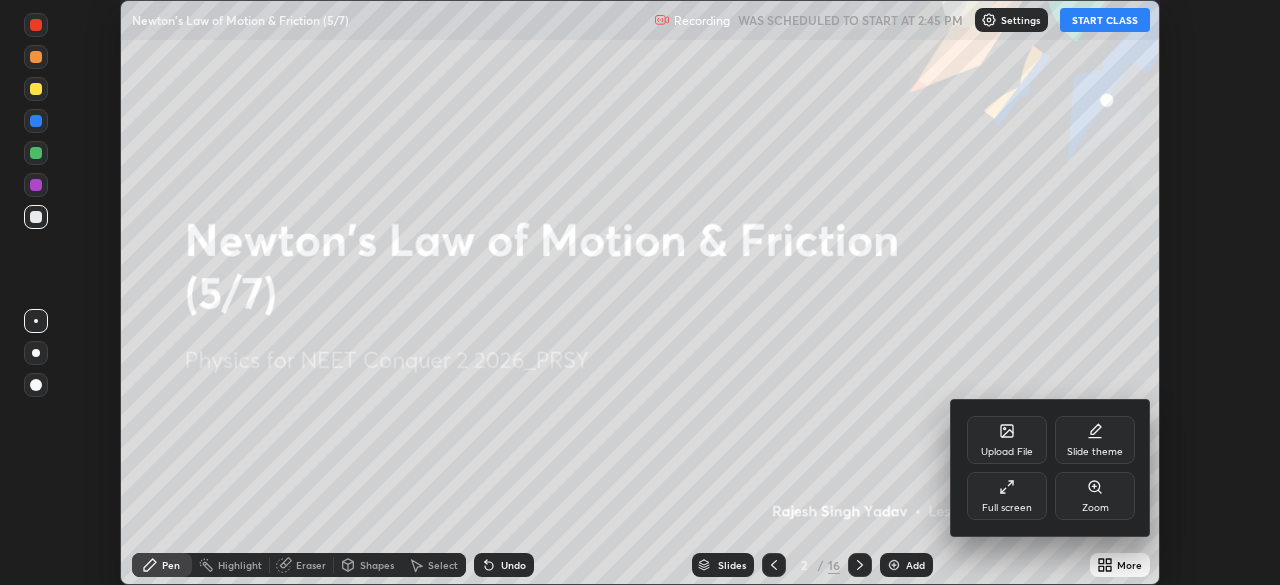 click 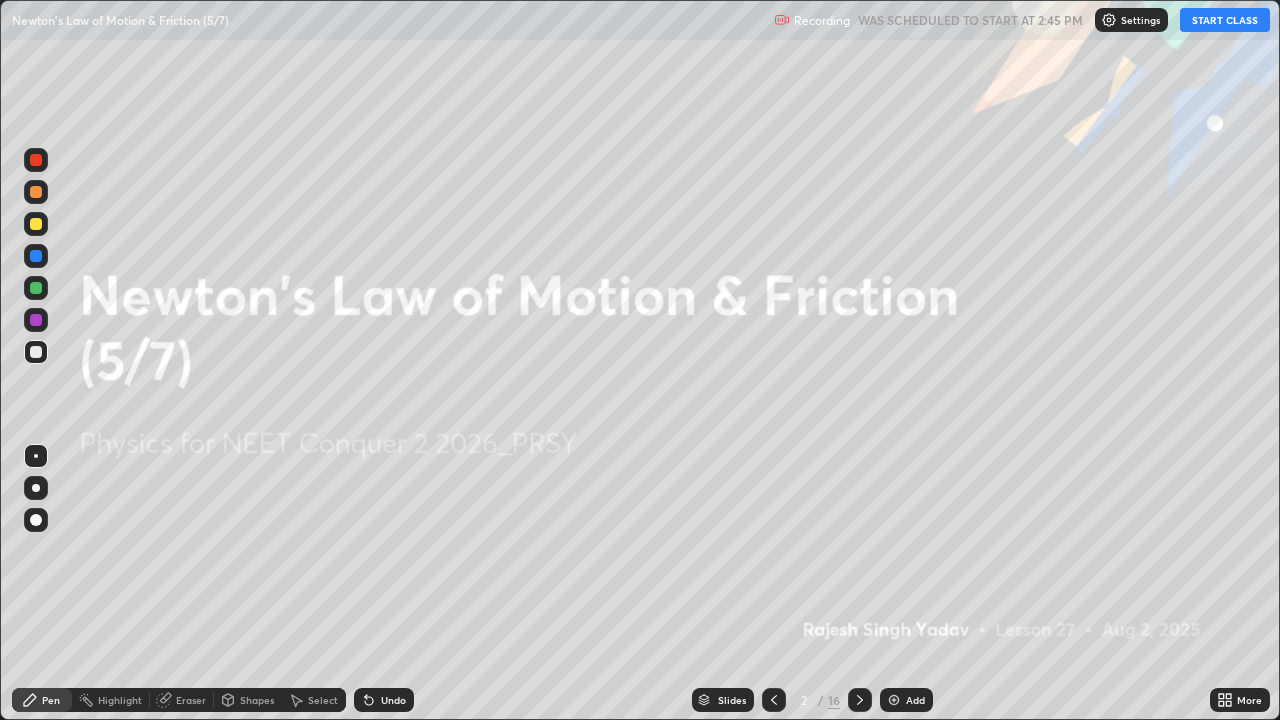 scroll, scrollTop: 99280, scrollLeft: 98720, axis: both 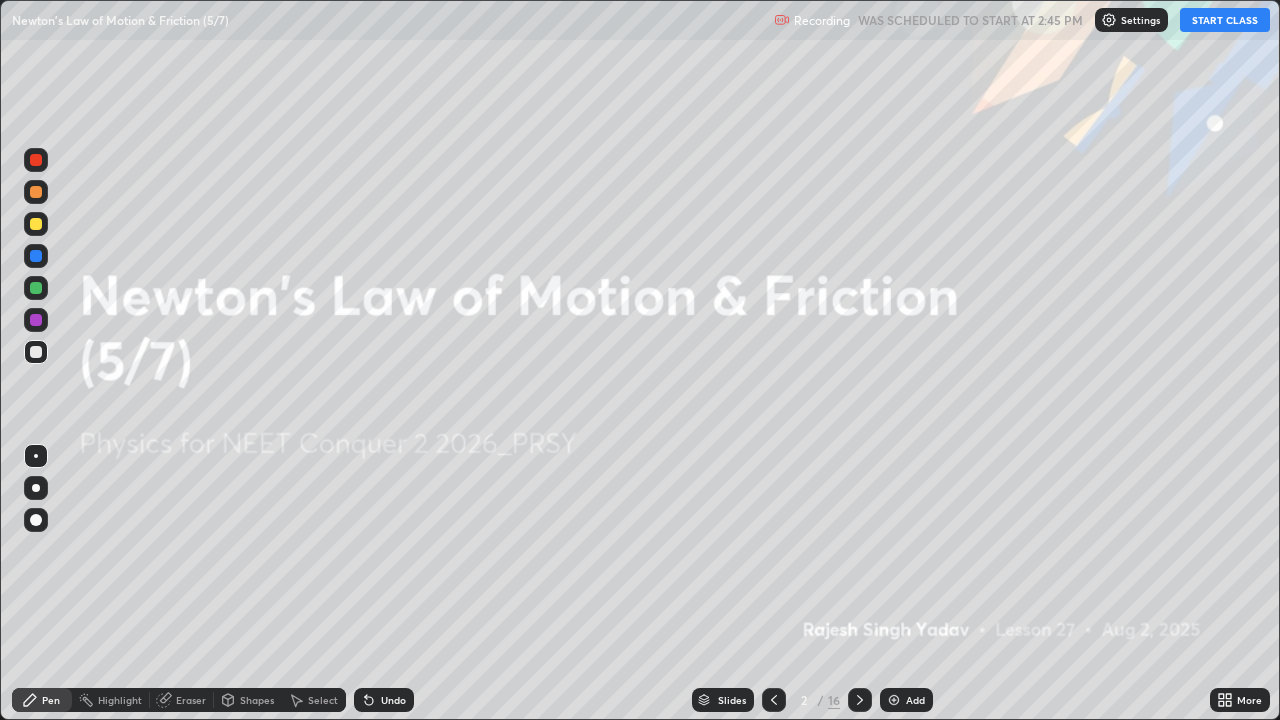 click on "START CLASS" at bounding box center [1225, 20] 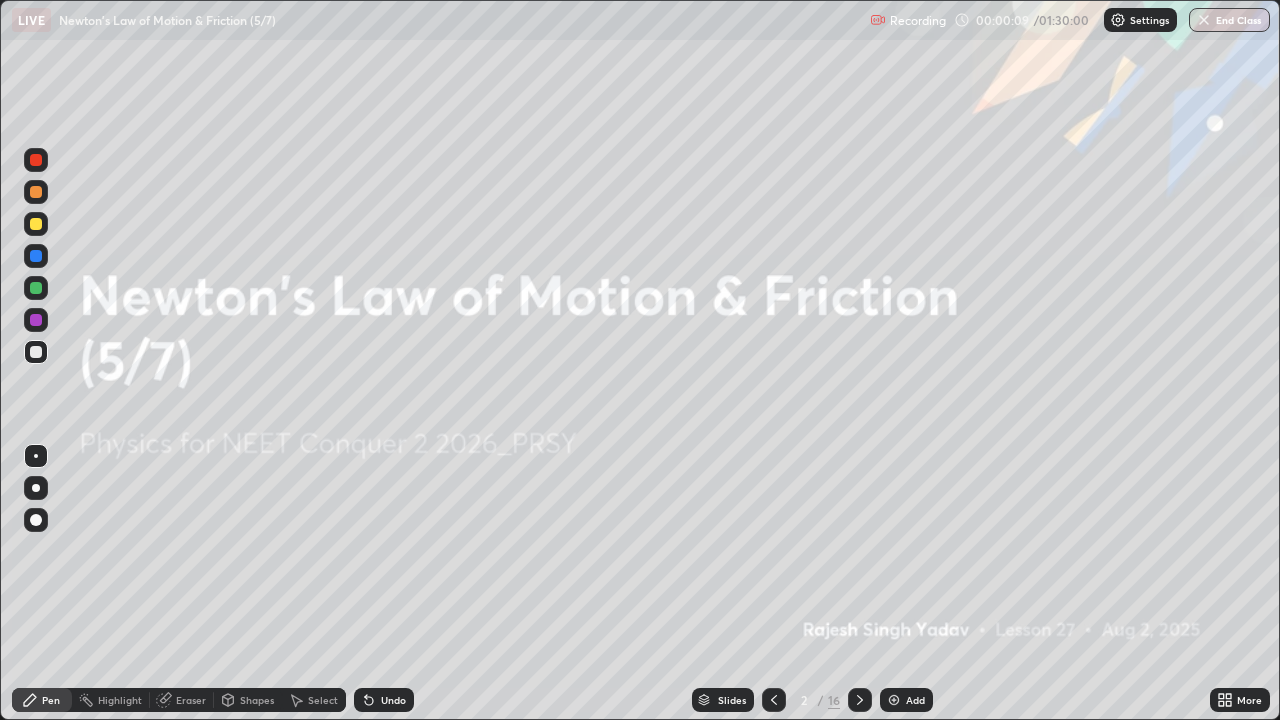 click on "Add" at bounding box center (906, 700) 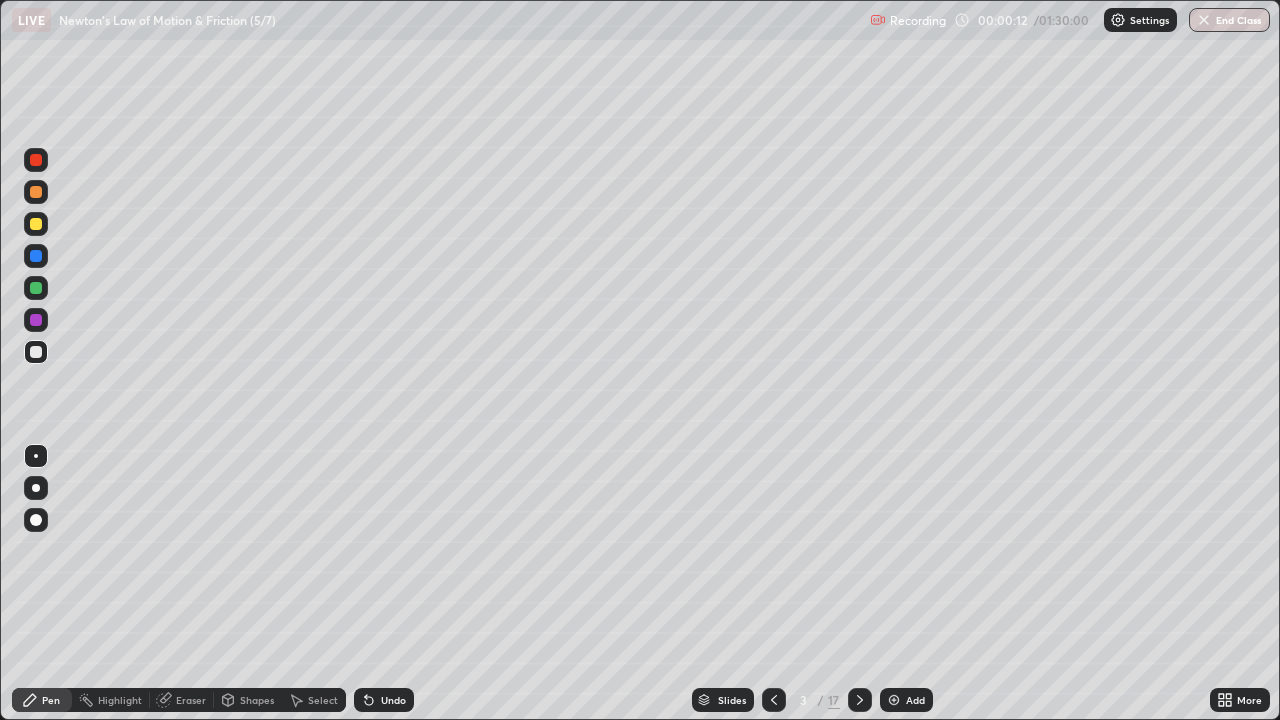 click at bounding box center (36, 192) 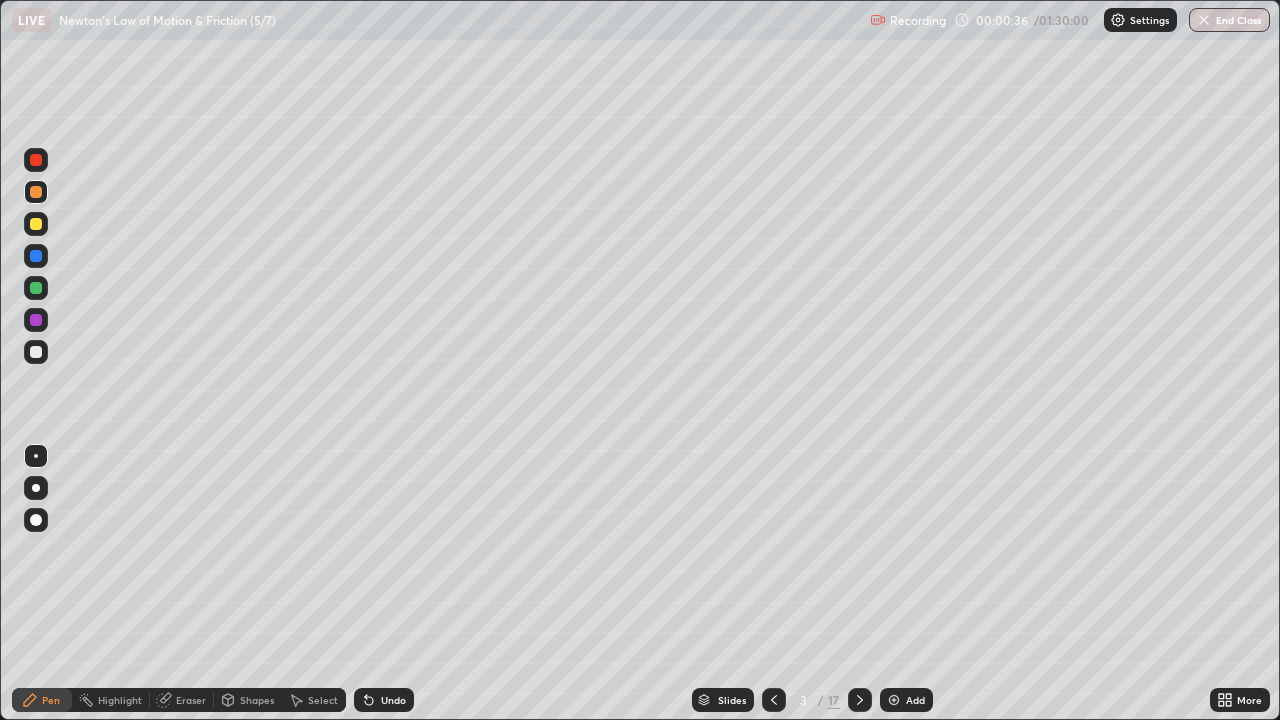 click 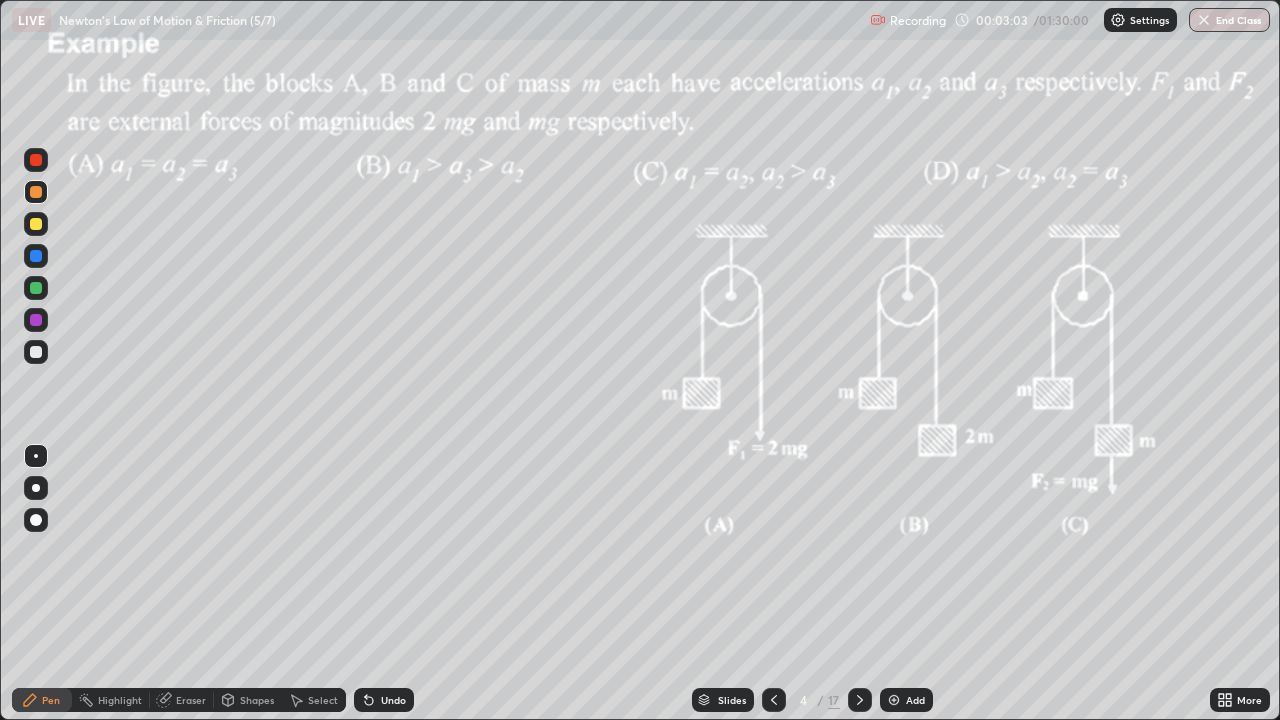 click at bounding box center (36, 224) 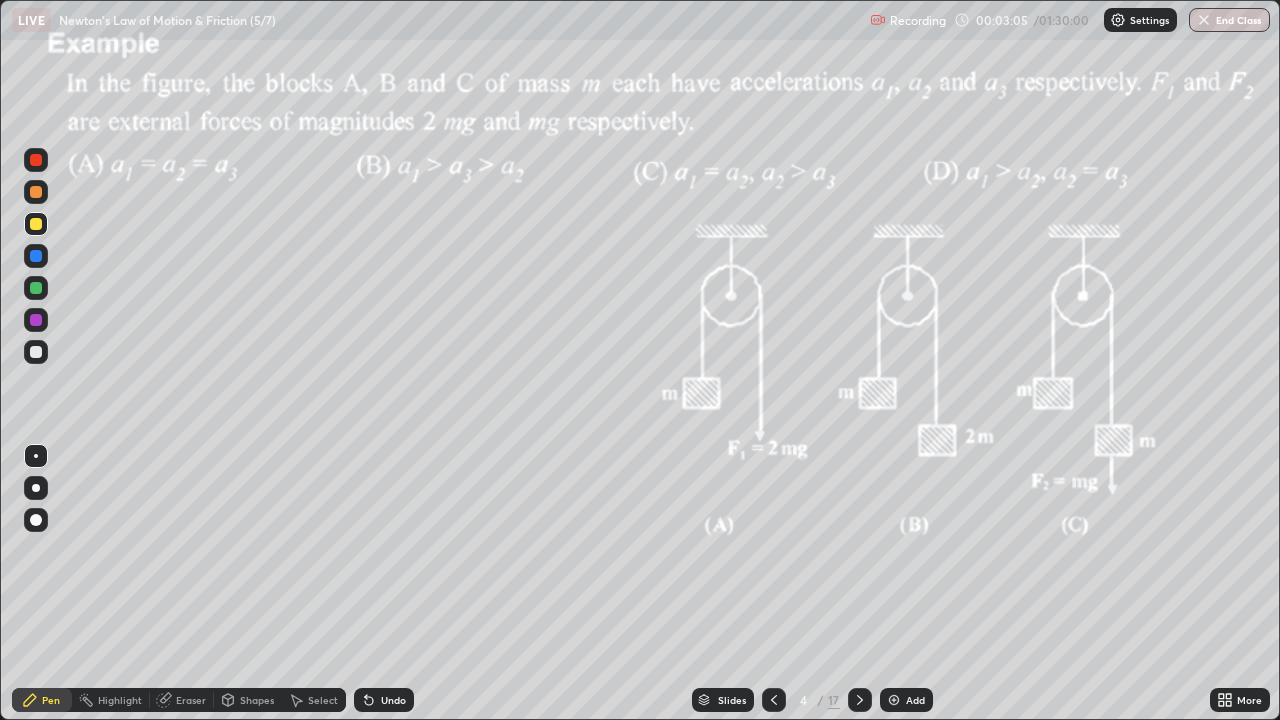 click at bounding box center [36, 488] 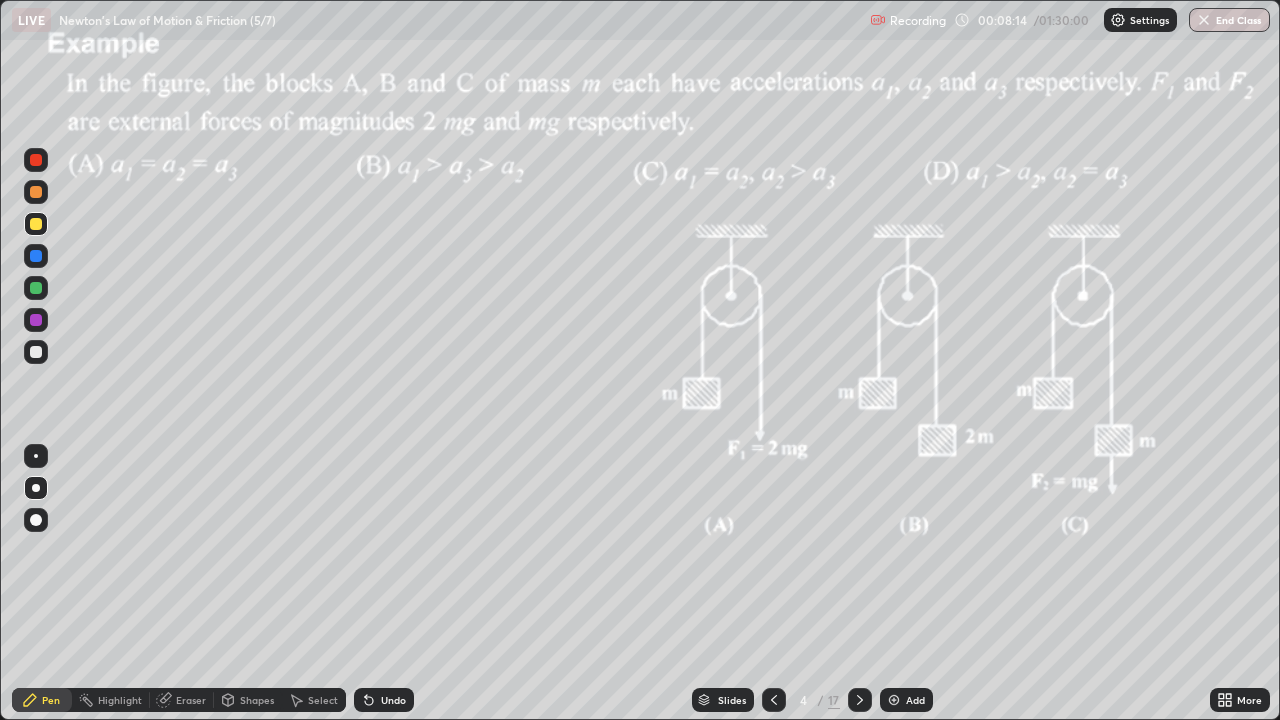 click 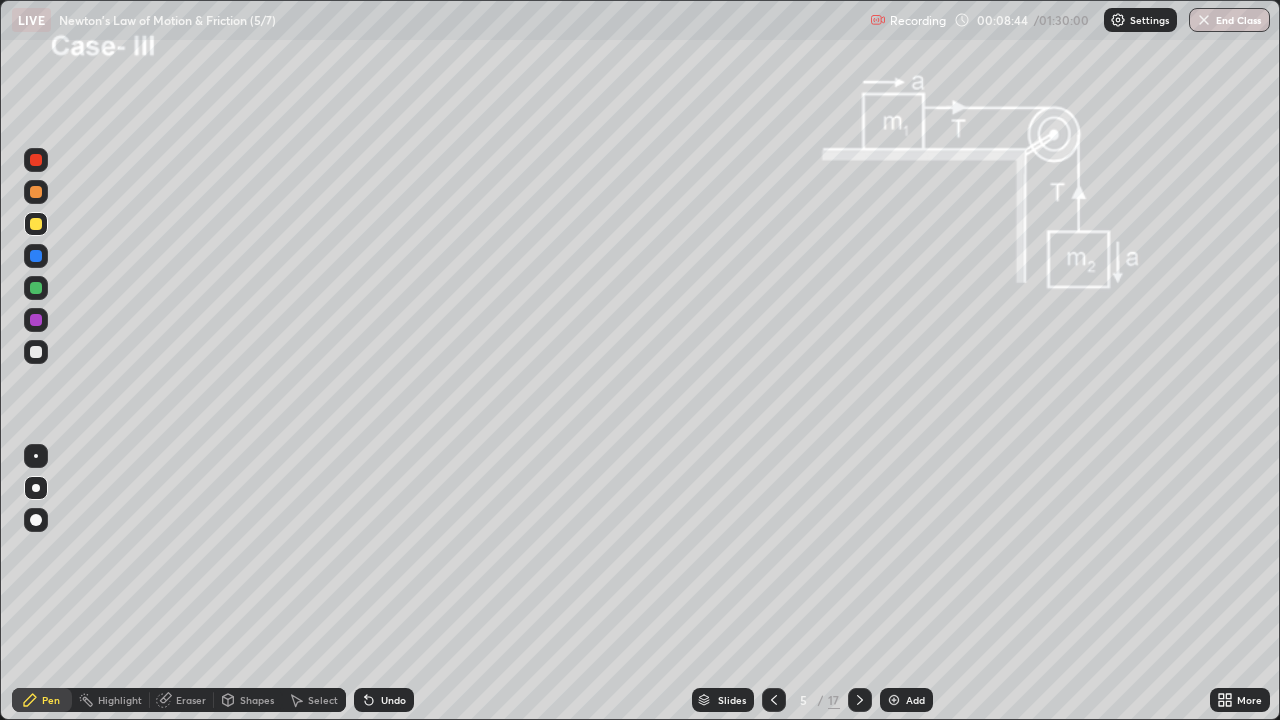 click at bounding box center [36, 192] 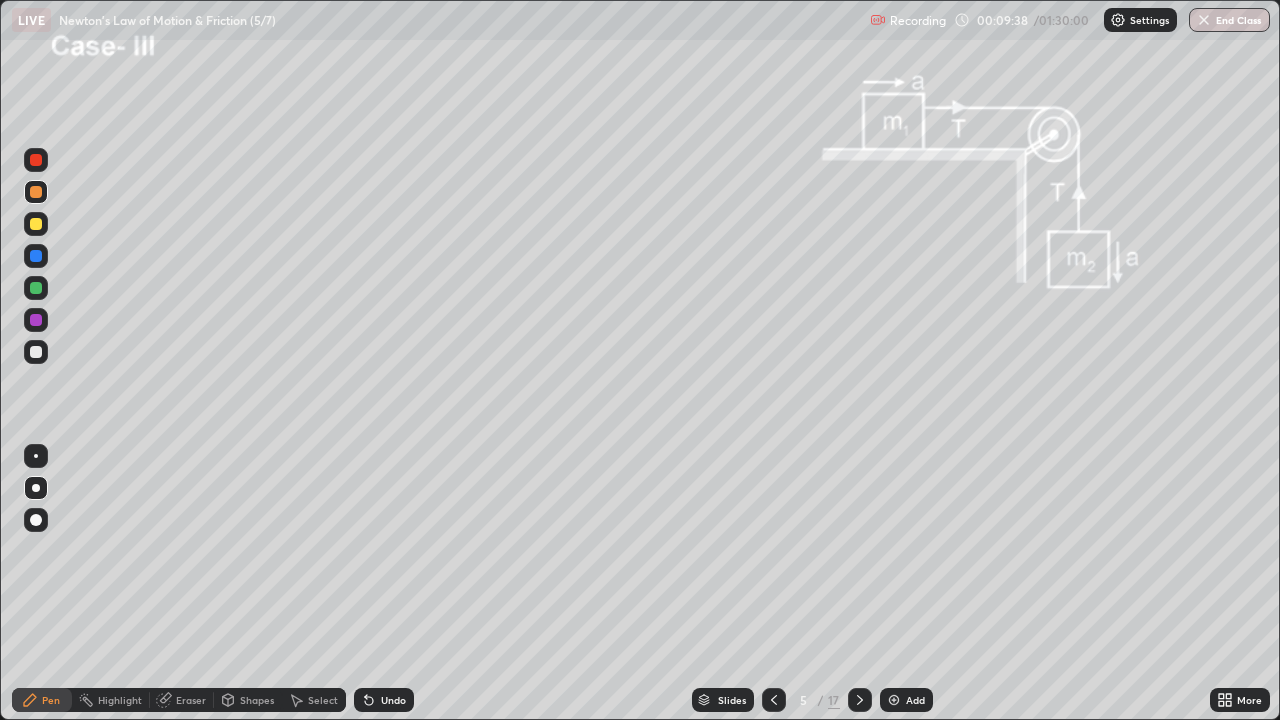 click on "Undo" at bounding box center [393, 700] 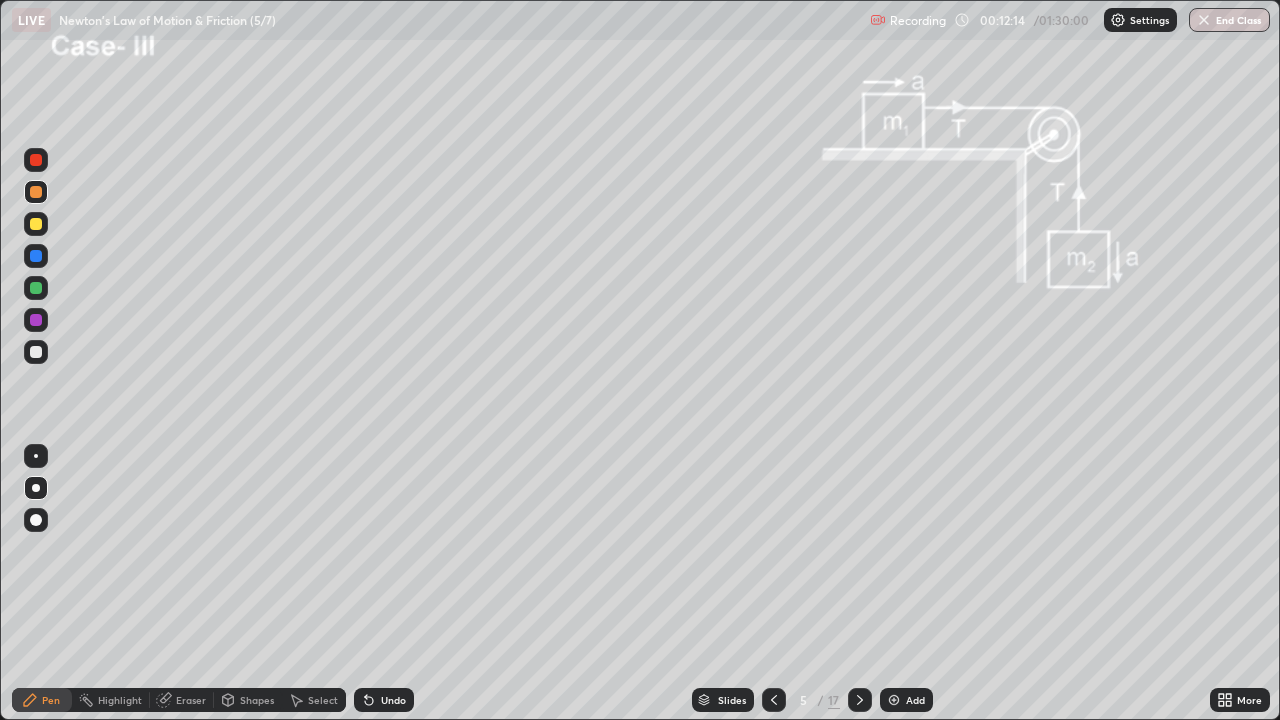 click 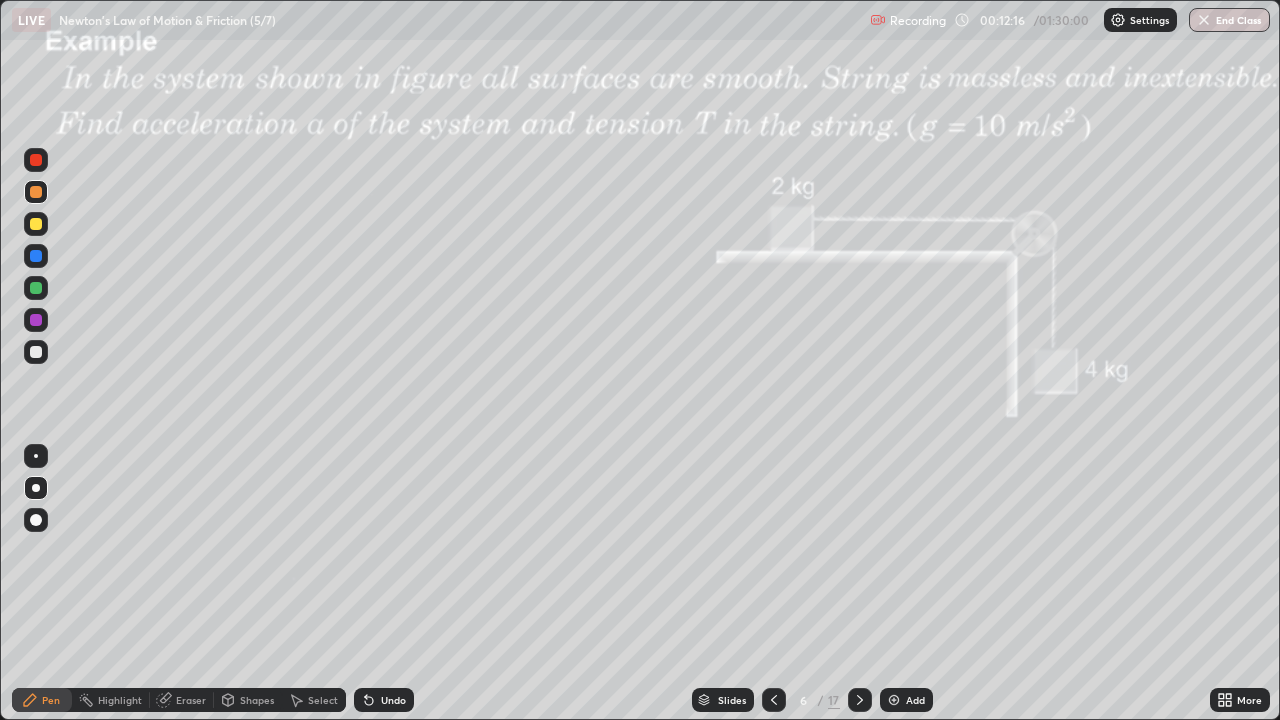 click 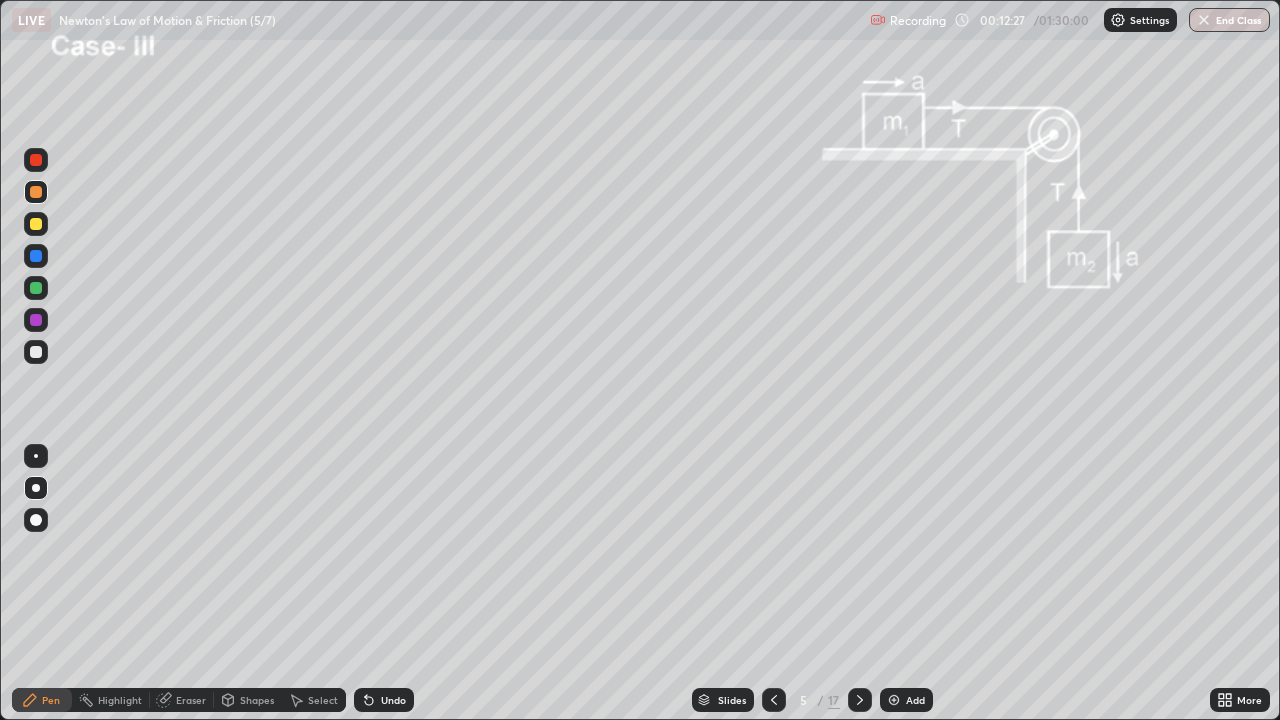 click 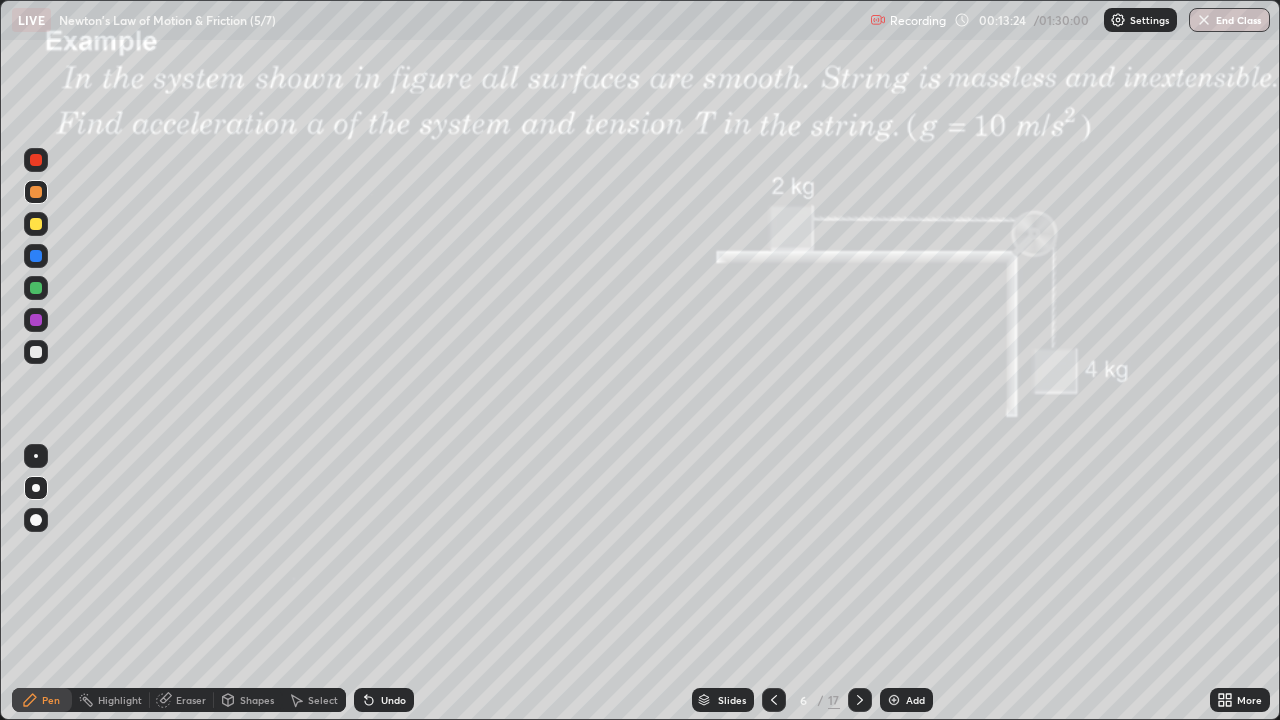 click at bounding box center (36, 224) 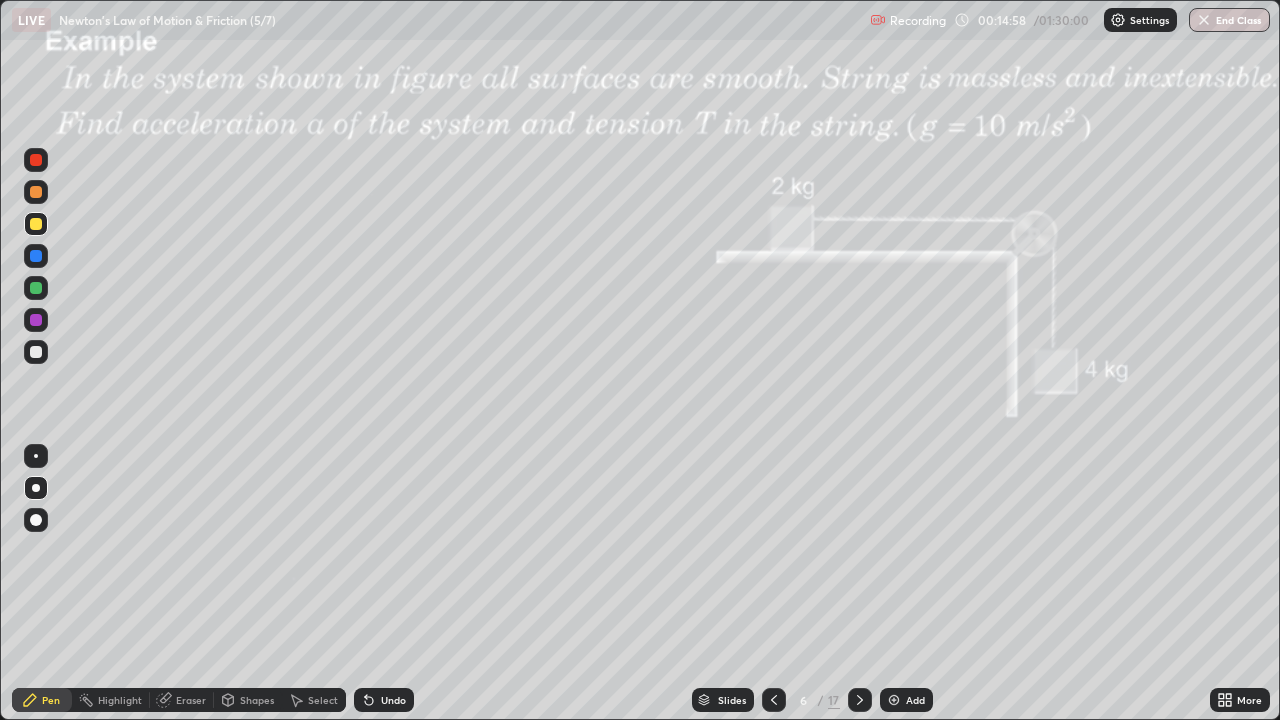 click 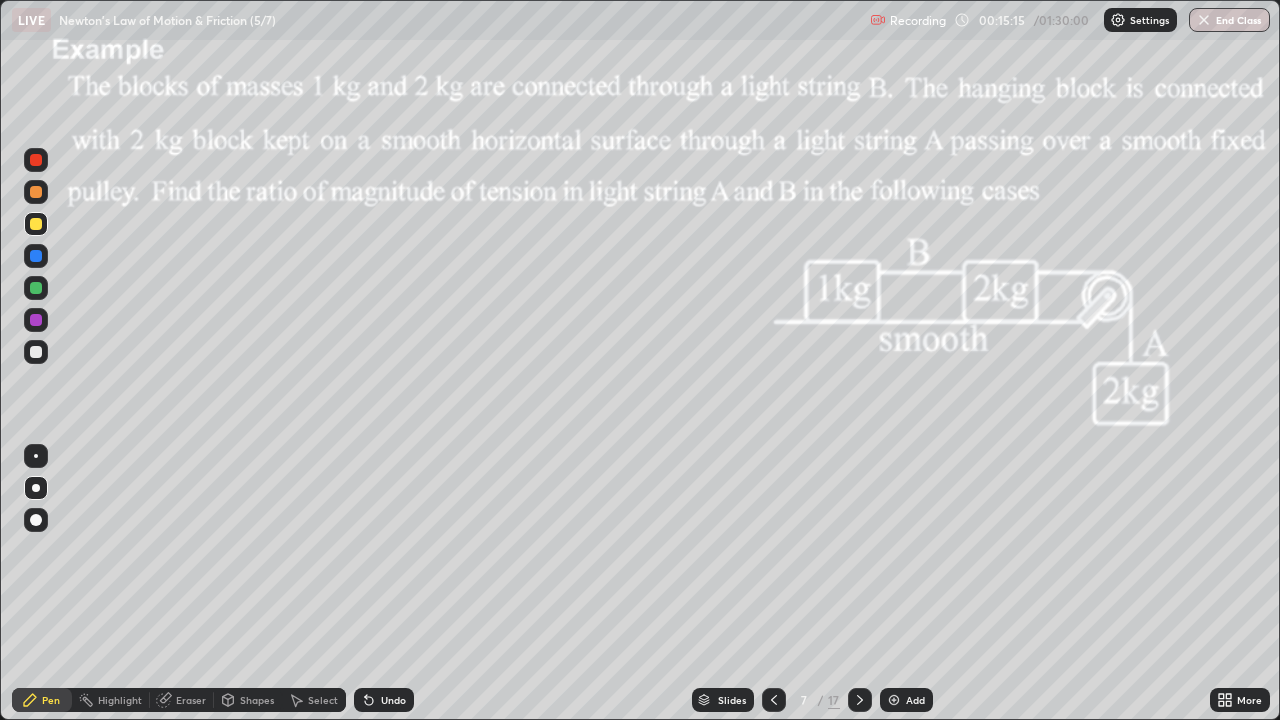 click on "Shapes" at bounding box center (257, 700) 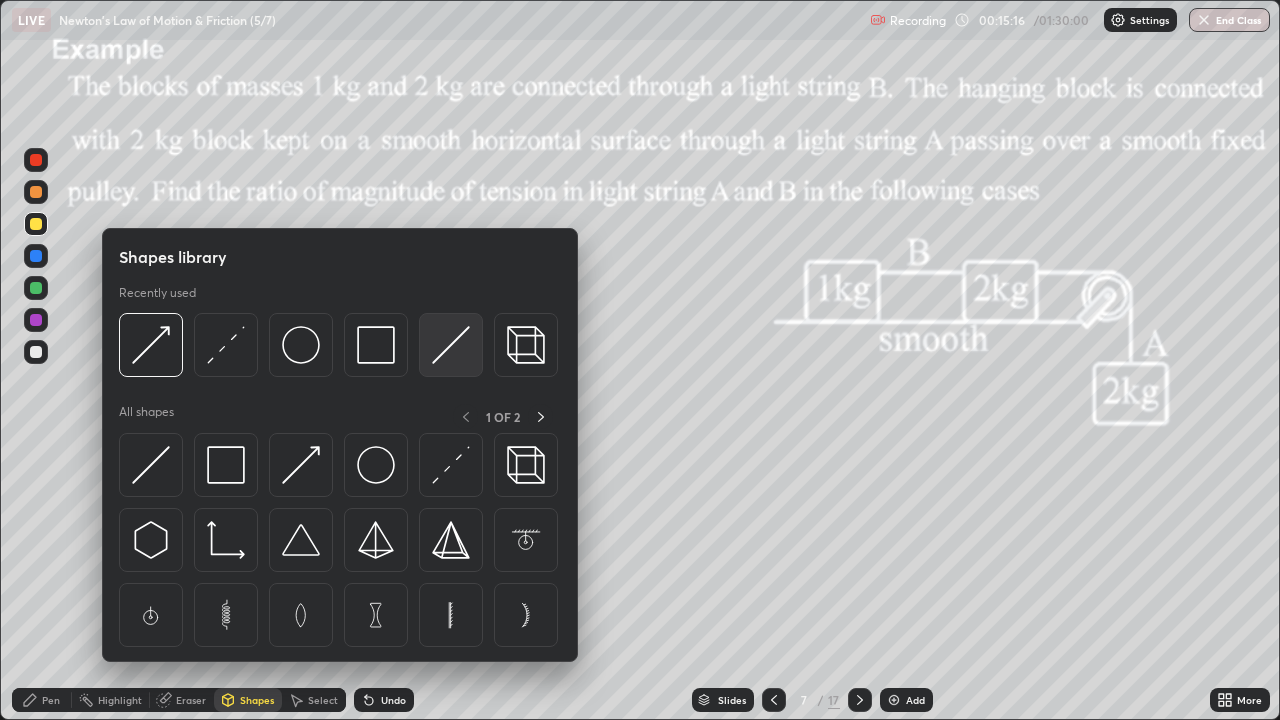 click at bounding box center [451, 345] 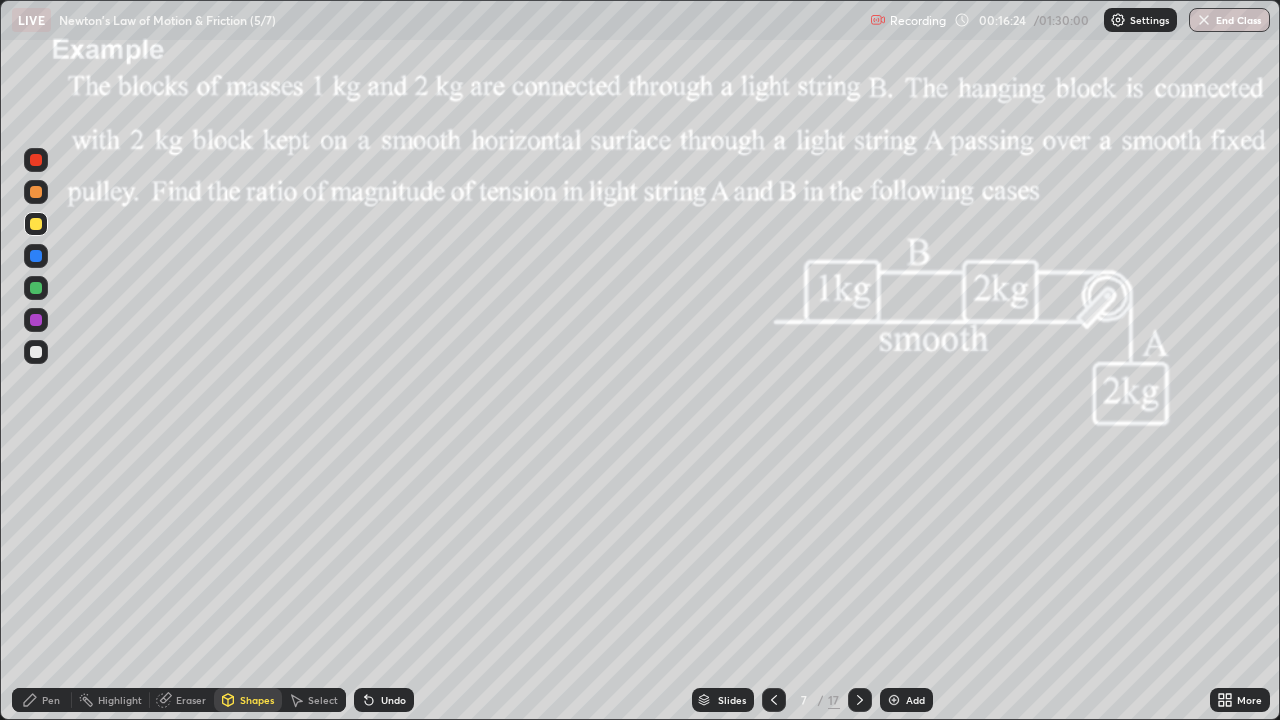 click on "Pen" at bounding box center (51, 700) 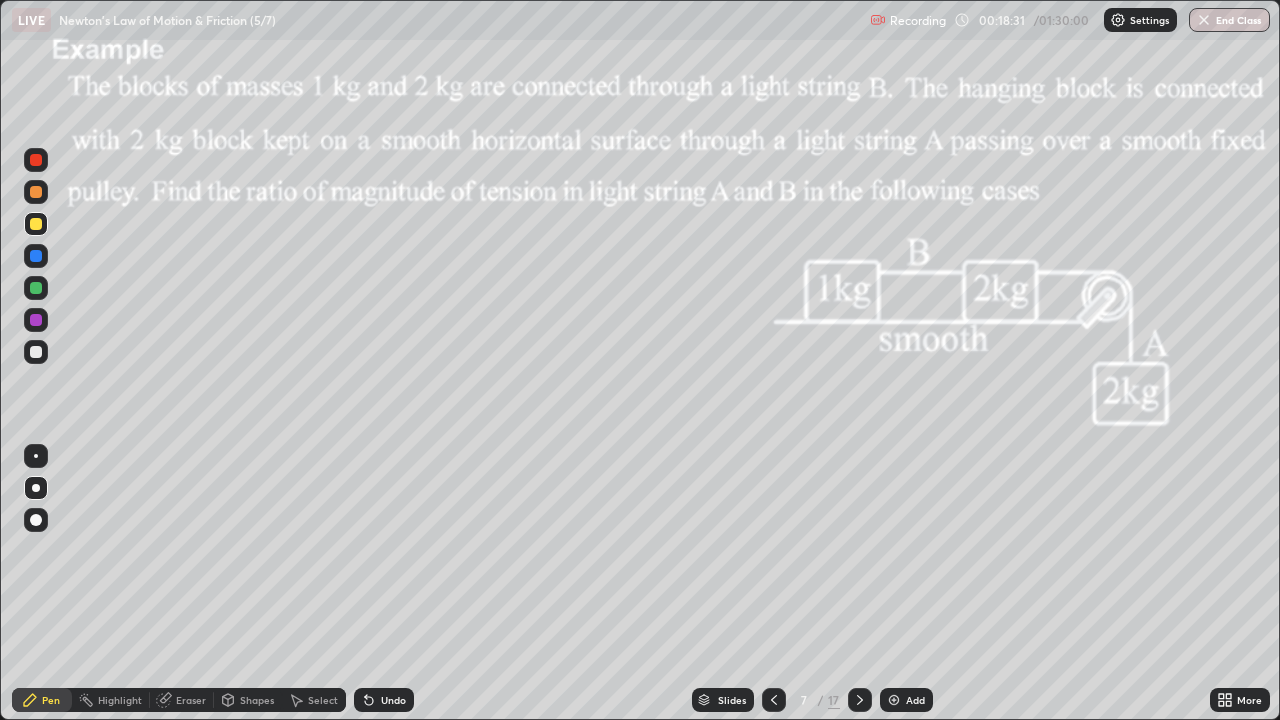 click 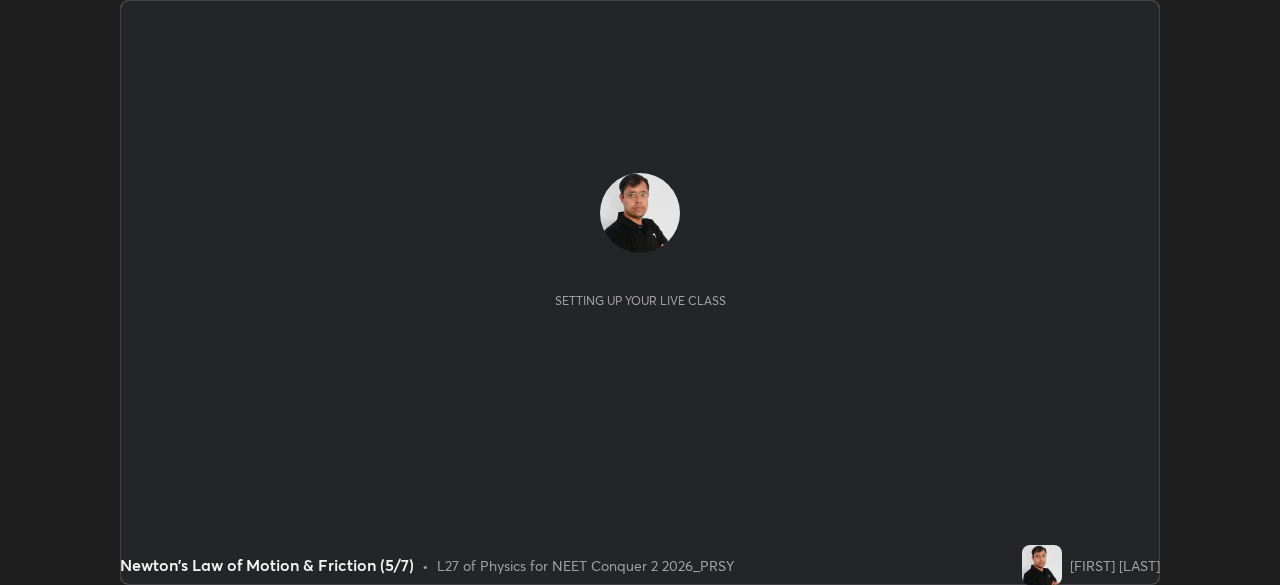 scroll, scrollTop: 0, scrollLeft: 0, axis: both 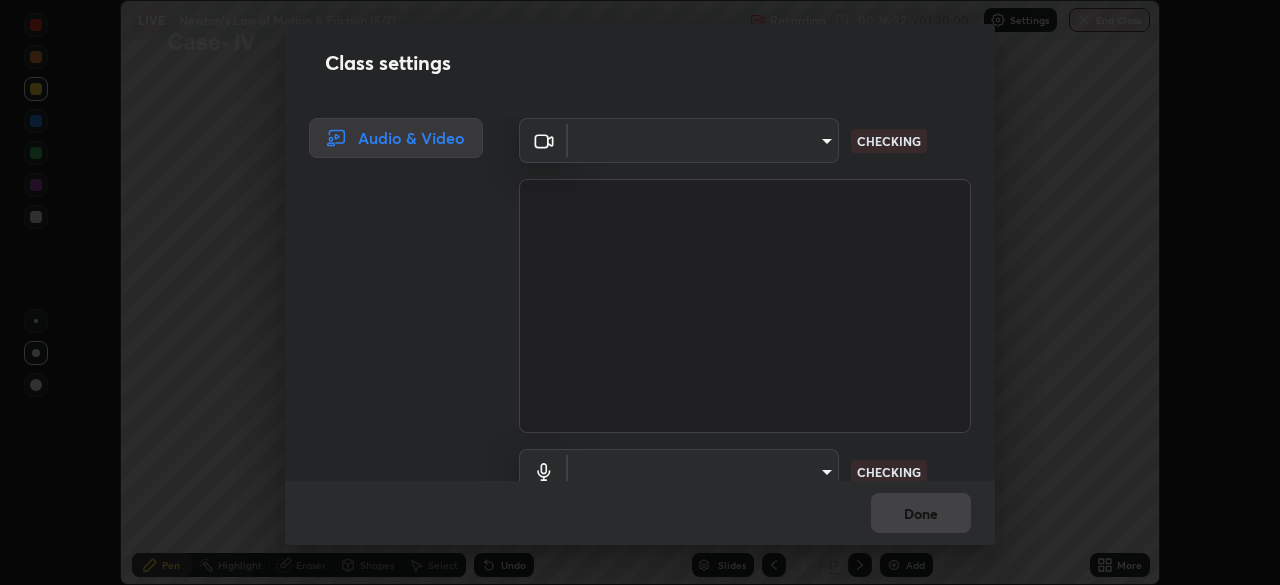 type on "f379f88c7eecd18b82443c427f5097107980474ccb0a7da4b49bb88eac045dbe" 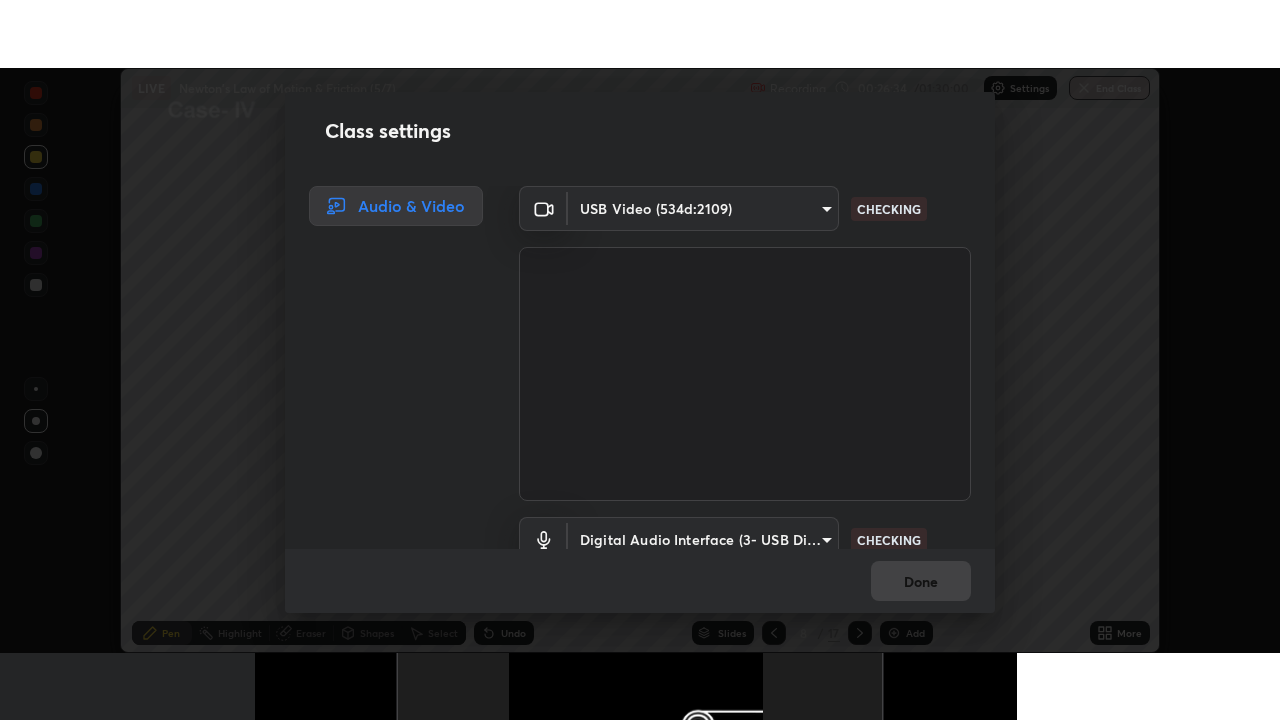 scroll, scrollTop: 91, scrollLeft: 0, axis: vertical 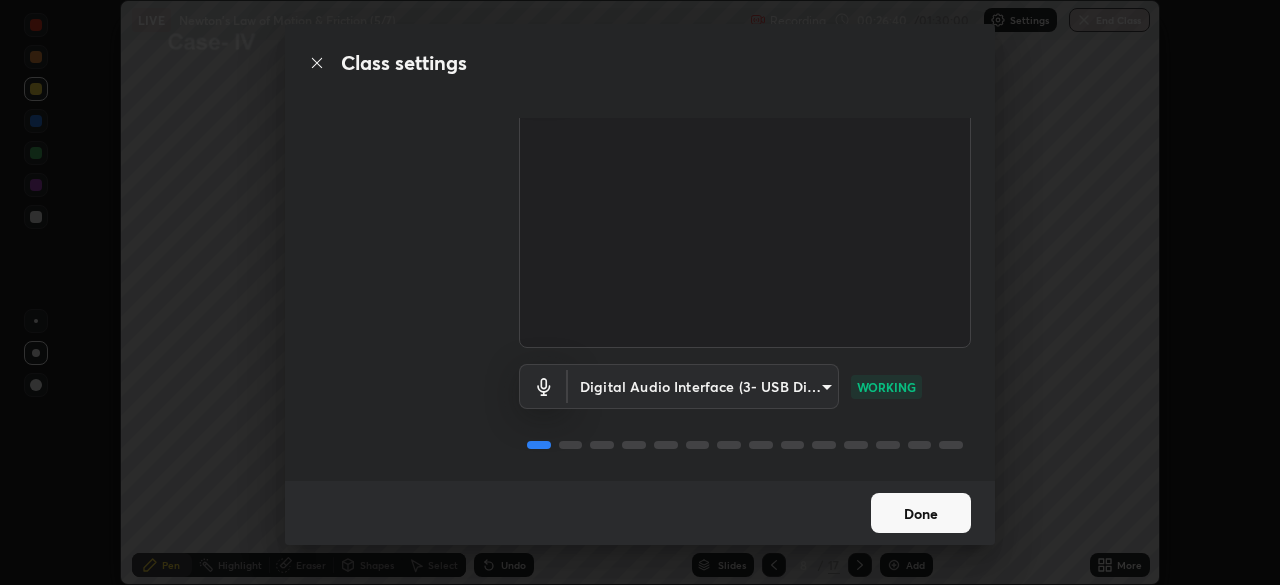 click on "Done" at bounding box center (921, 513) 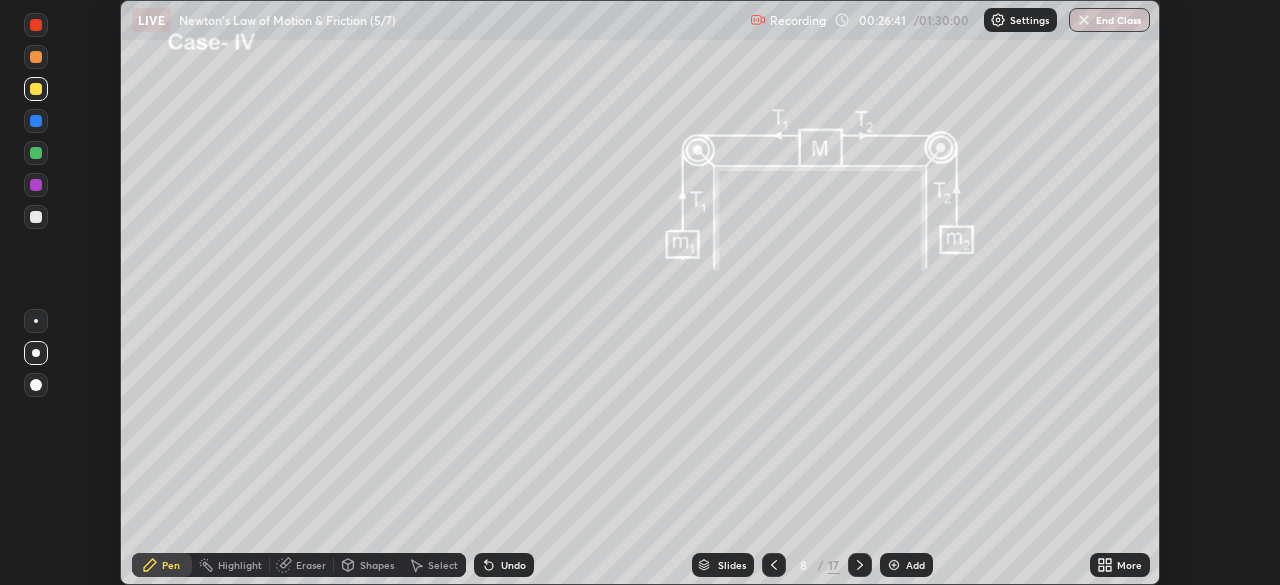 click on "More" at bounding box center (1120, 565) 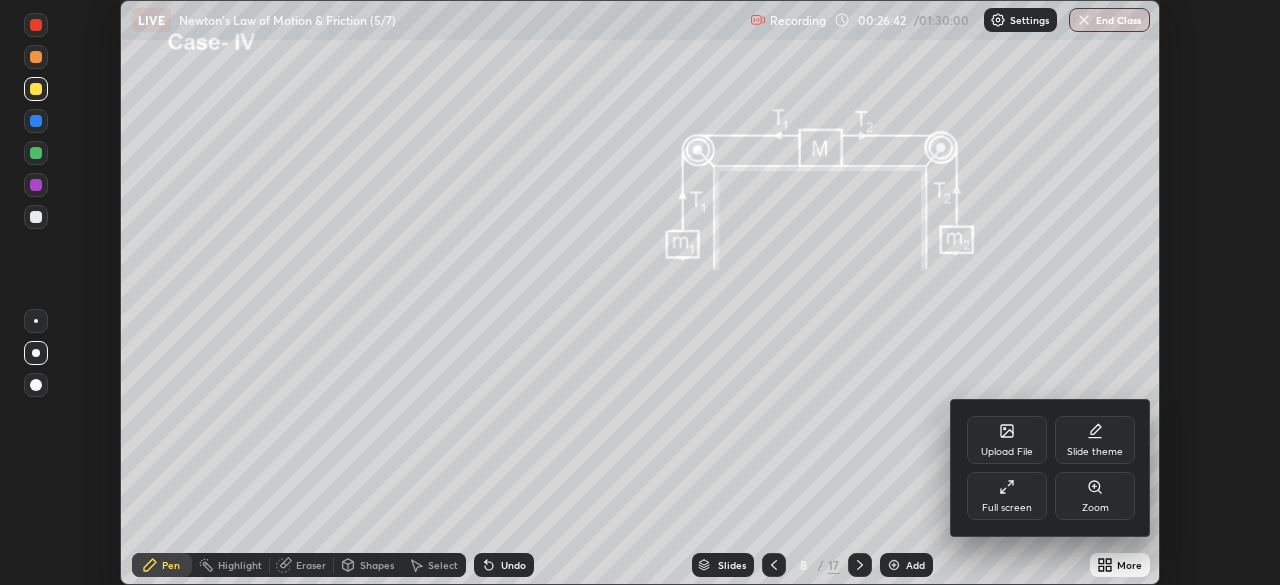 click 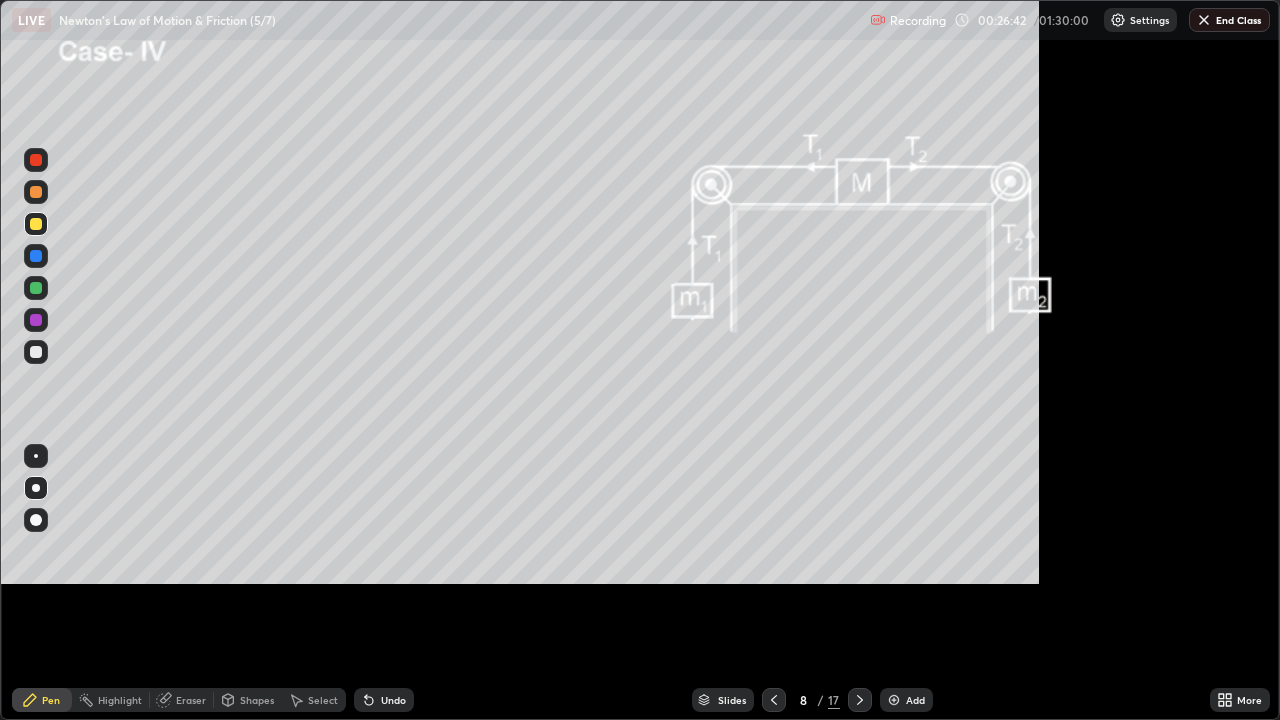 scroll, scrollTop: 99280, scrollLeft: 98720, axis: both 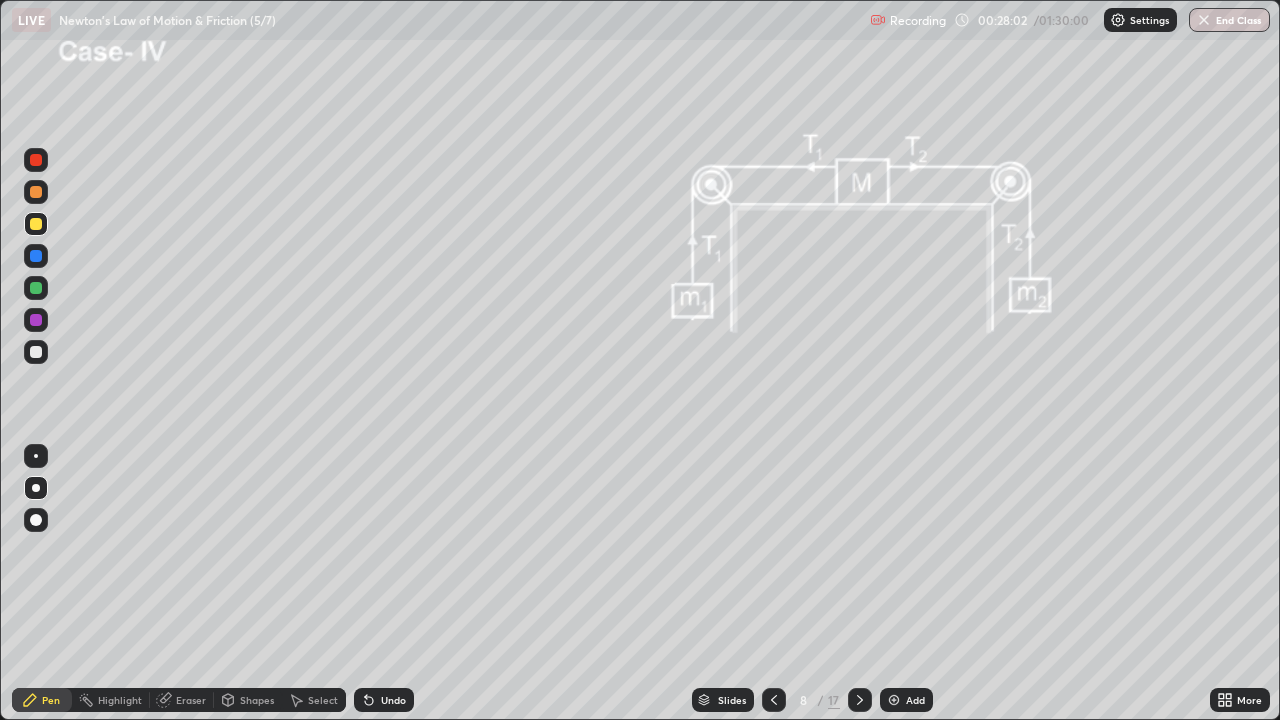 click 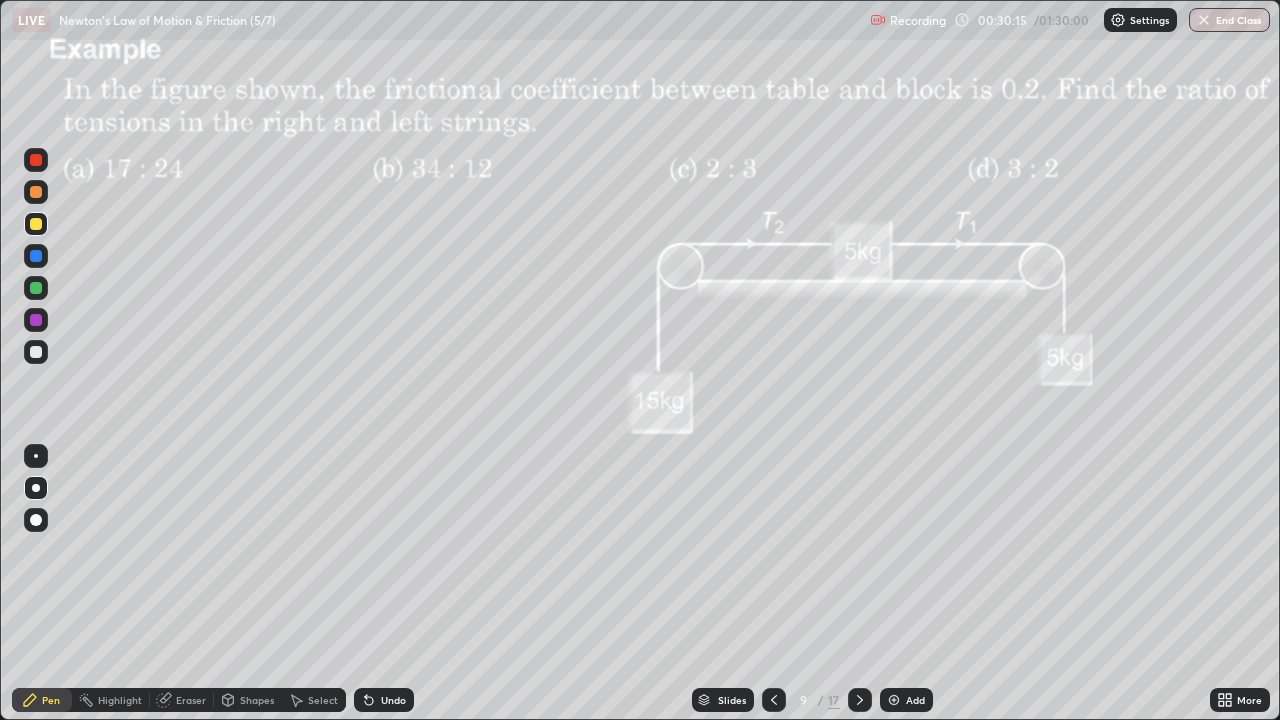 click at bounding box center (36, 192) 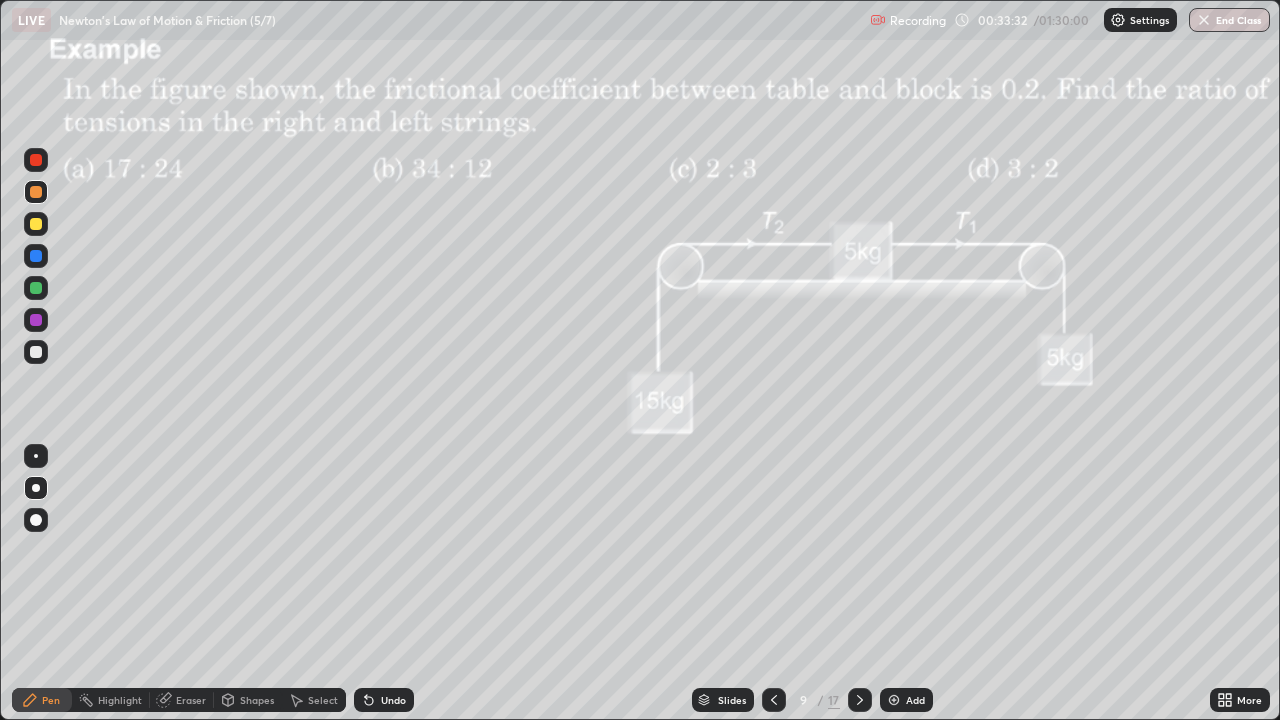 click 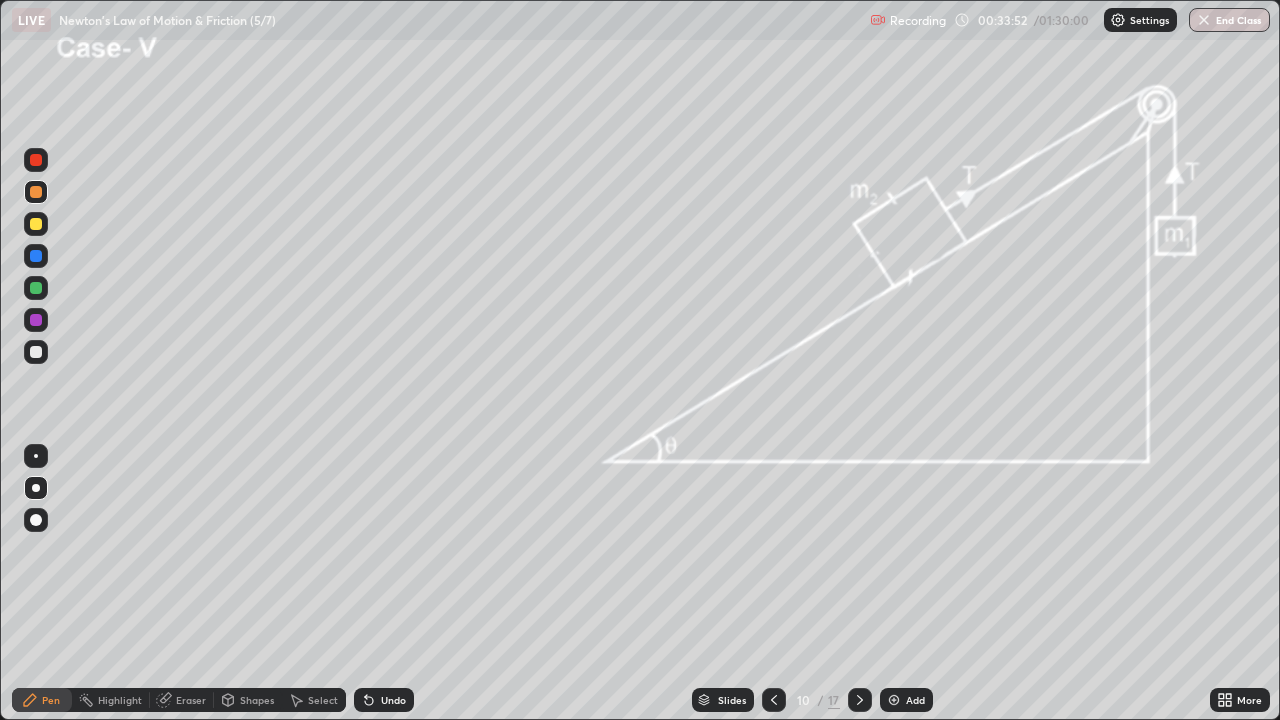 click at bounding box center (36, 288) 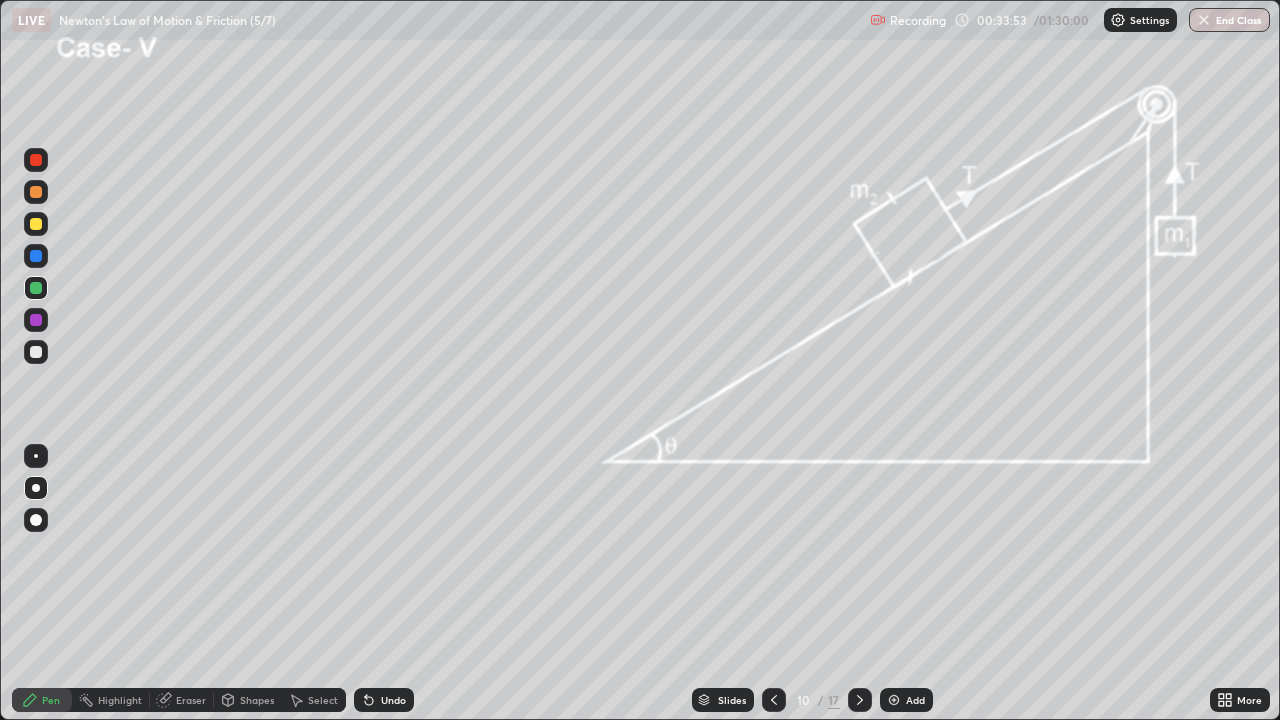 click on "Shapes" at bounding box center [257, 700] 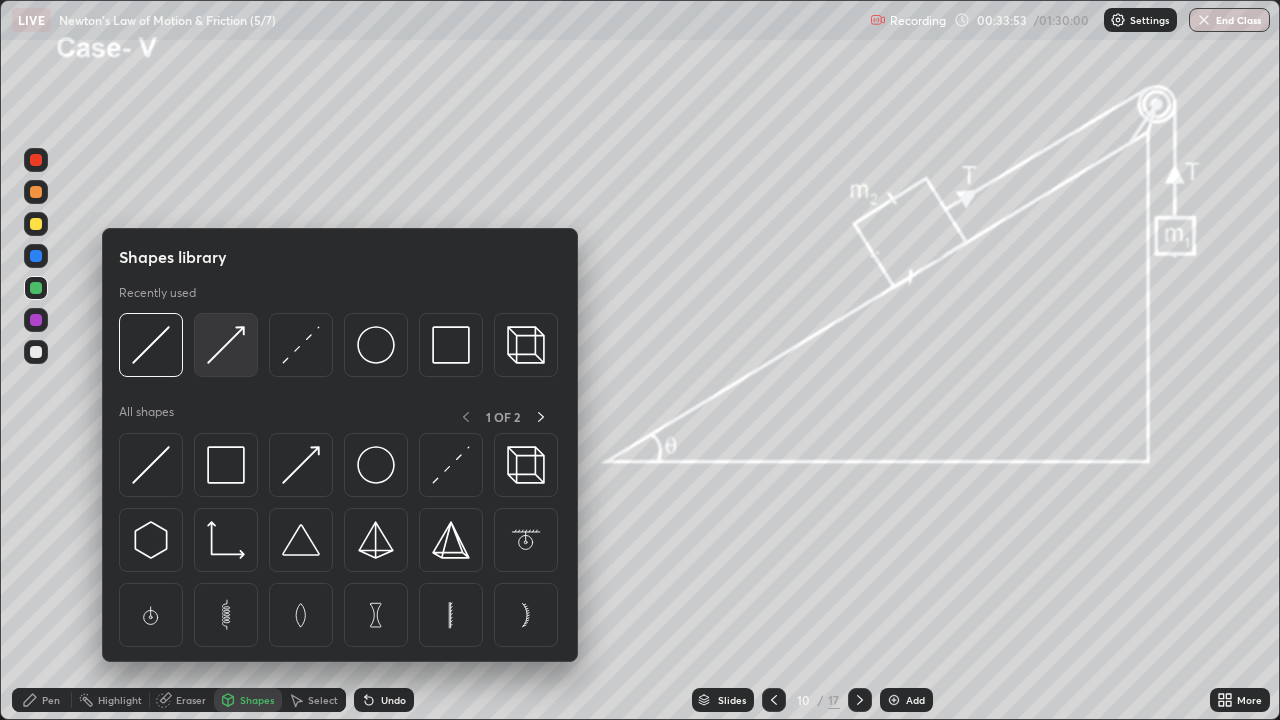 click at bounding box center (226, 345) 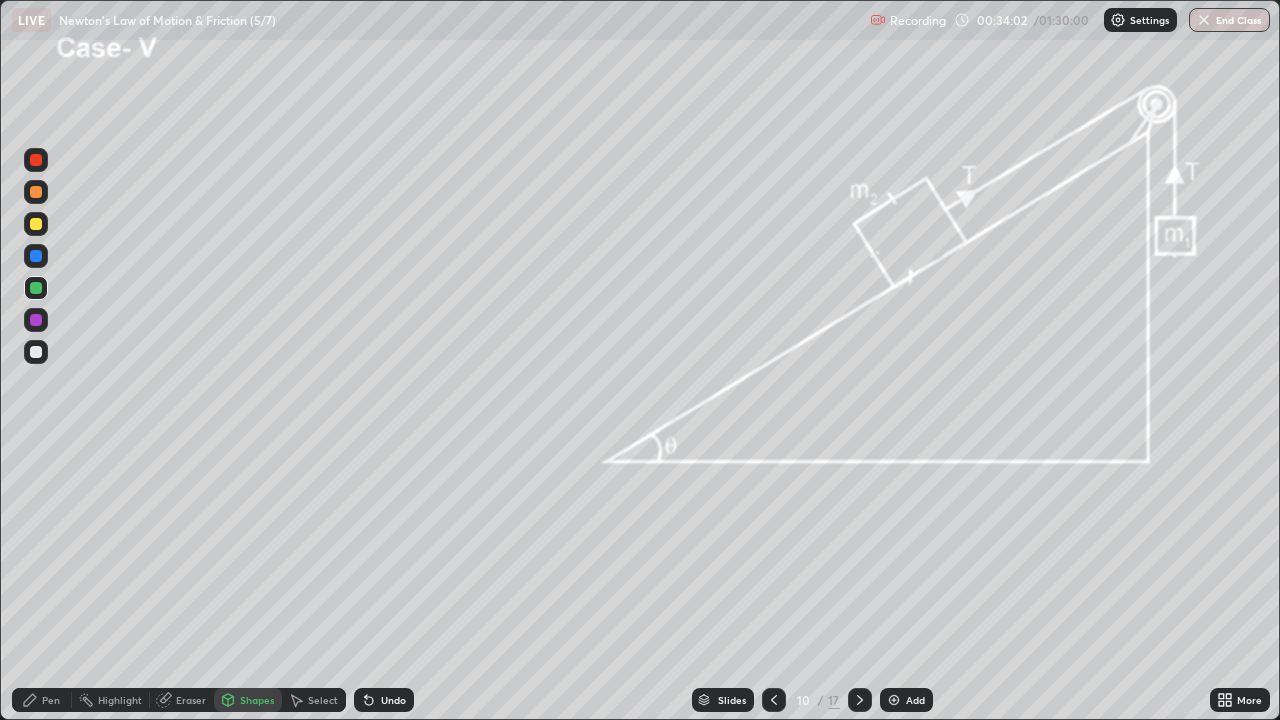 click on "Pen" at bounding box center [51, 700] 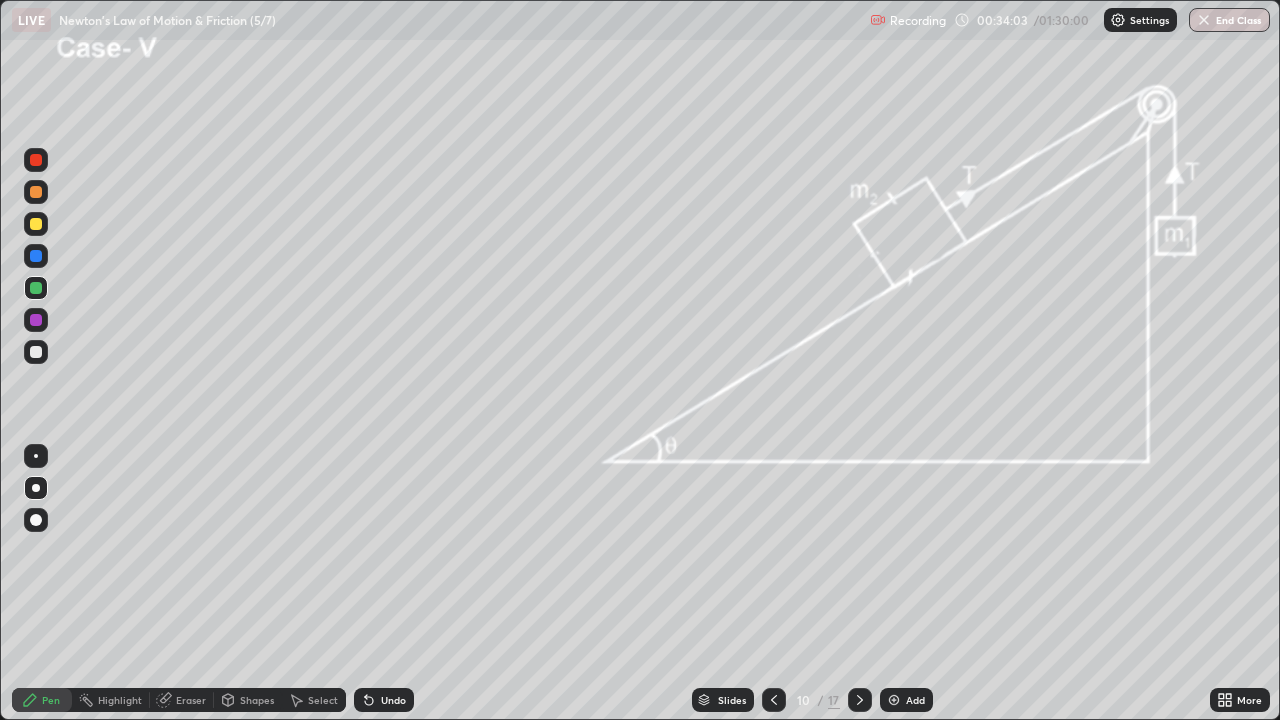 click at bounding box center (36, 224) 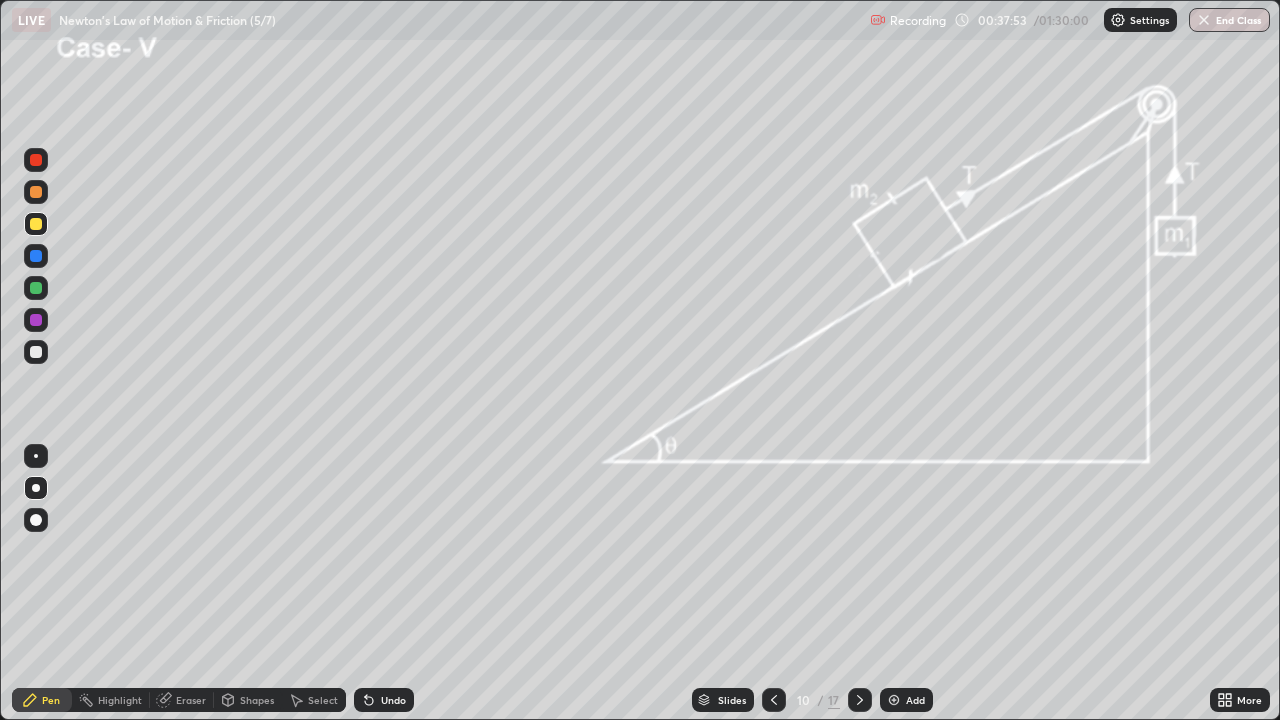 click 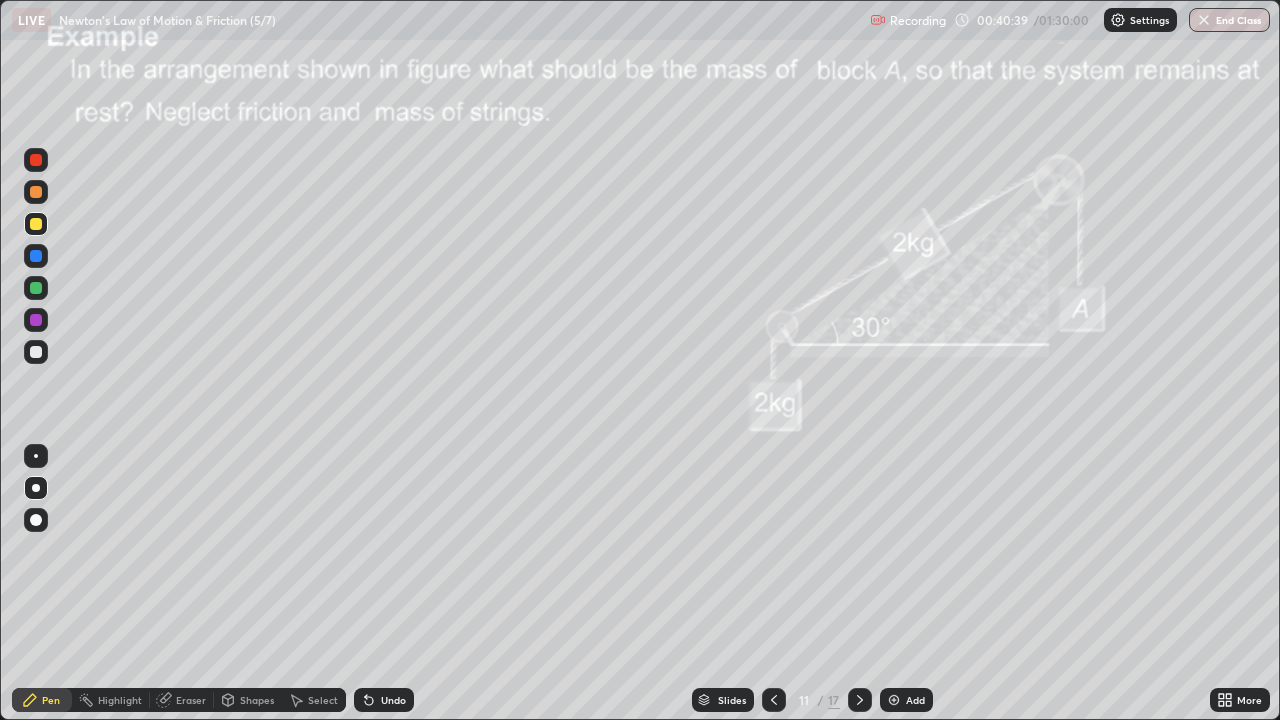 click at bounding box center (36, 192) 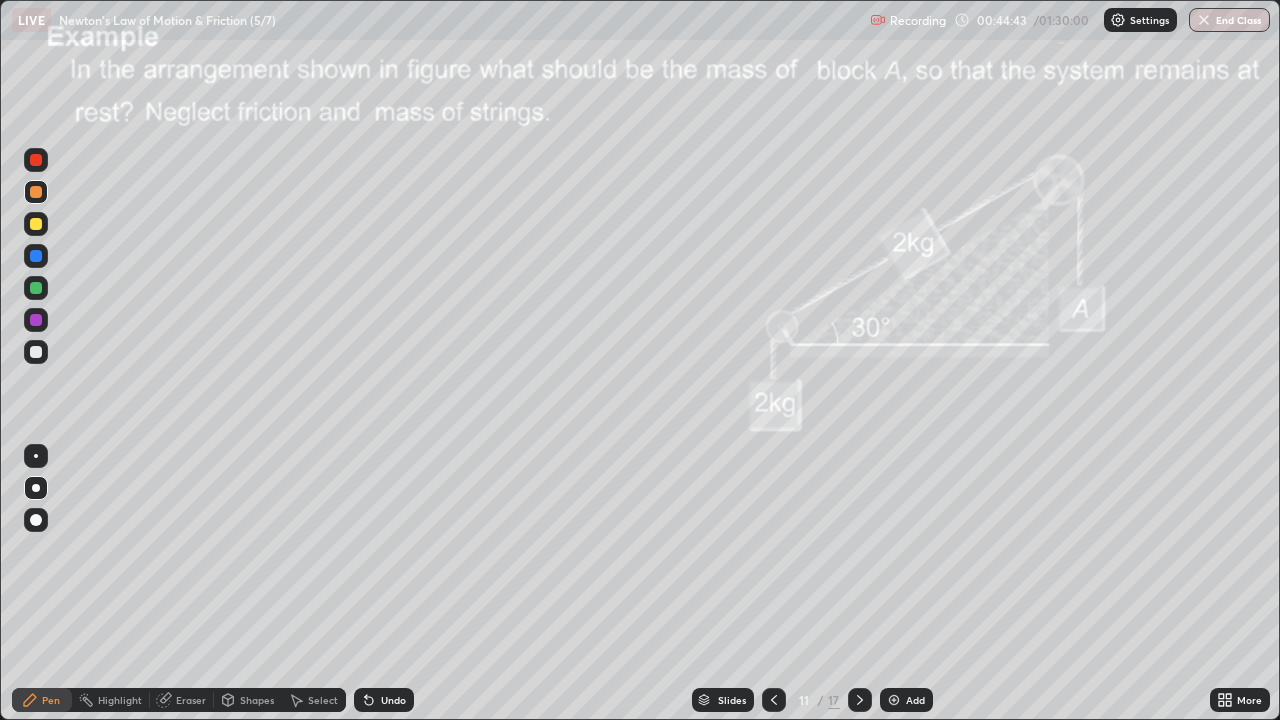 click 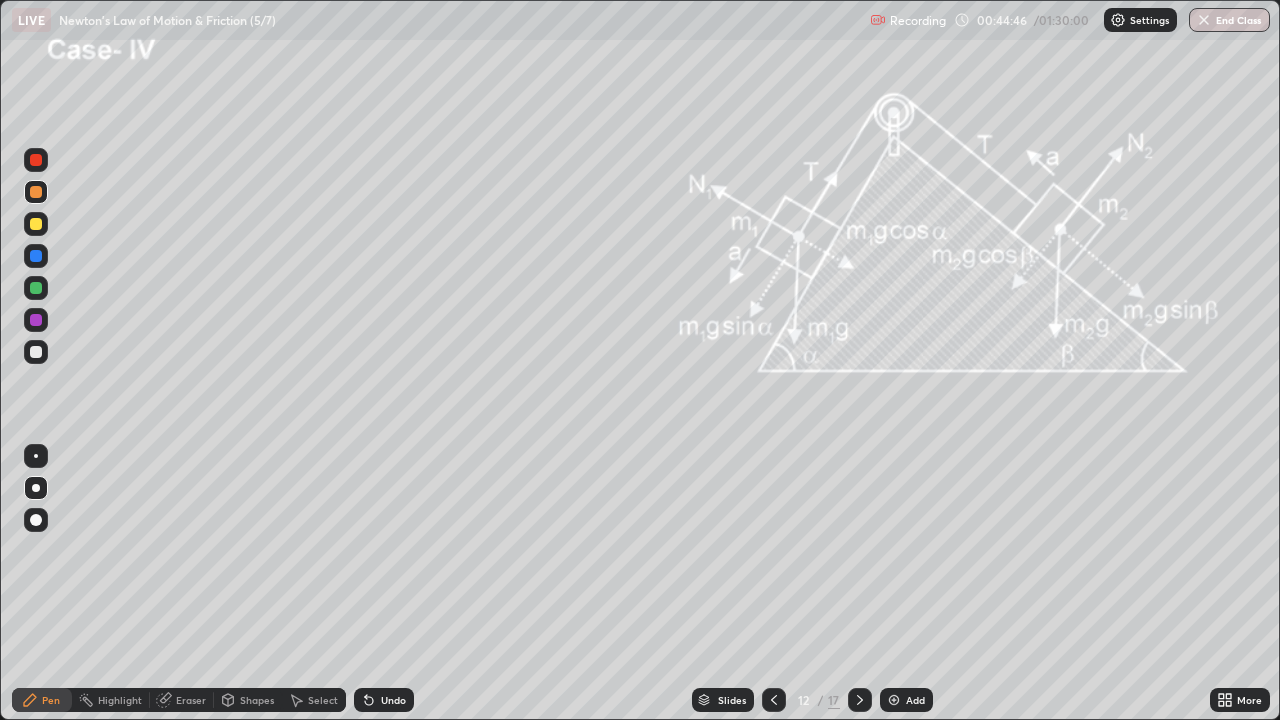 click on "/" at bounding box center [821, 700] 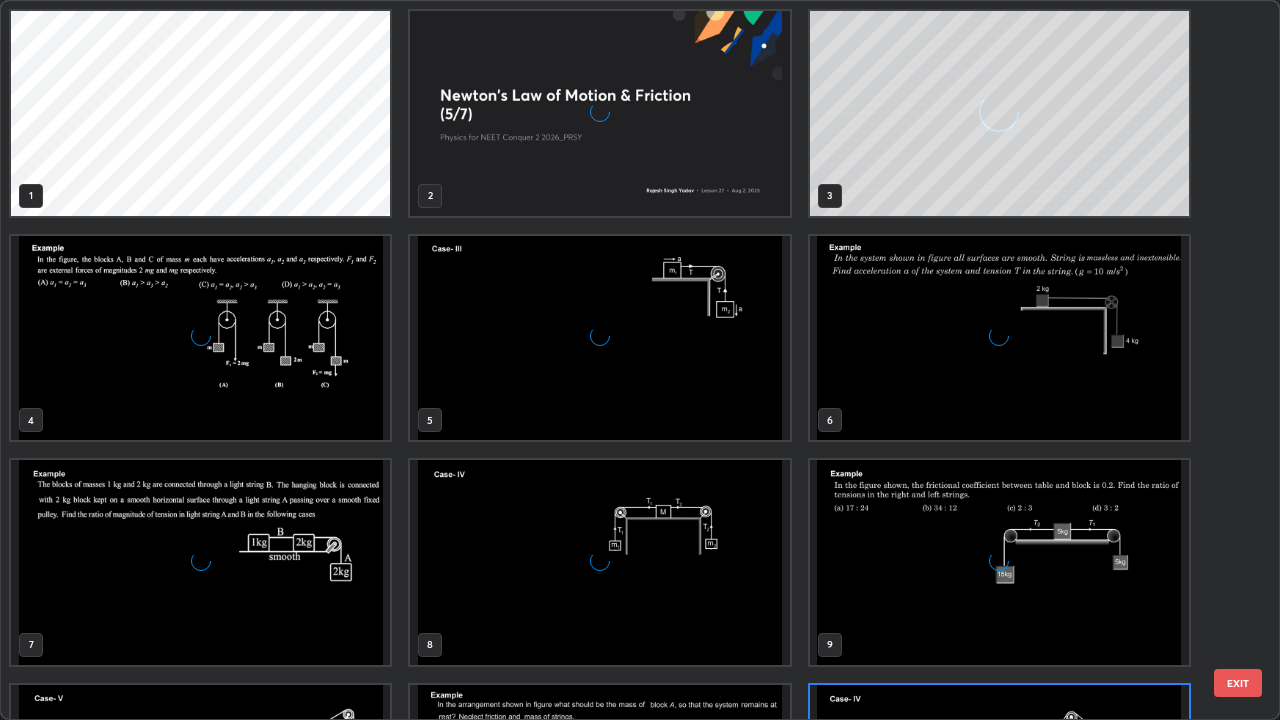 scroll, scrollTop: 180, scrollLeft: 0, axis: vertical 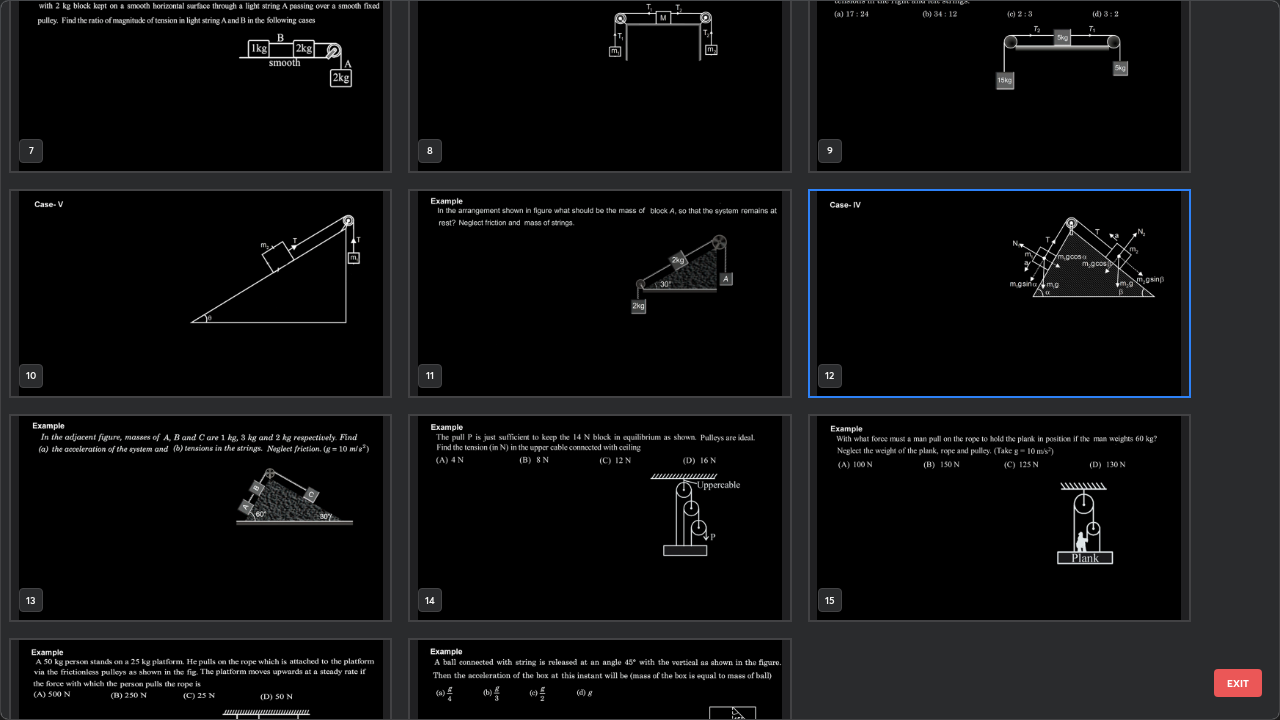 click at bounding box center (599, 518) 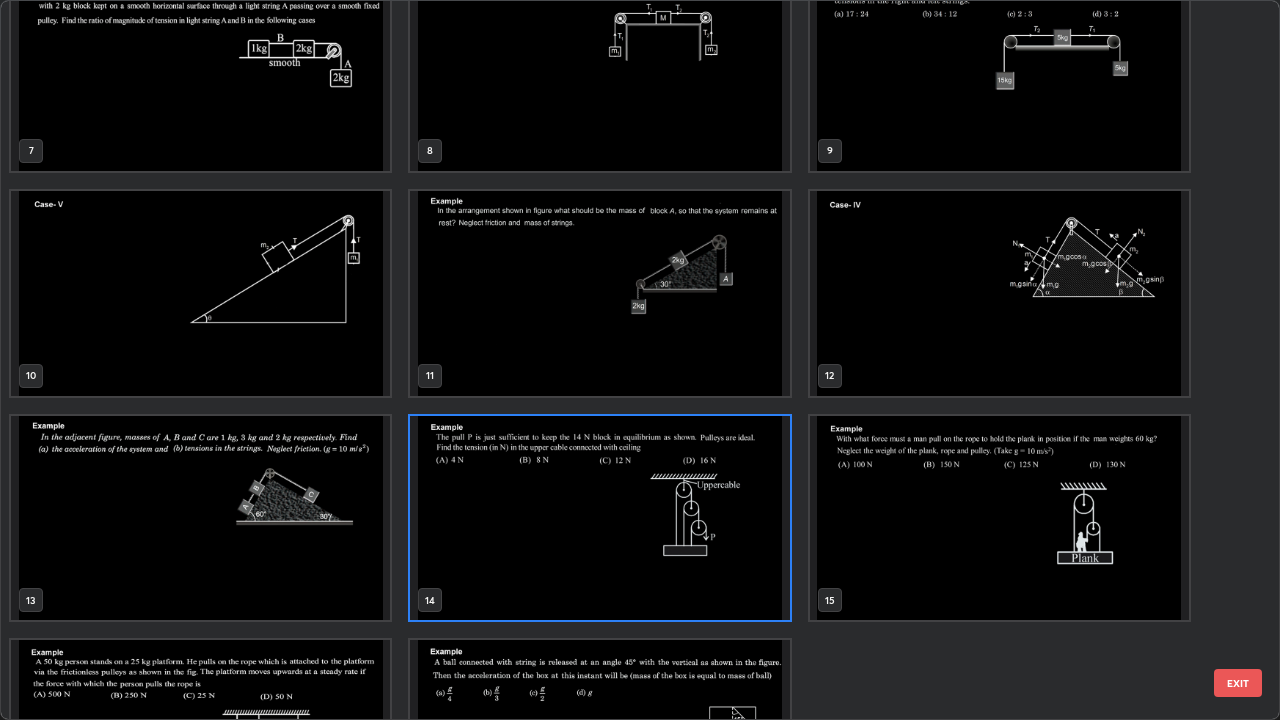 click at bounding box center [599, 518] 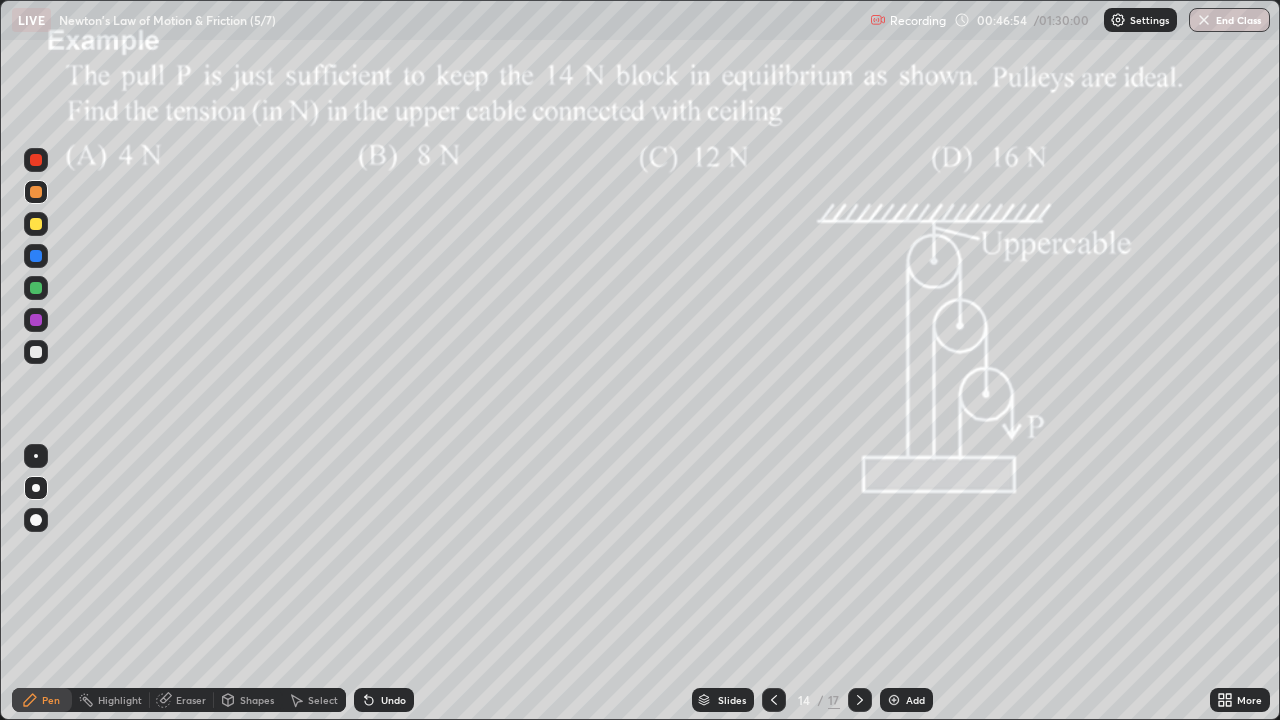 click on "Eraser" at bounding box center (191, 700) 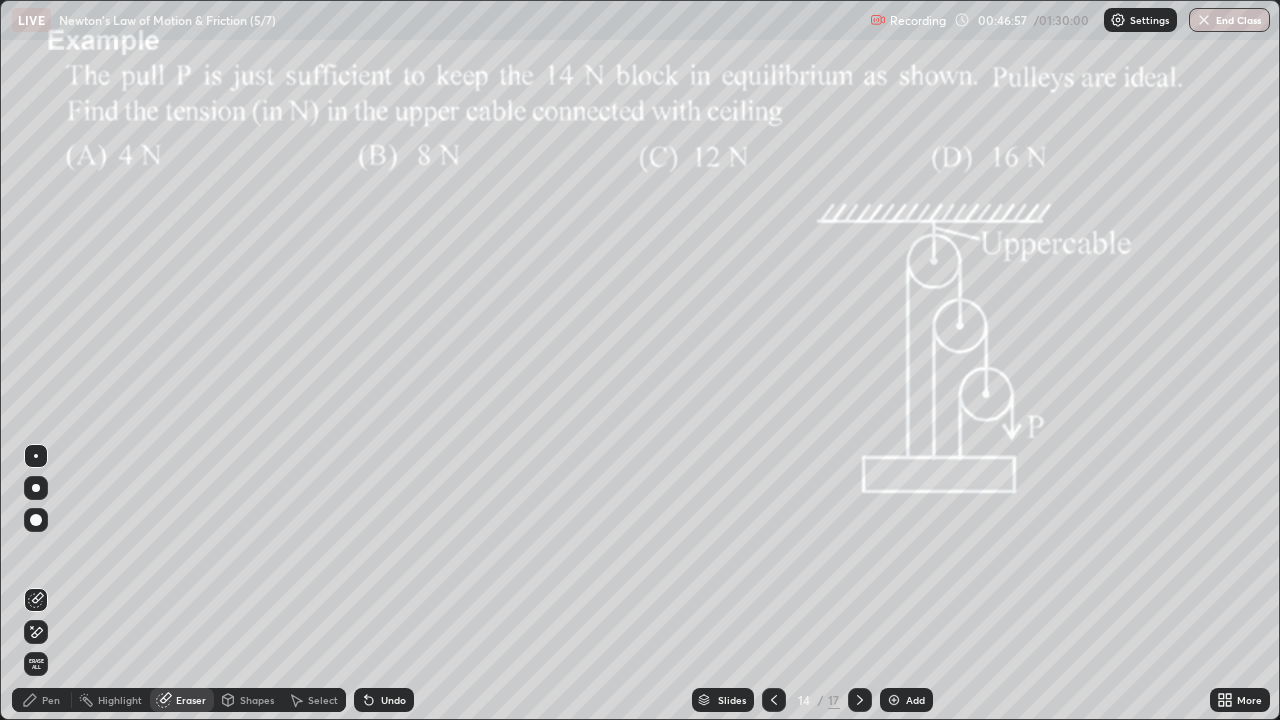 click on "Pen" at bounding box center (51, 700) 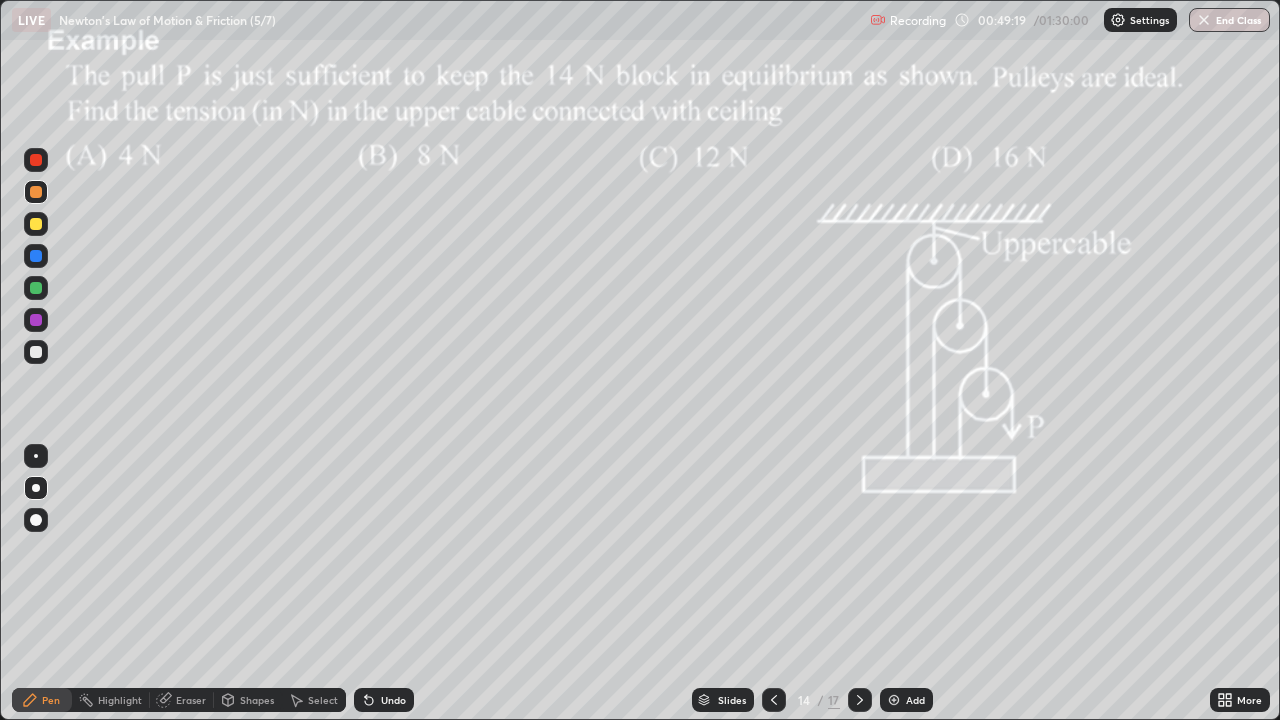 click 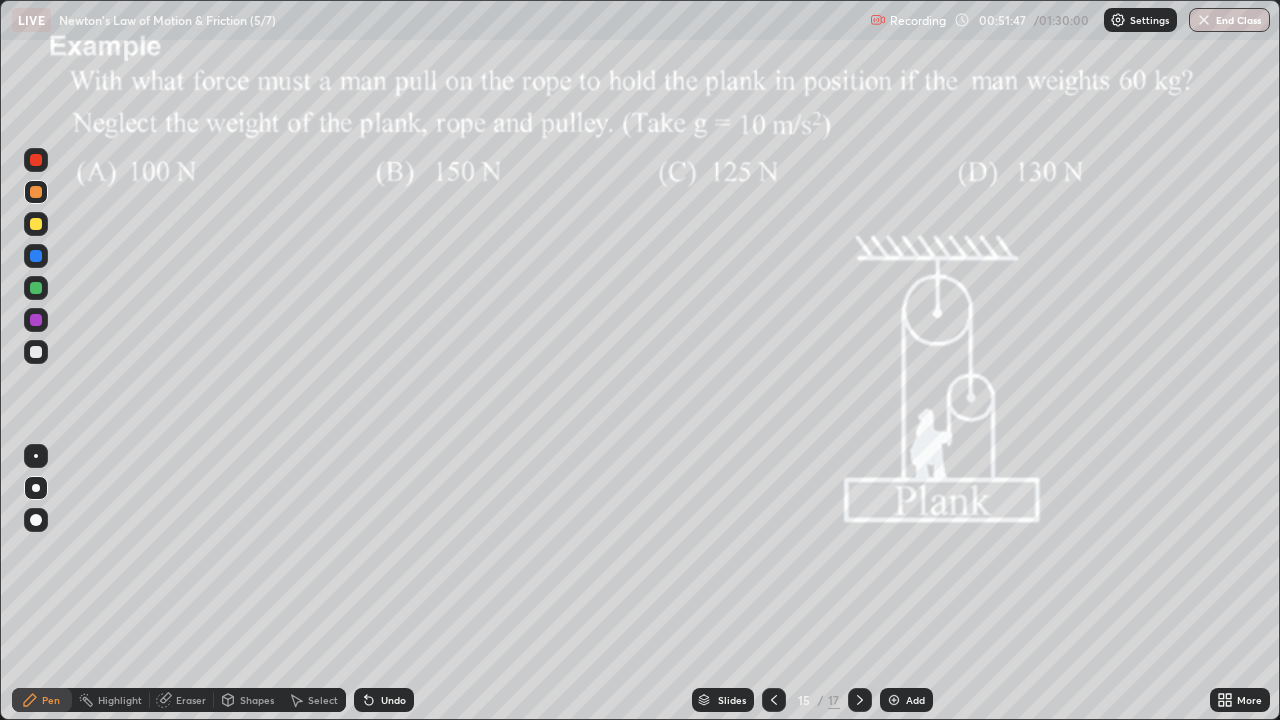 click at bounding box center (36, 192) 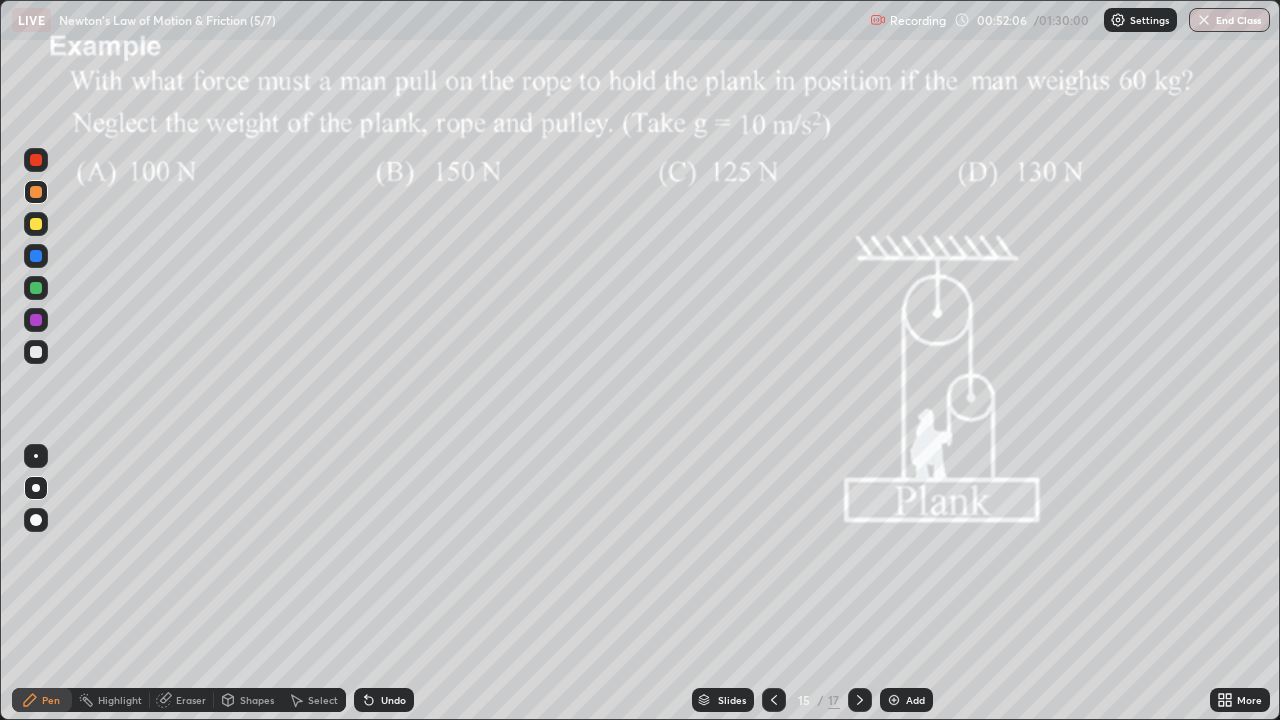 click on "Shapes" at bounding box center (257, 700) 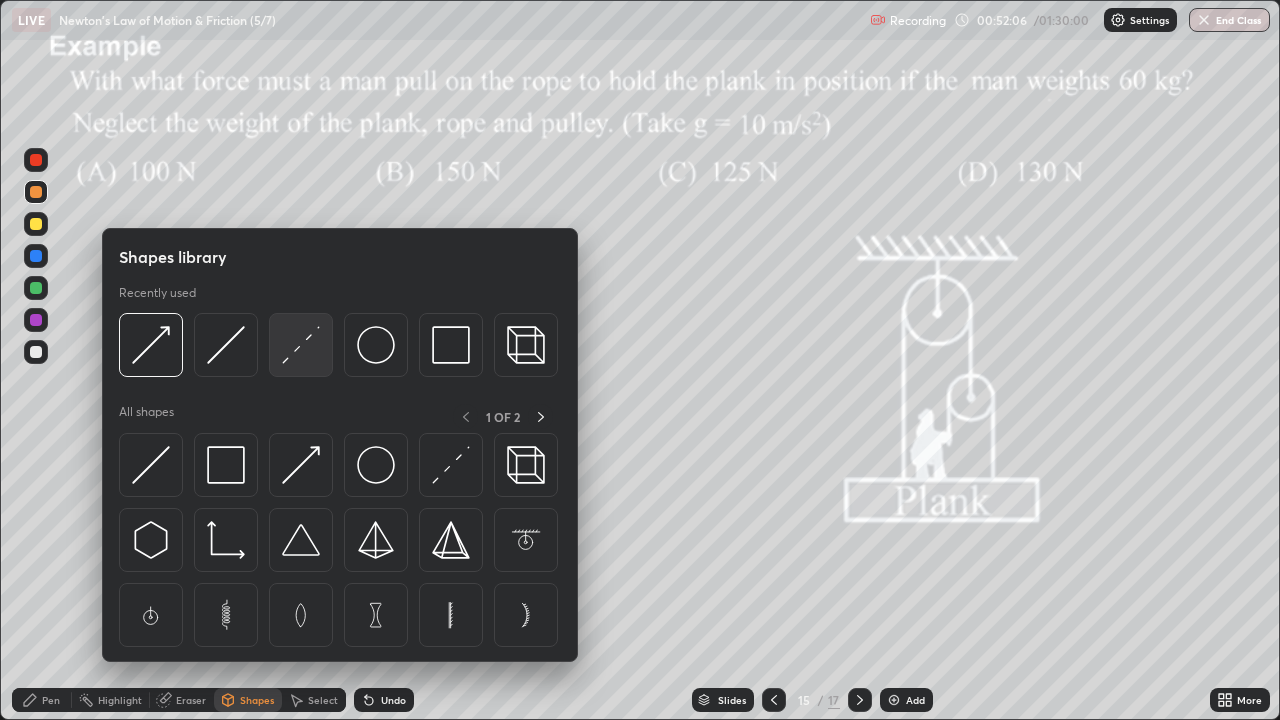 click at bounding box center [301, 345] 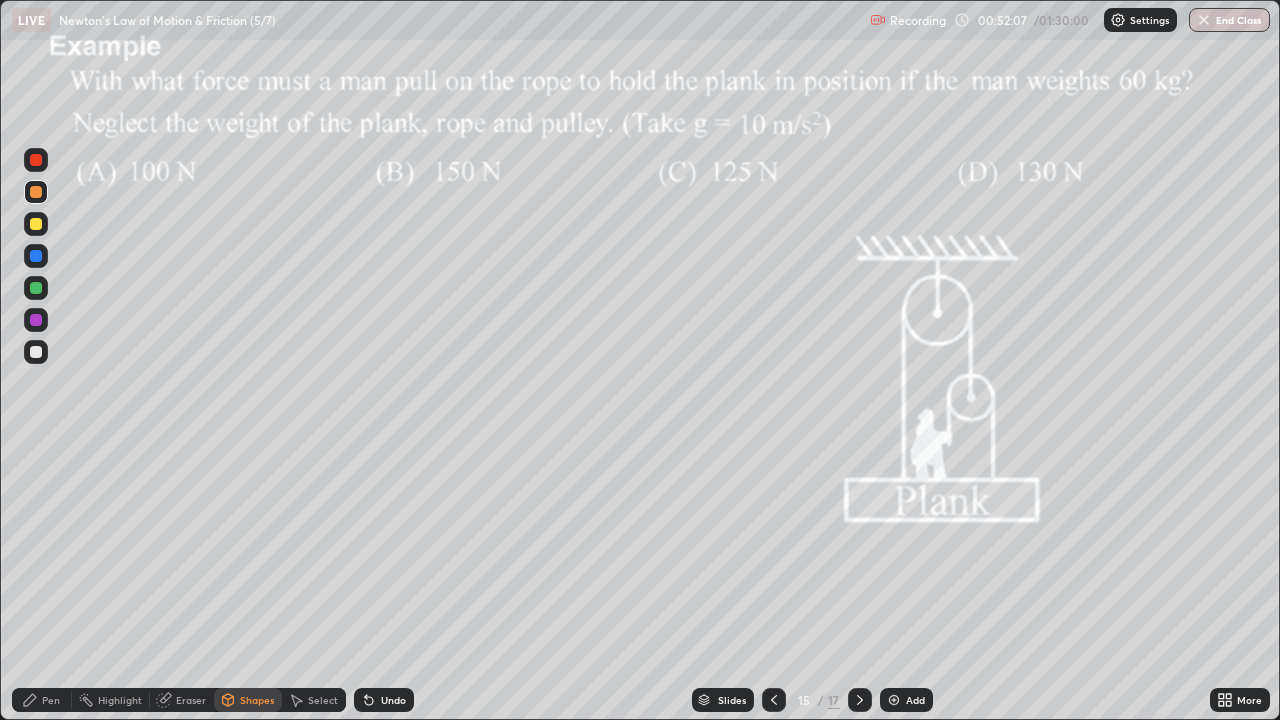 click at bounding box center [36, 320] 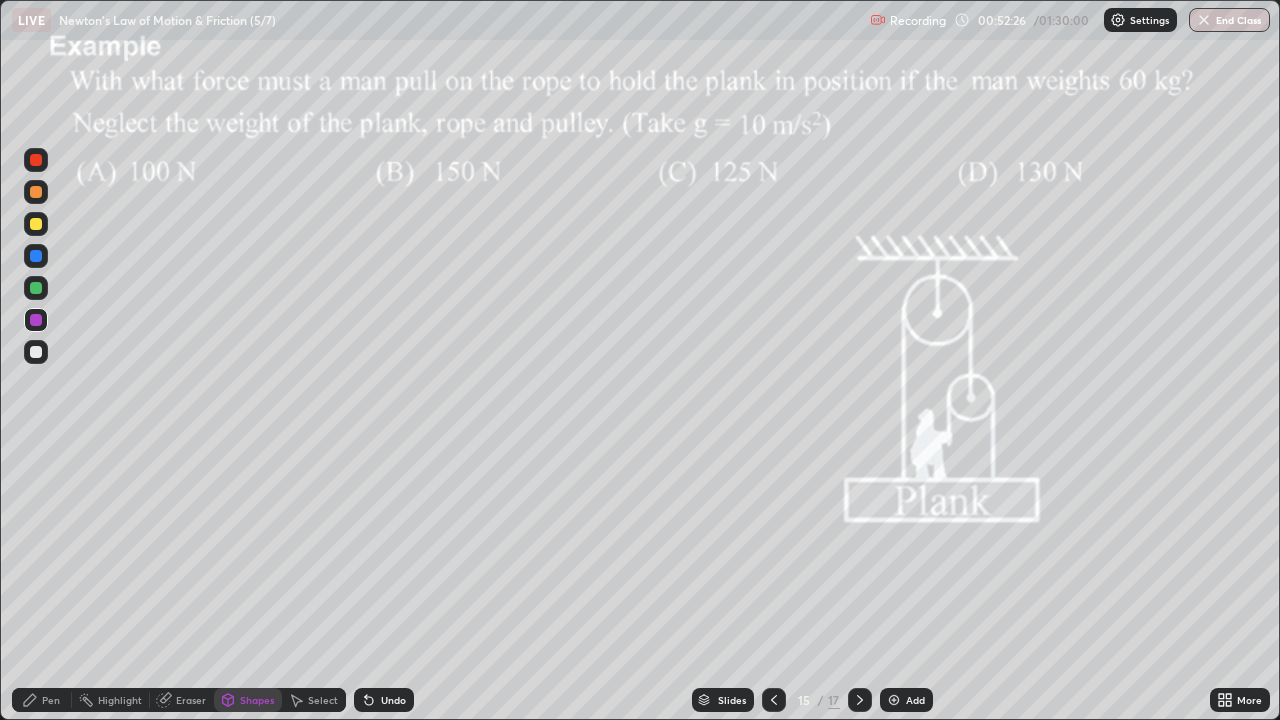 click on "Pen" at bounding box center (51, 700) 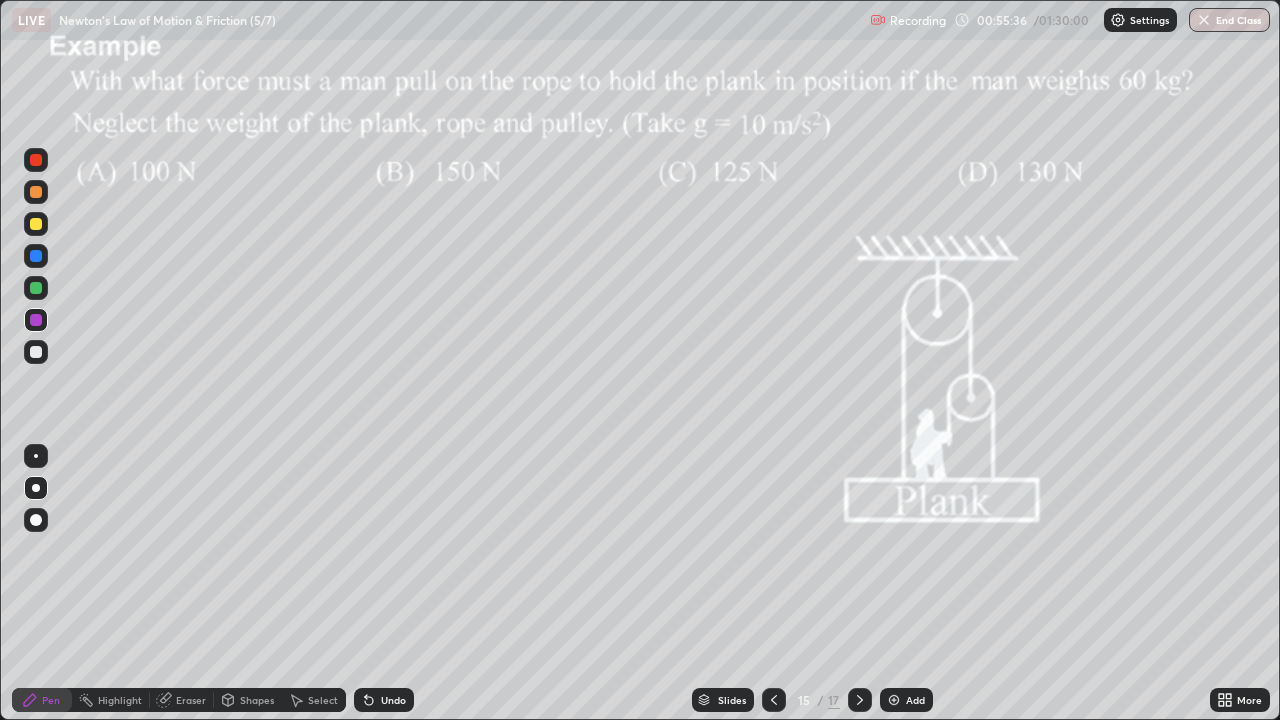 click at bounding box center [36, 224] 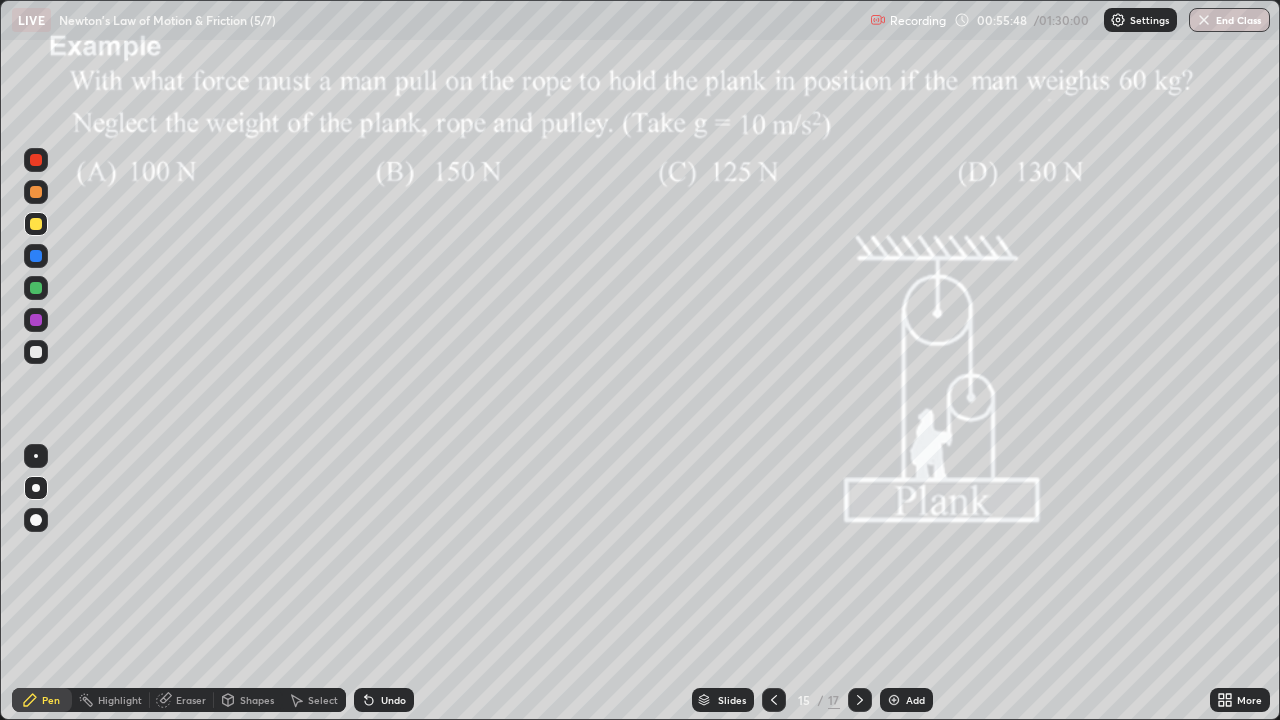 click on "Shapes" at bounding box center (257, 700) 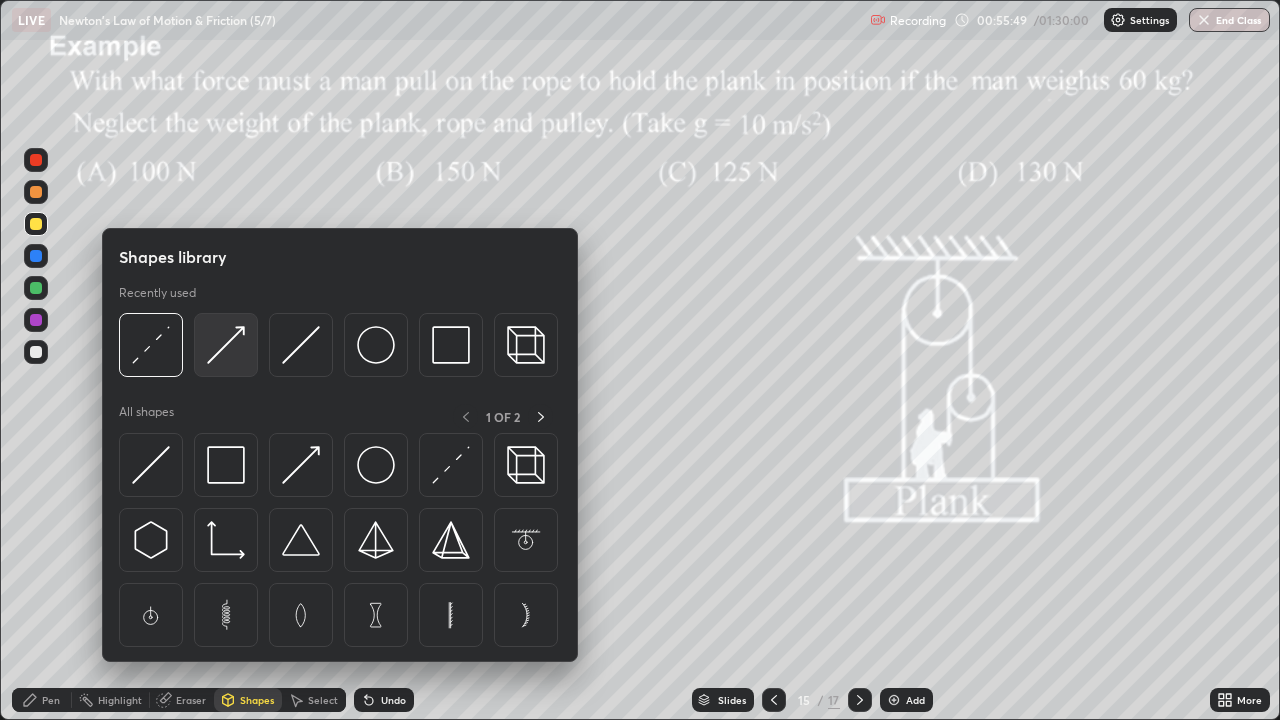 click at bounding box center [226, 345] 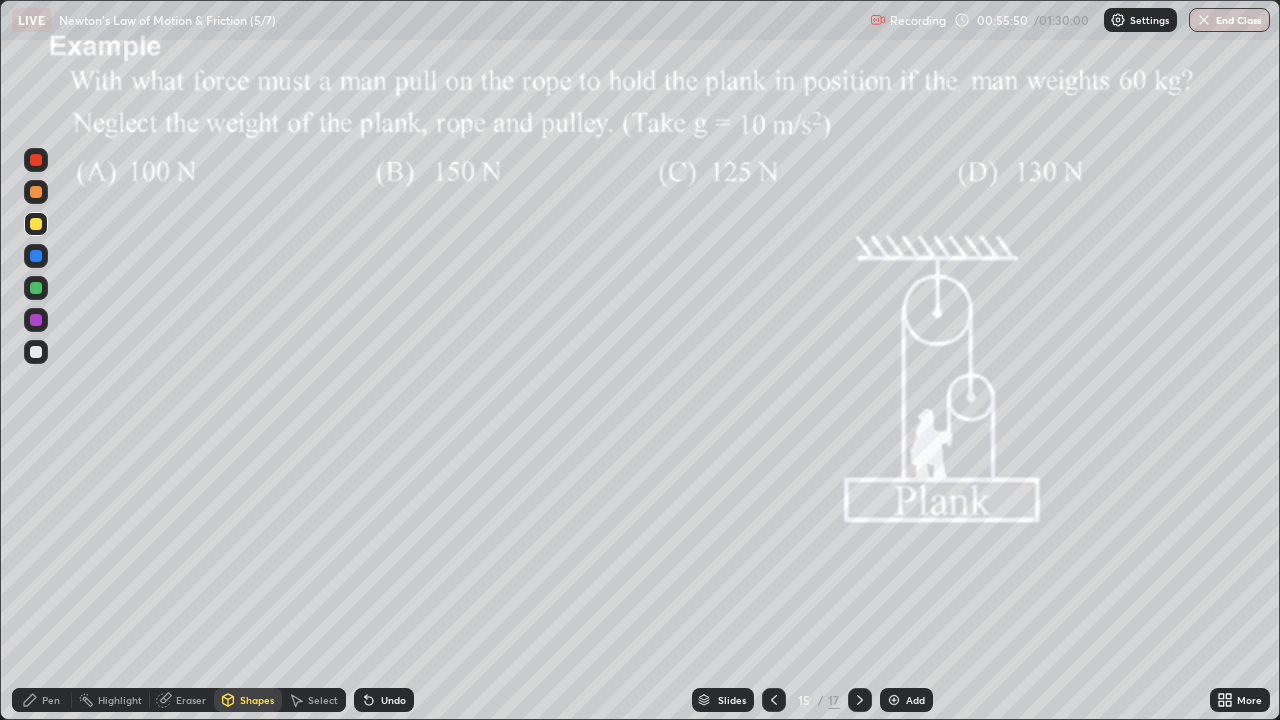 click at bounding box center (36, 352) 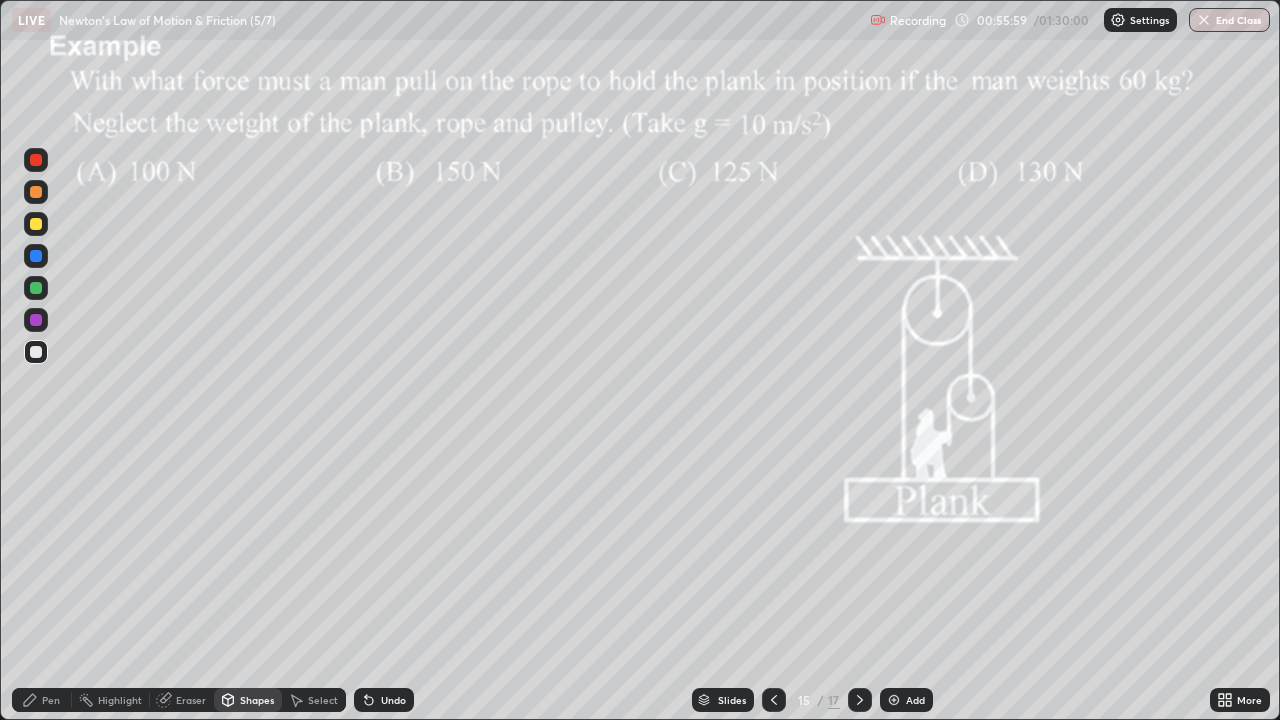 click on "Pen" at bounding box center (51, 700) 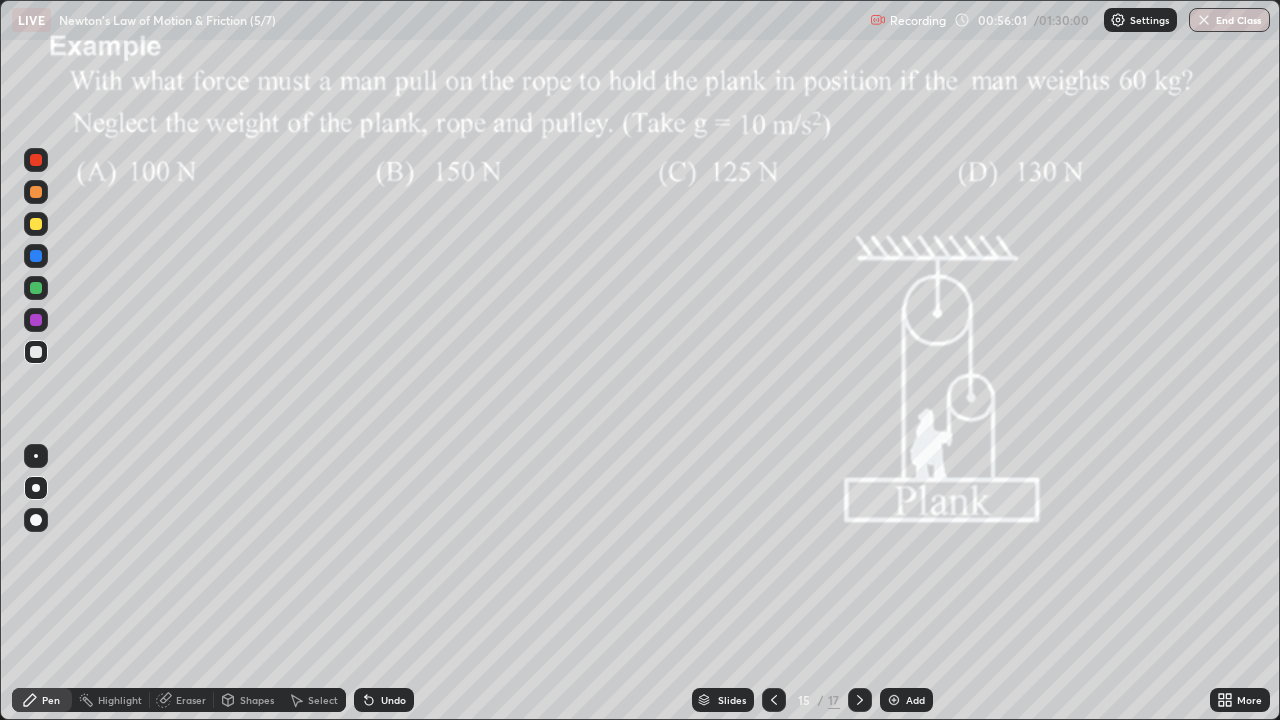 click at bounding box center [36, 352] 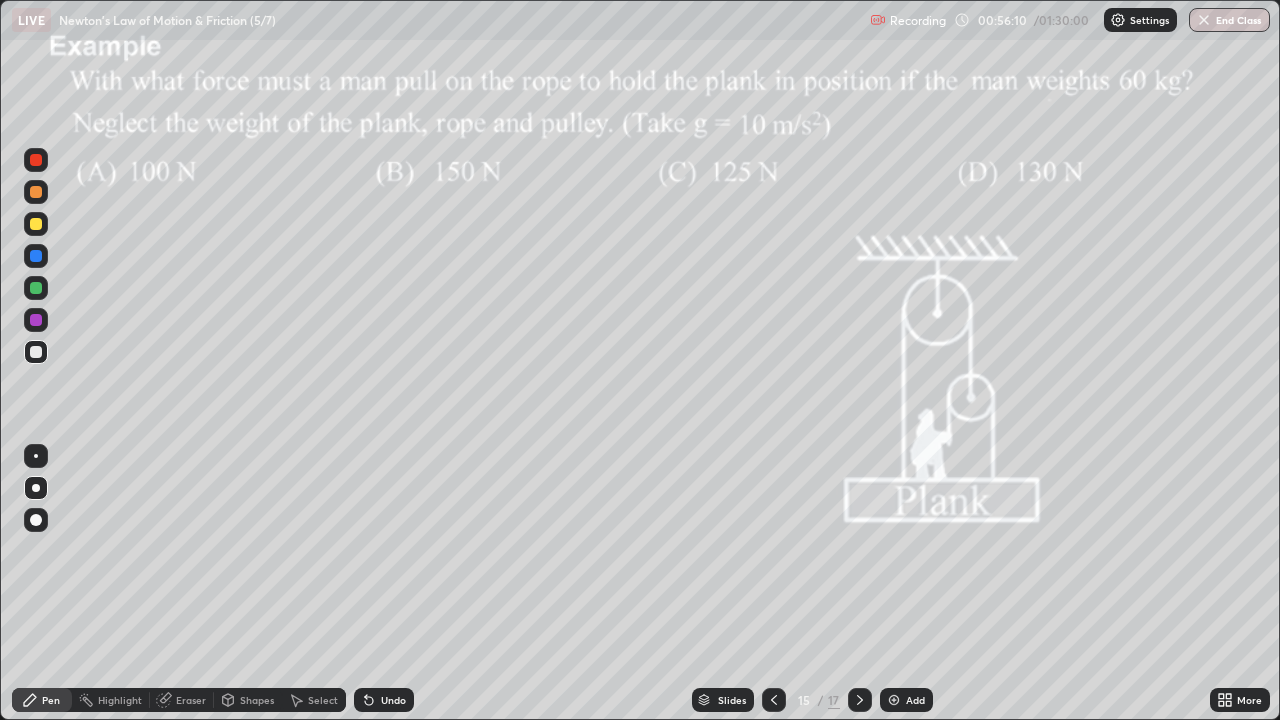 click at bounding box center [36, 288] 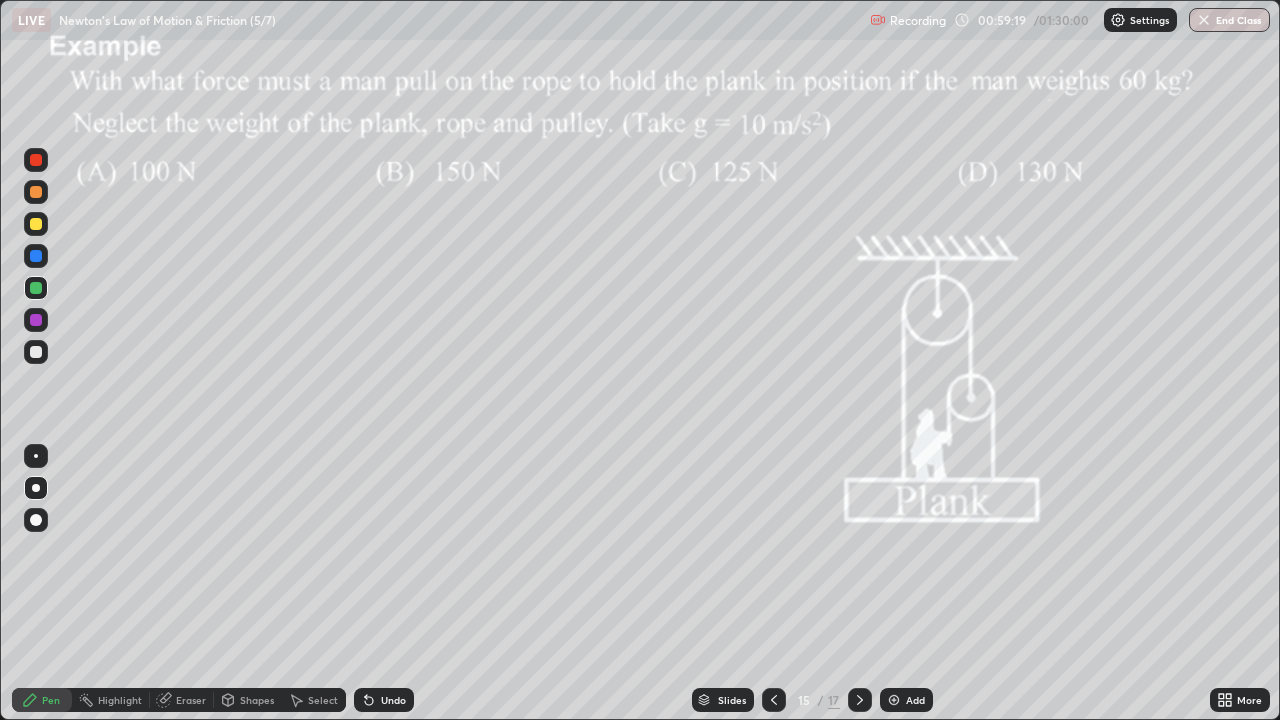 click 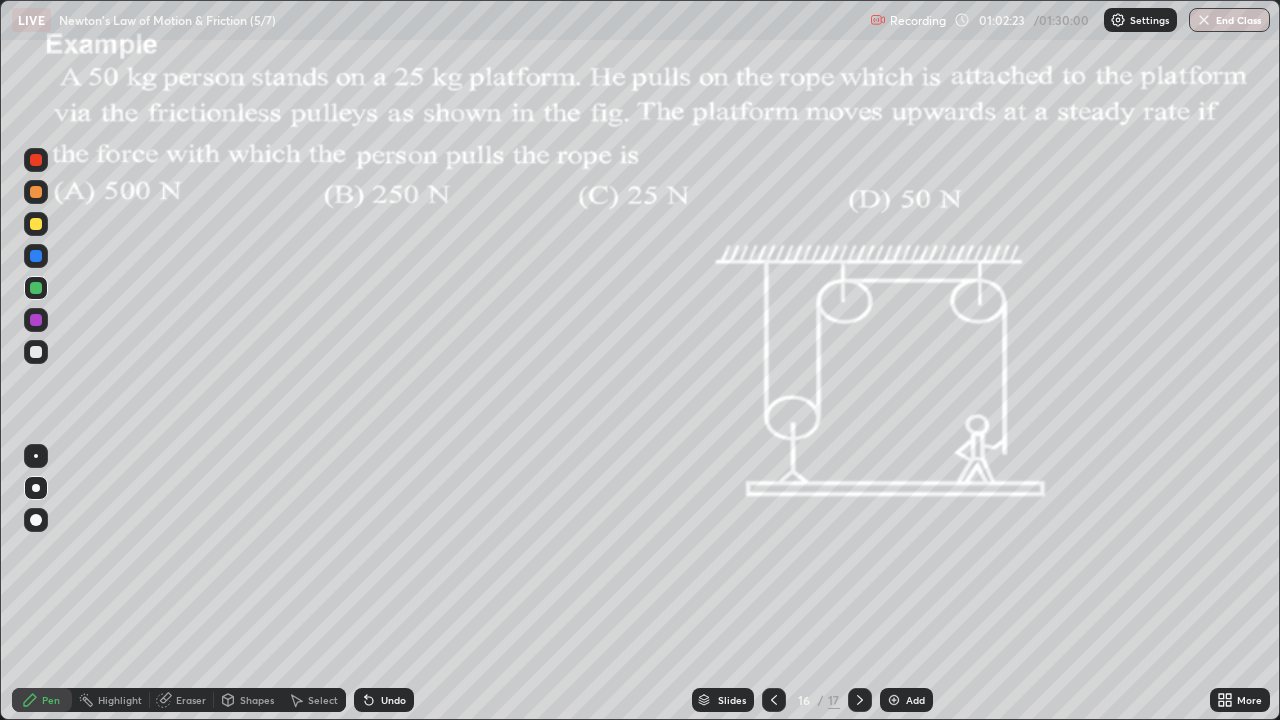 click at bounding box center (36, 288) 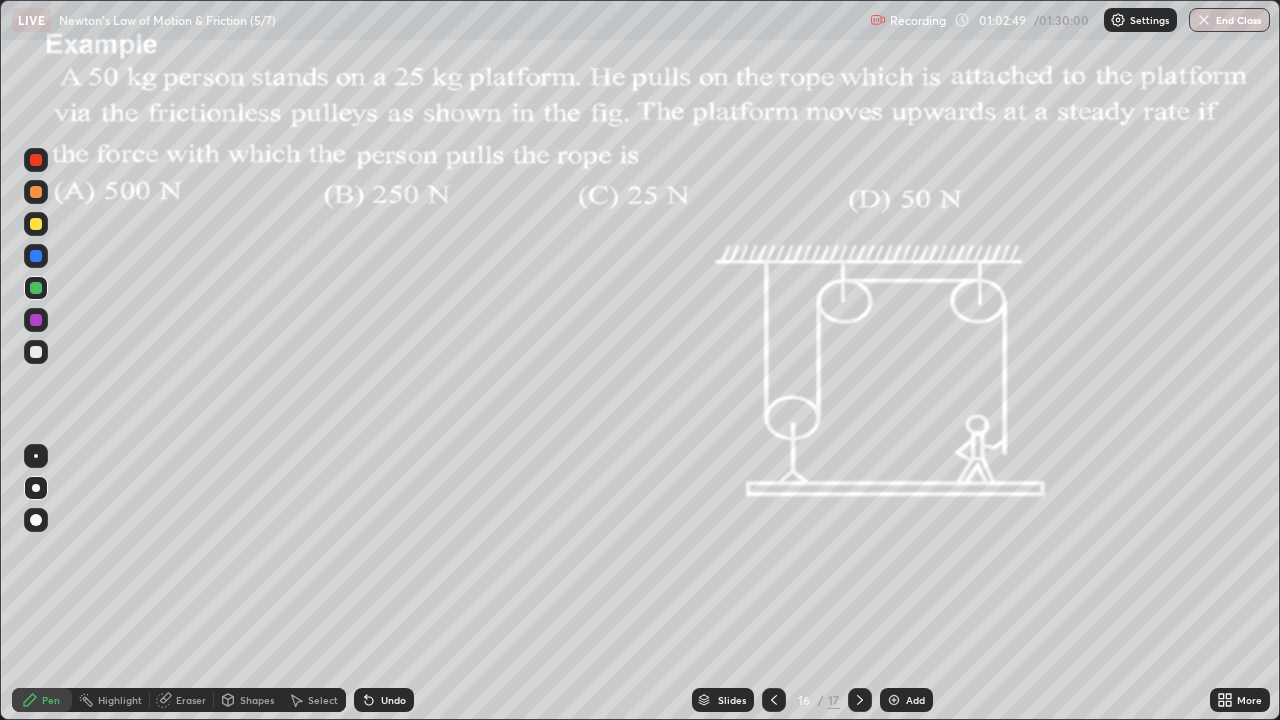 click at bounding box center [36, 192] 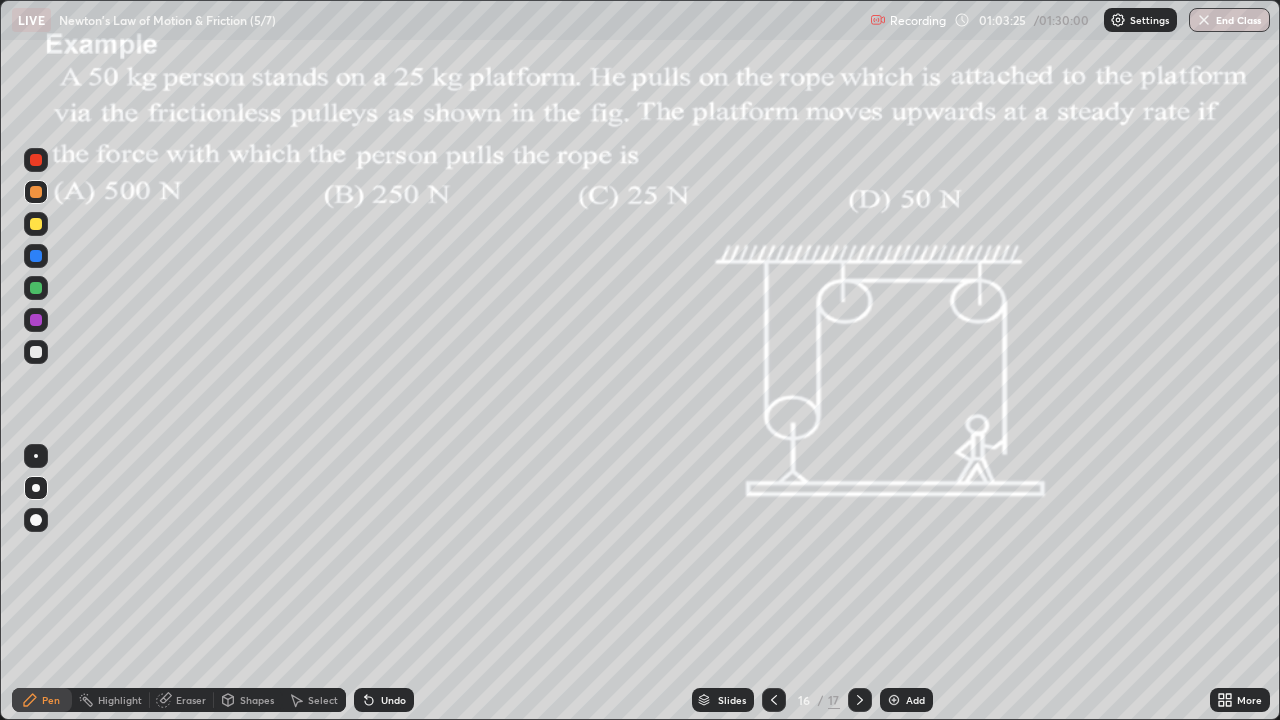 click on "Shapes" at bounding box center (257, 700) 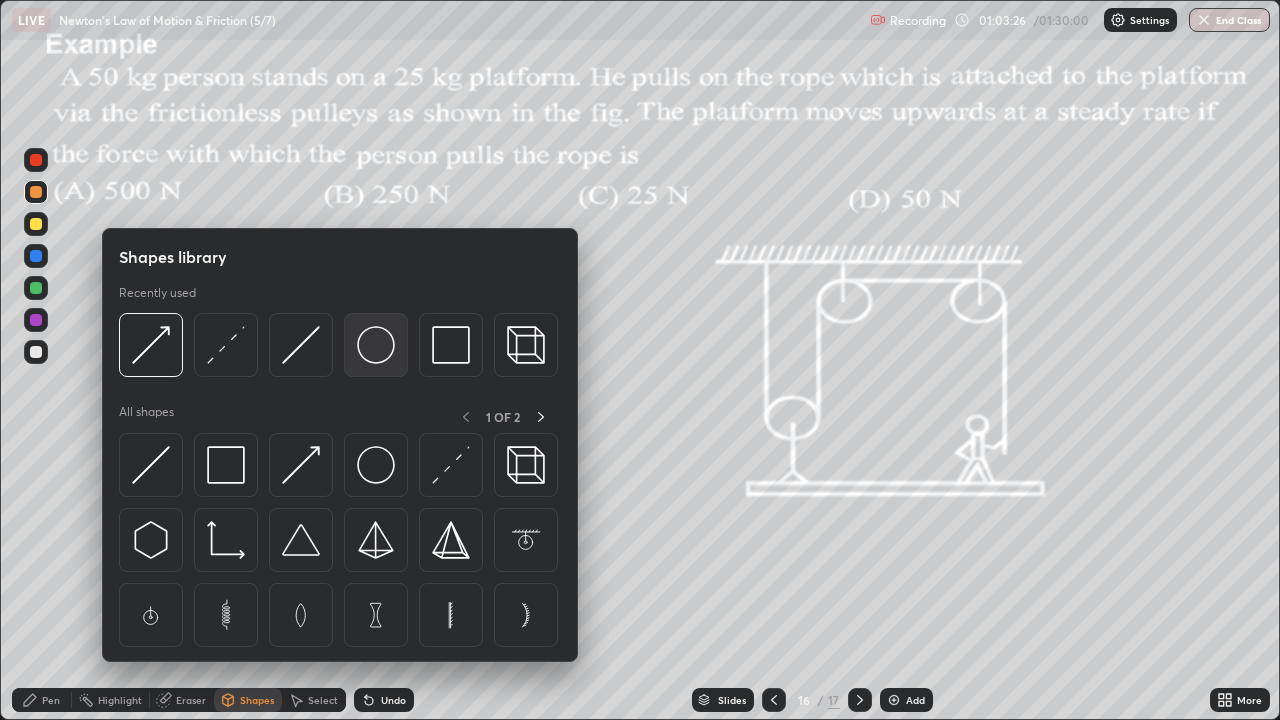 click at bounding box center [376, 345] 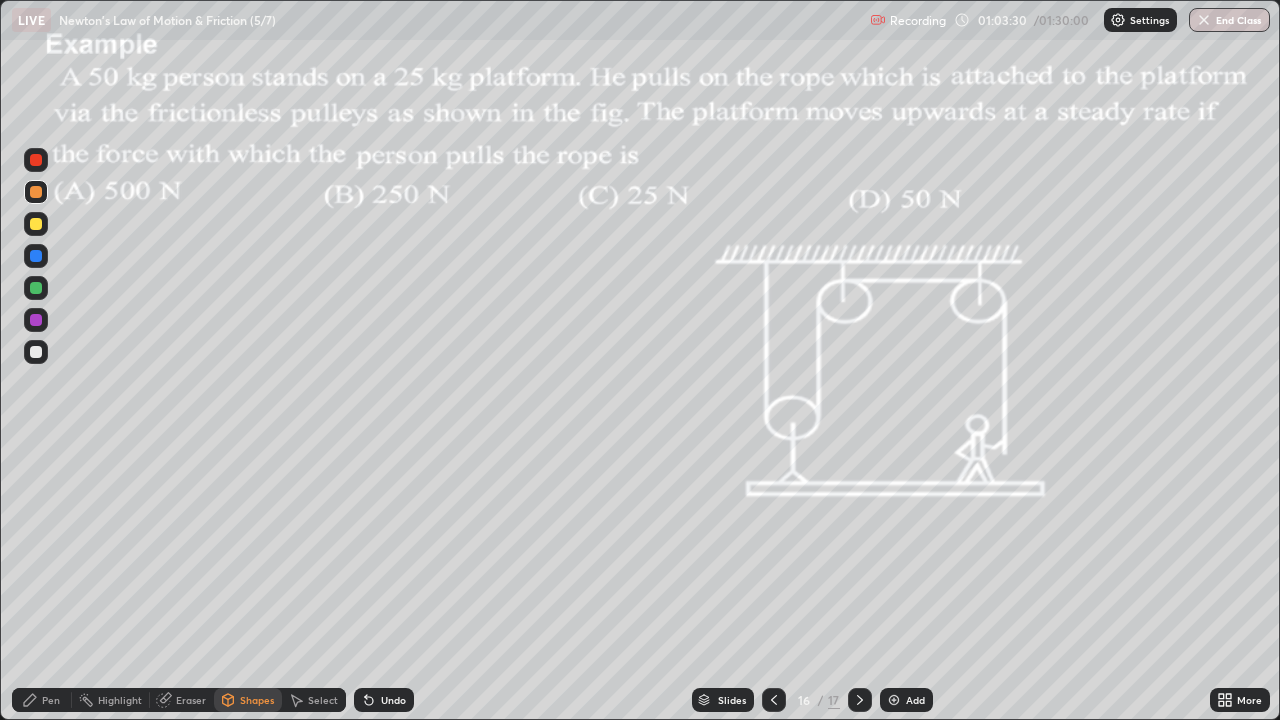 click on "Shapes" at bounding box center [257, 700] 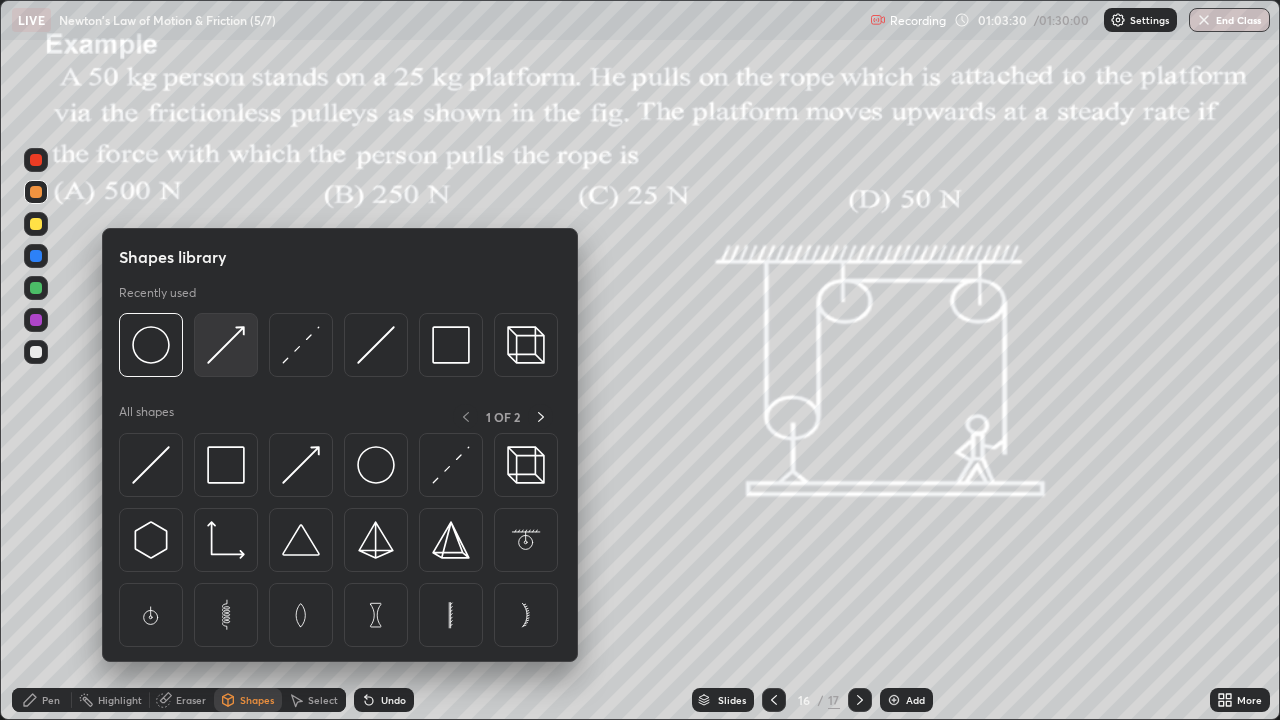 click at bounding box center [226, 345] 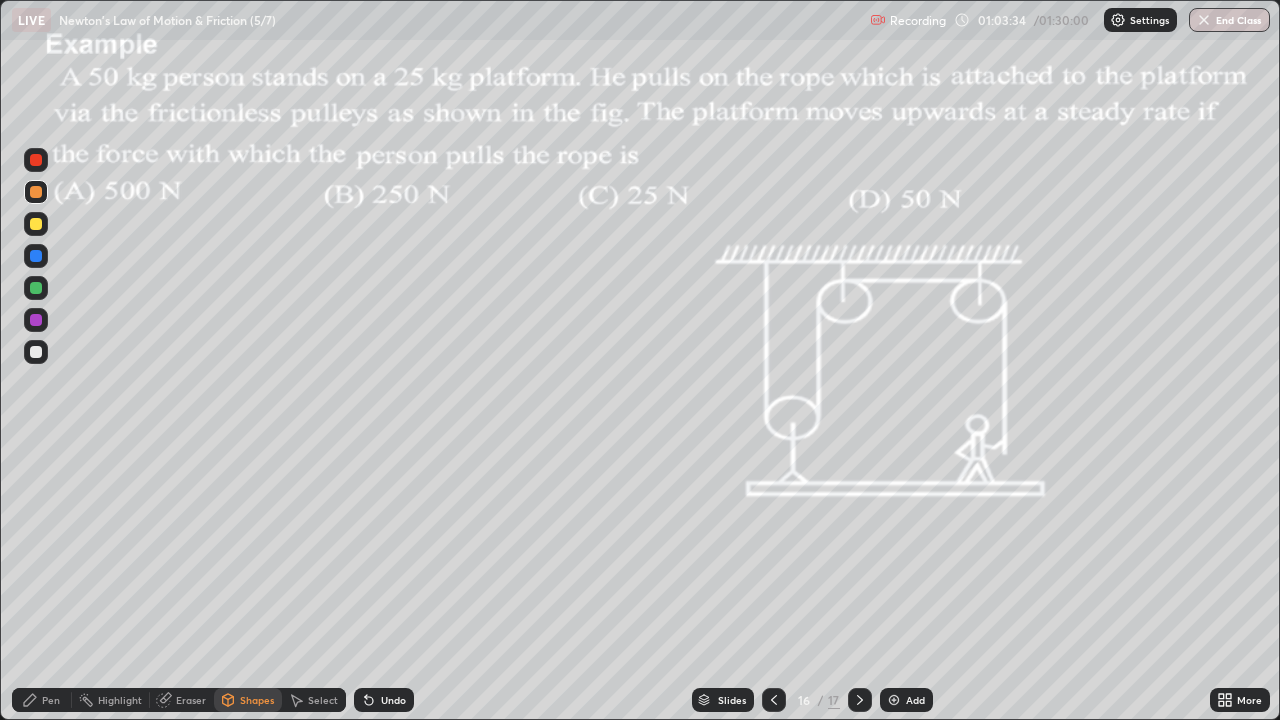 click at bounding box center [36, 352] 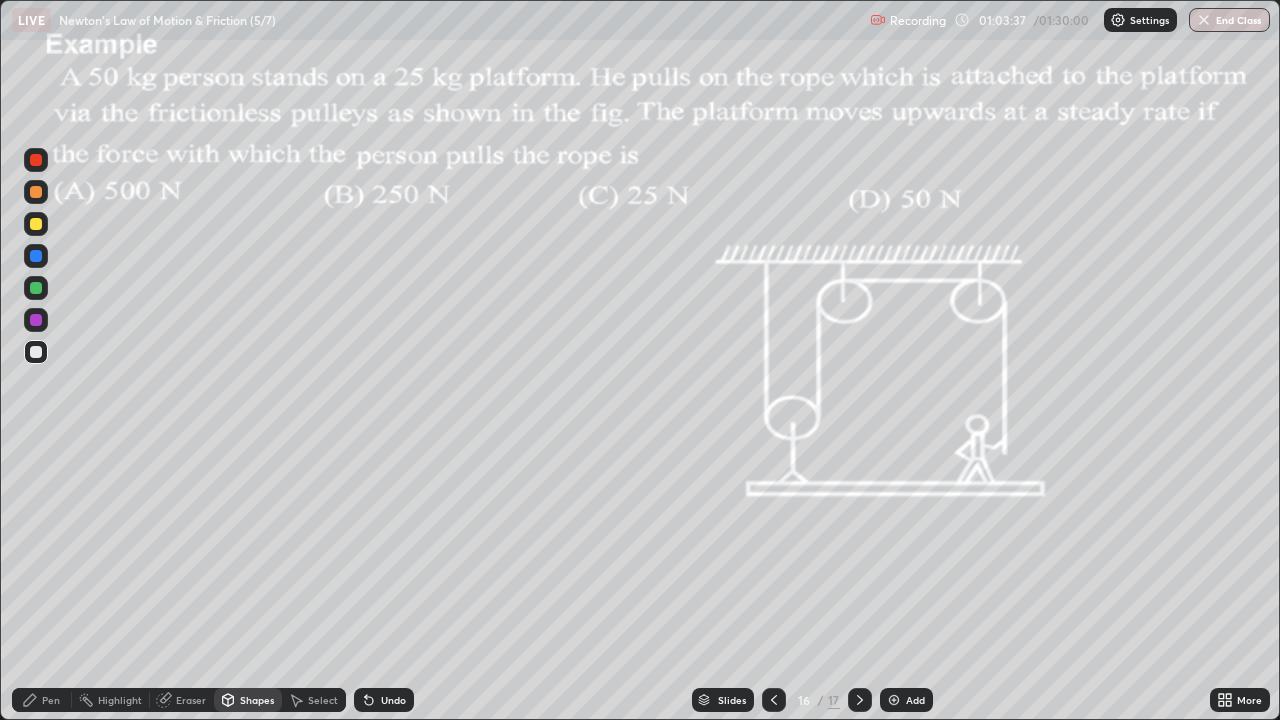 click 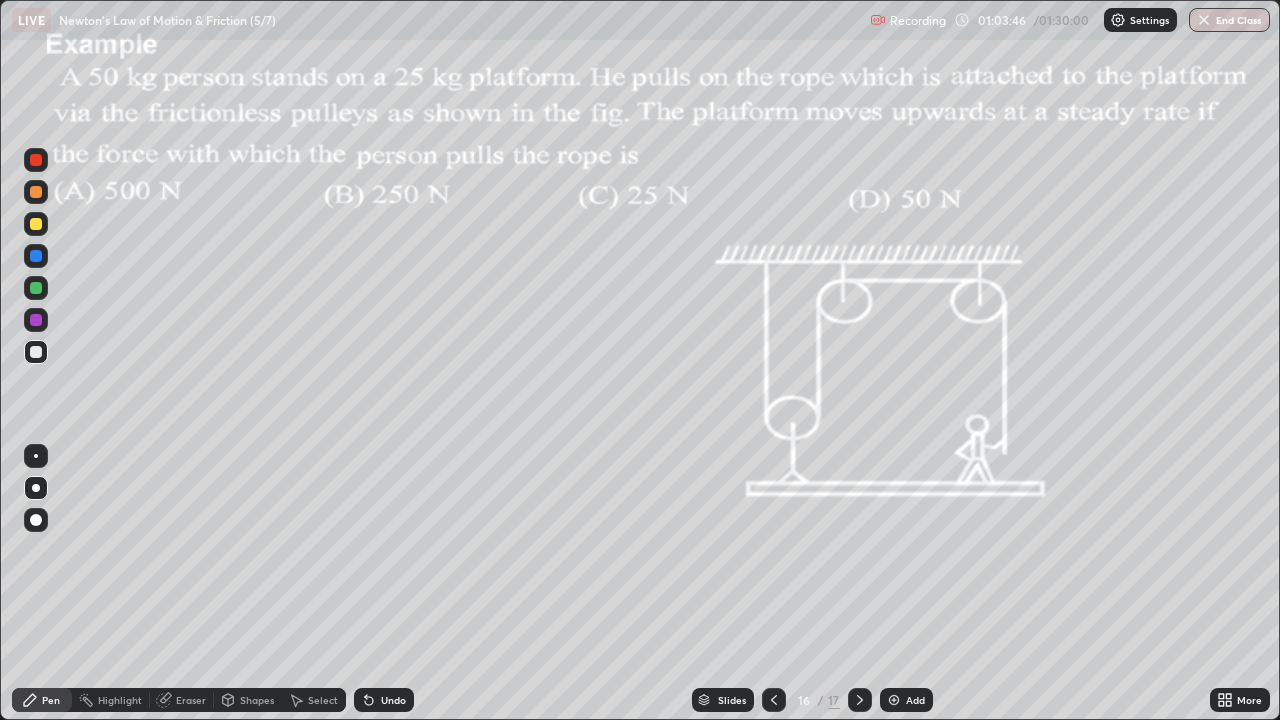 click 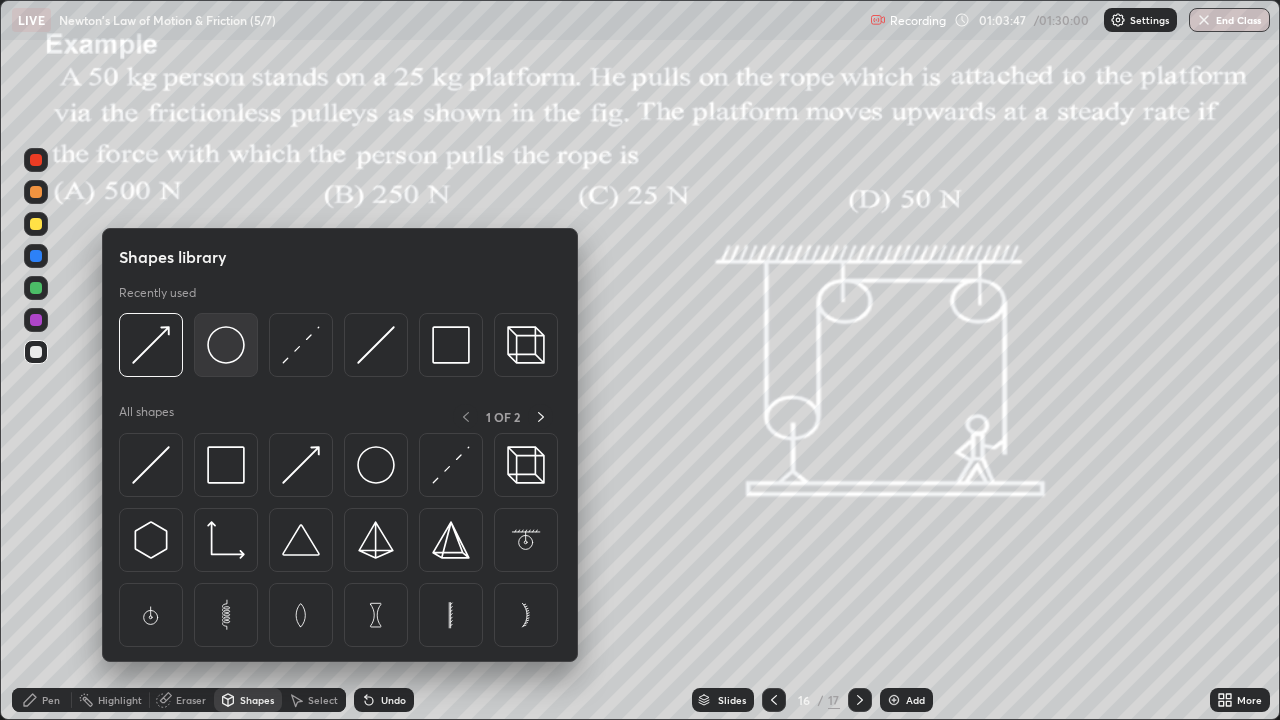 click at bounding box center [226, 345] 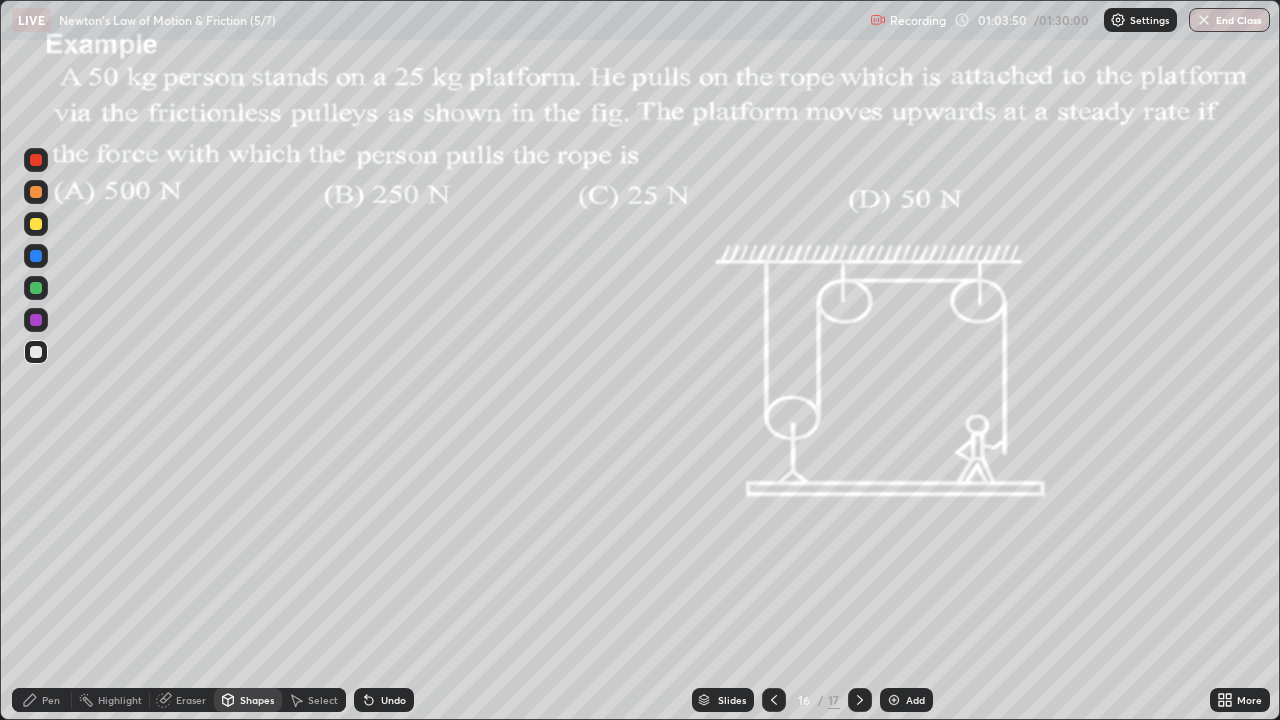 click at bounding box center [36, 224] 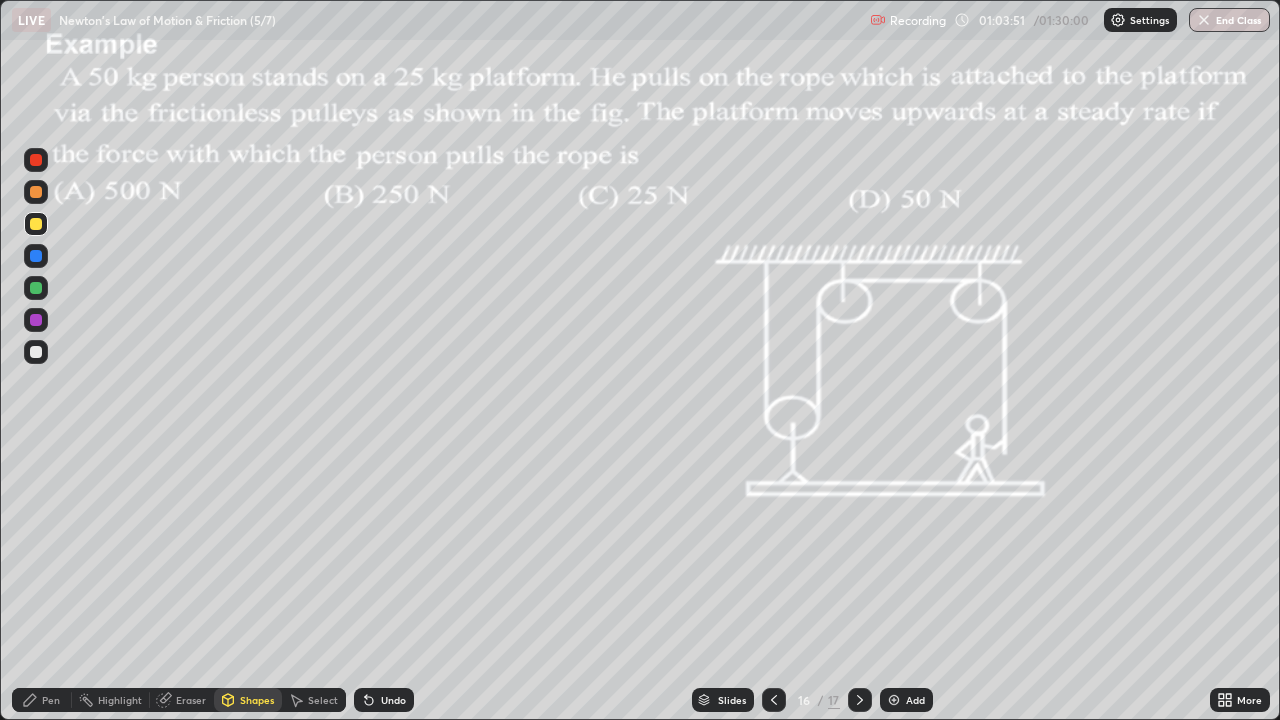click at bounding box center [36, 192] 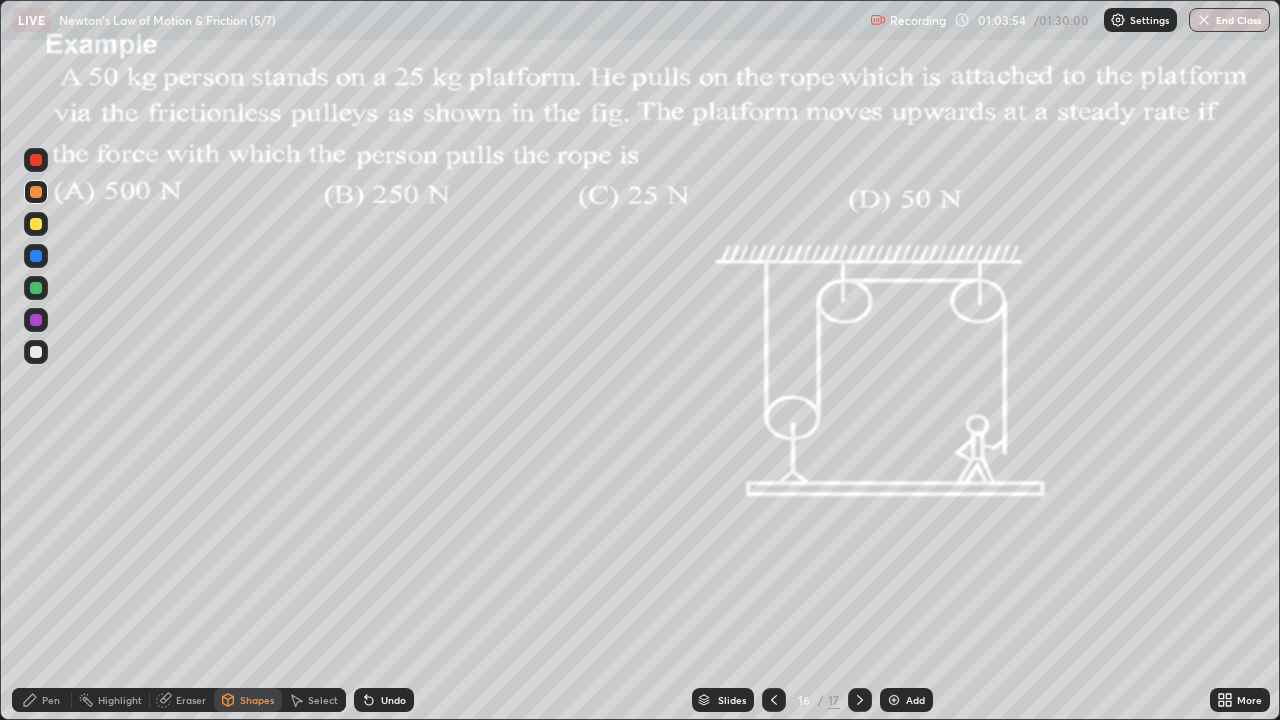 click on "Pen" at bounding box center (51, 700) 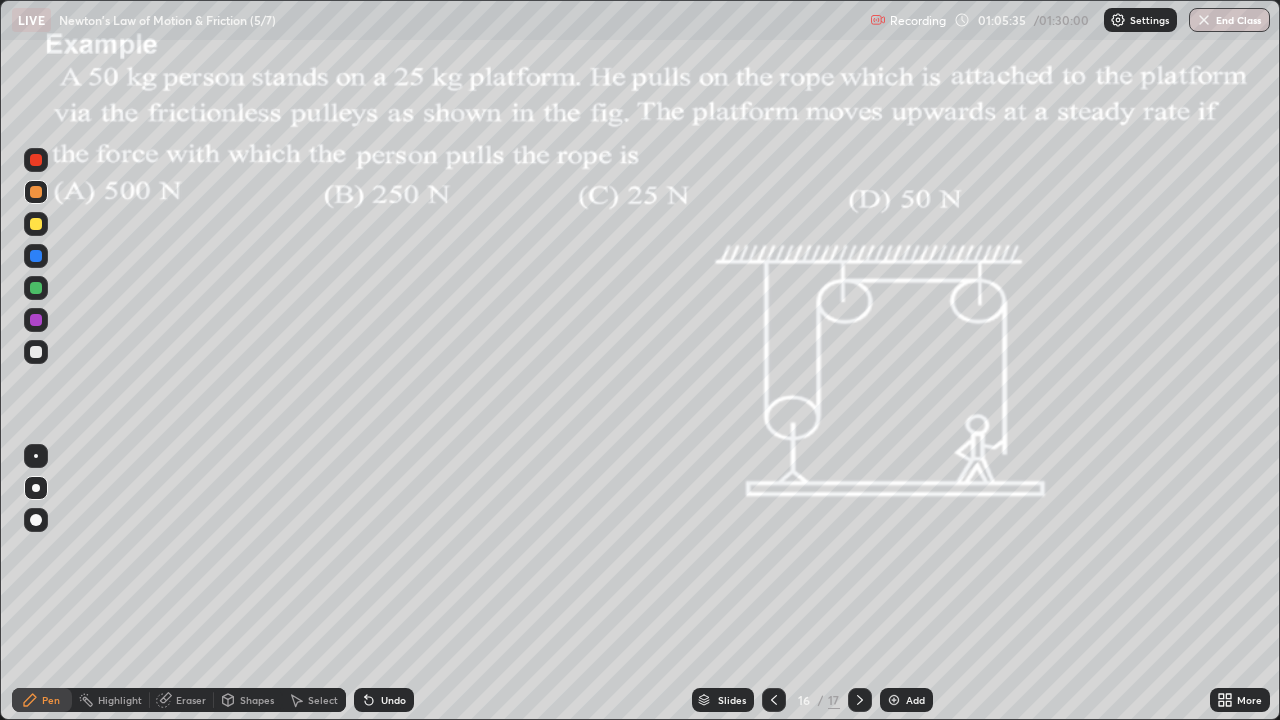 click on "Shapes" at bounding box center (248, 700) 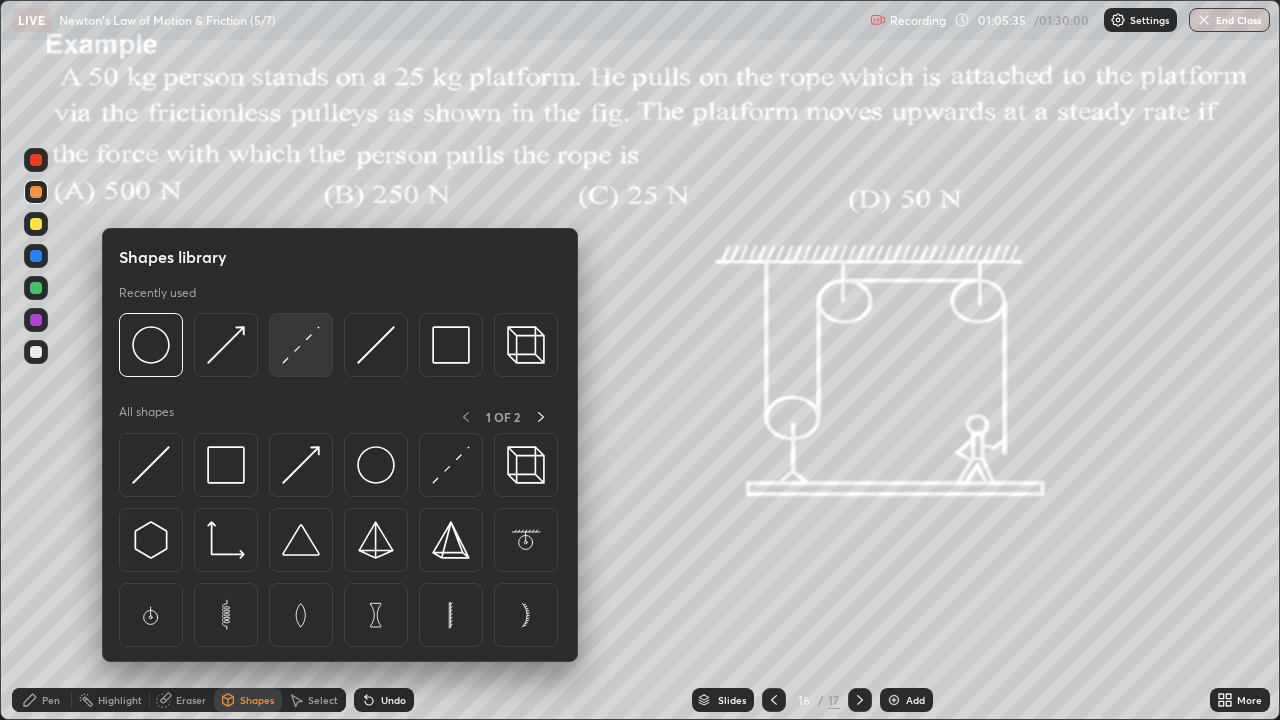 click at bounding box center (301, 345) 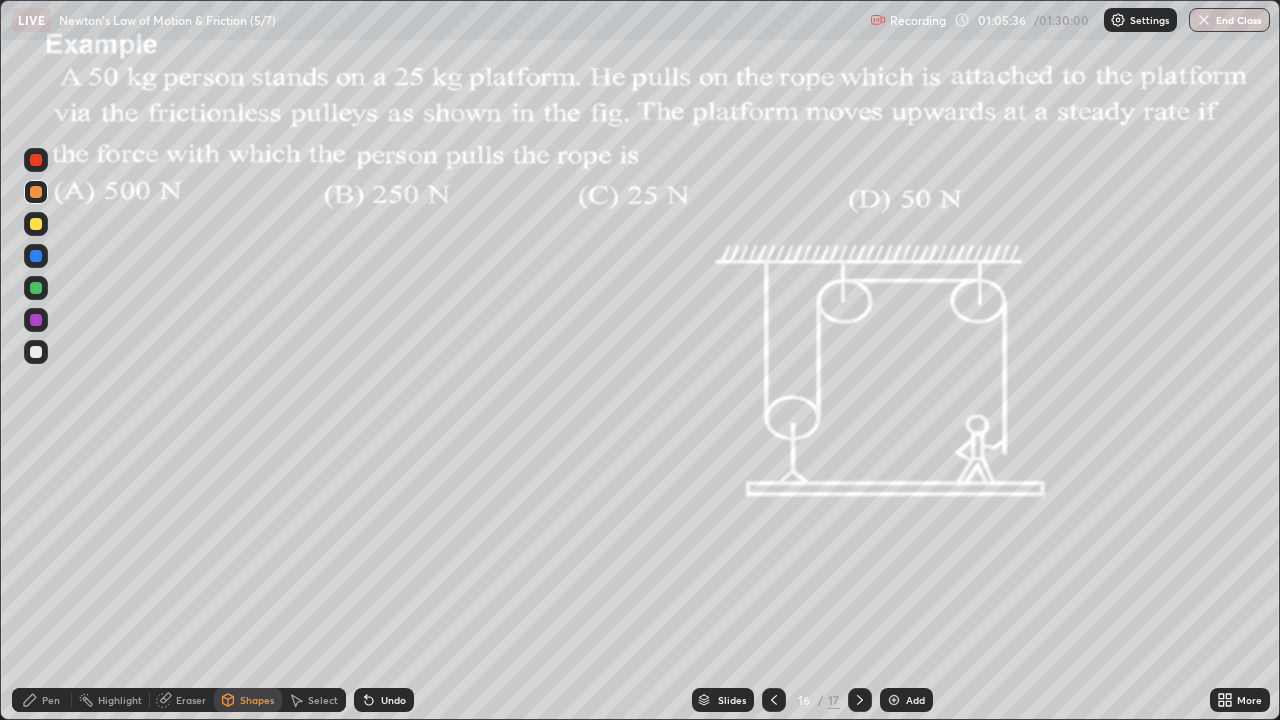 click at bounding box center [36, 320] 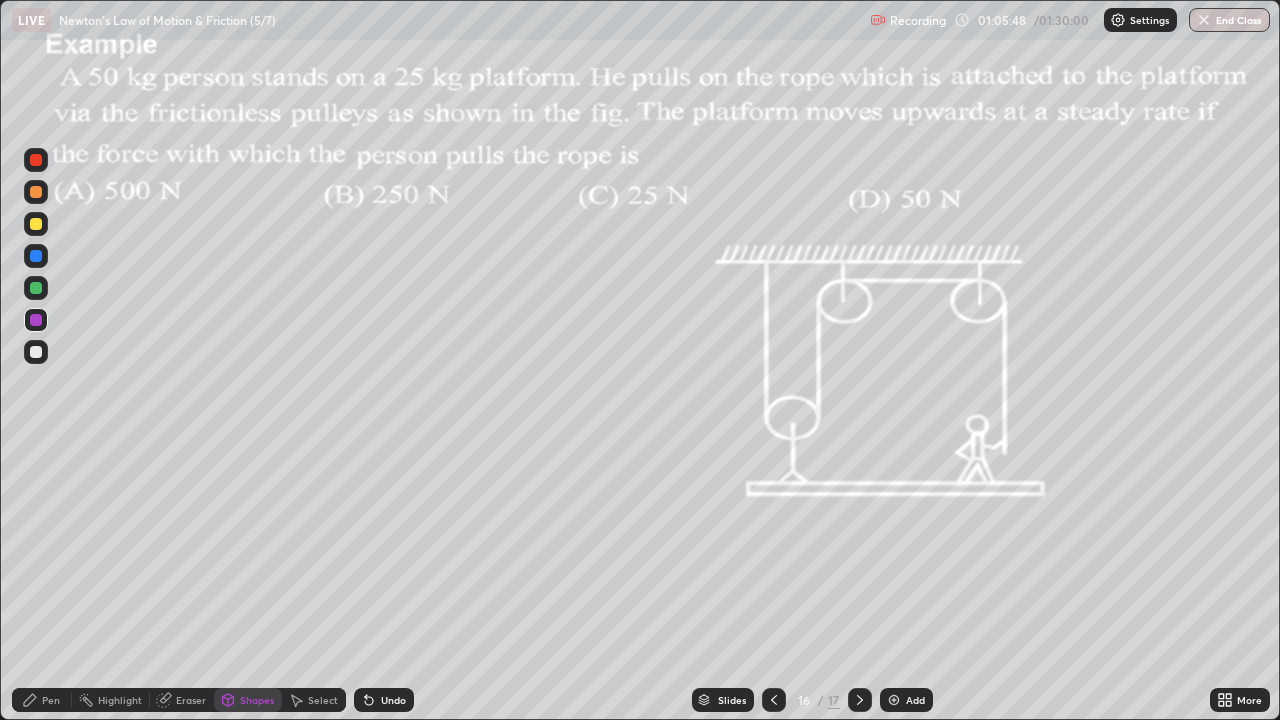 click on "Shapes" at bounding box center (257, 700) 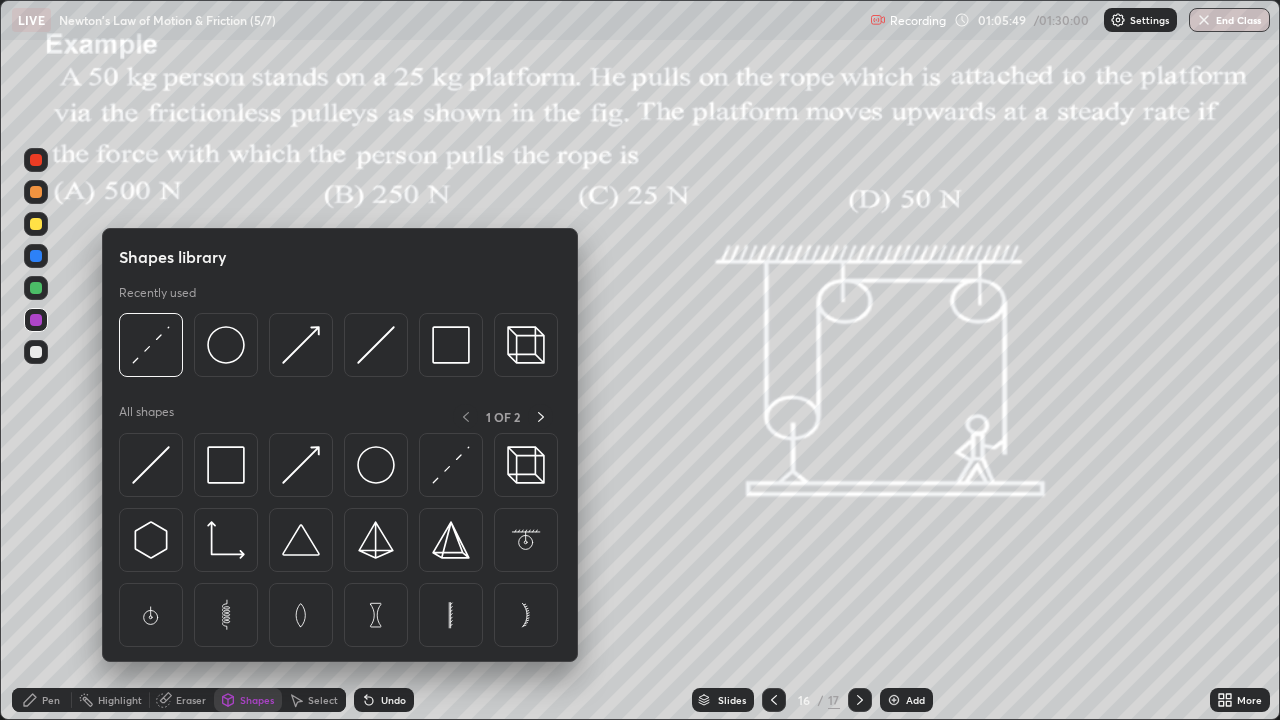 click on "Pen" at bounding box center [51, 700] 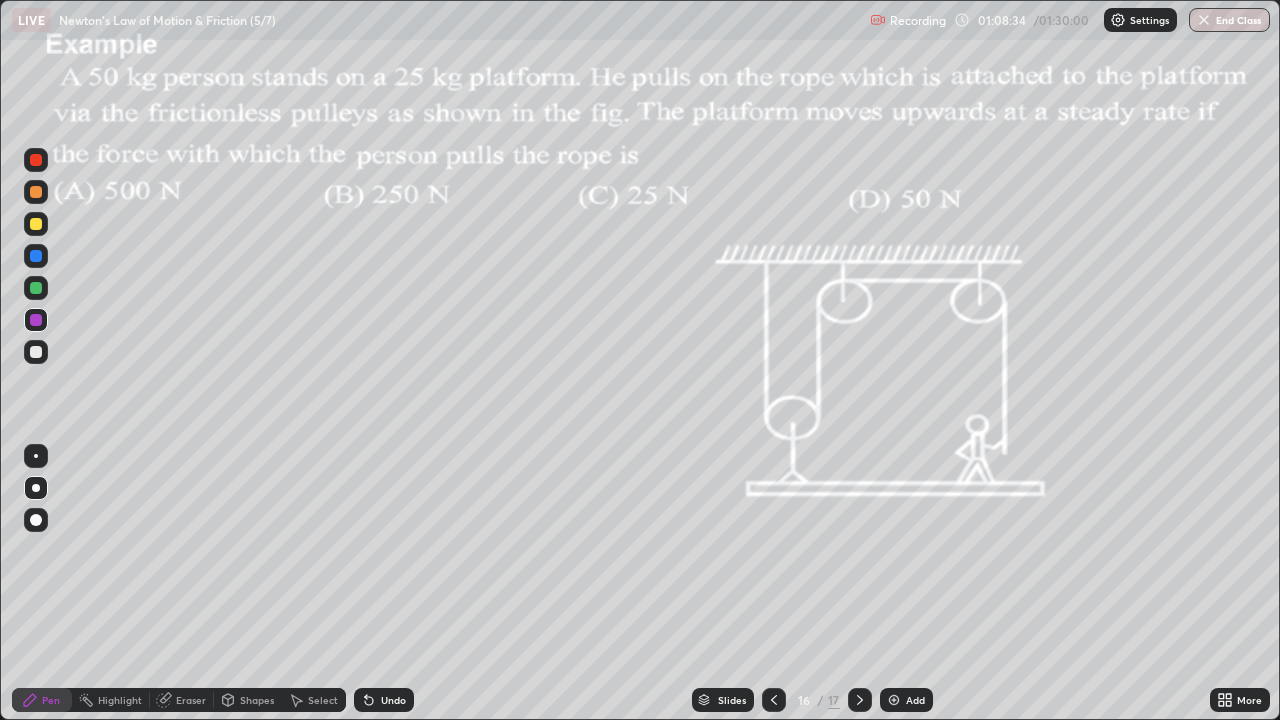 click 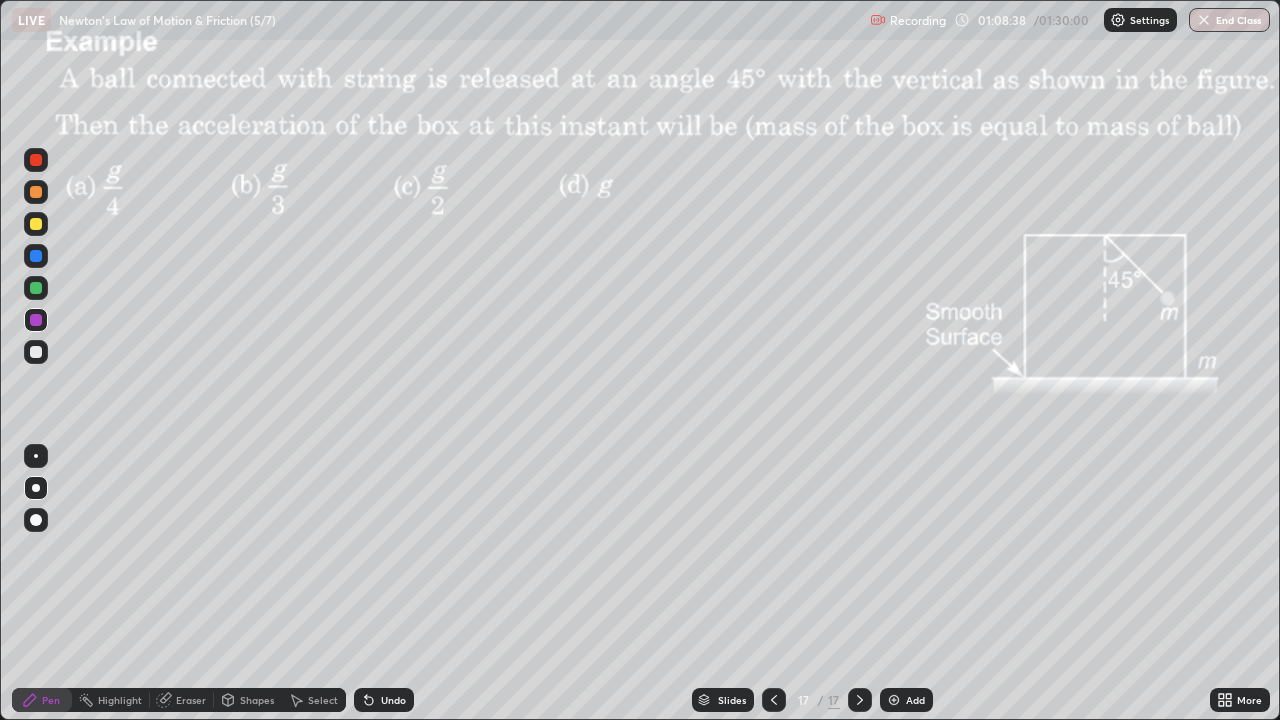 click on "More" at bounding box center [1249, 700] 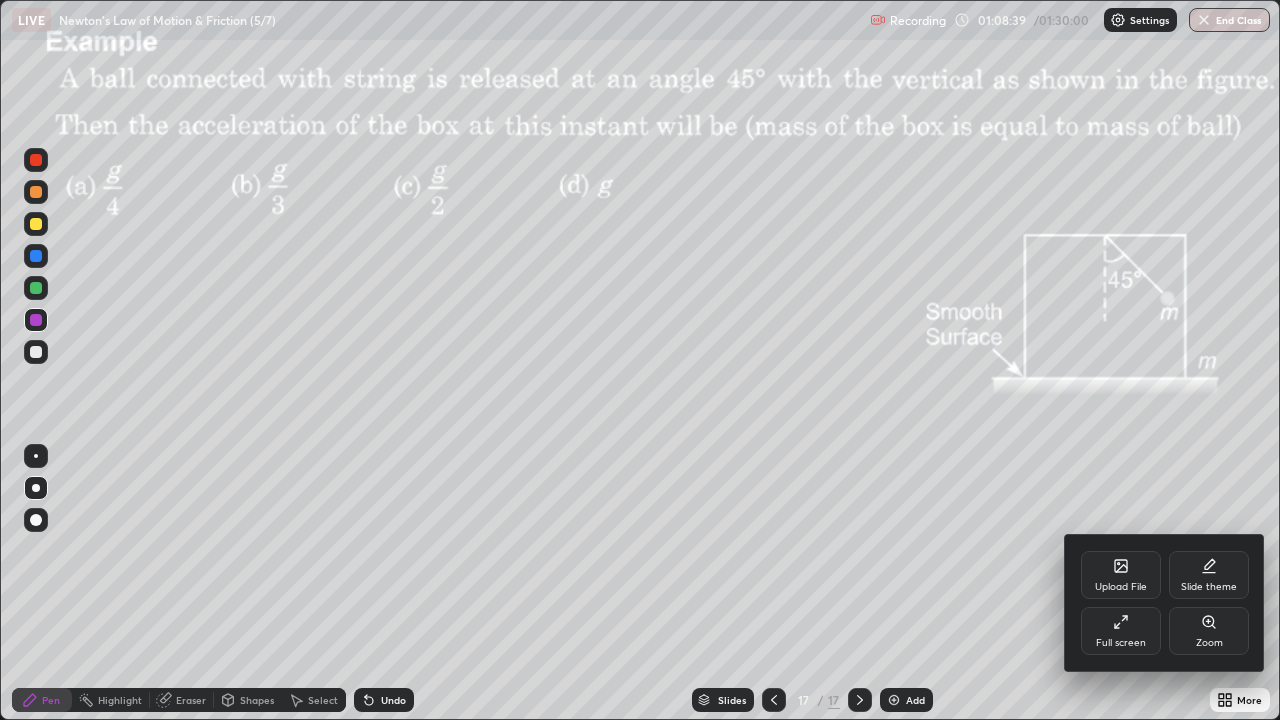 click on "Upload File" at bounding box center [1121, 575] 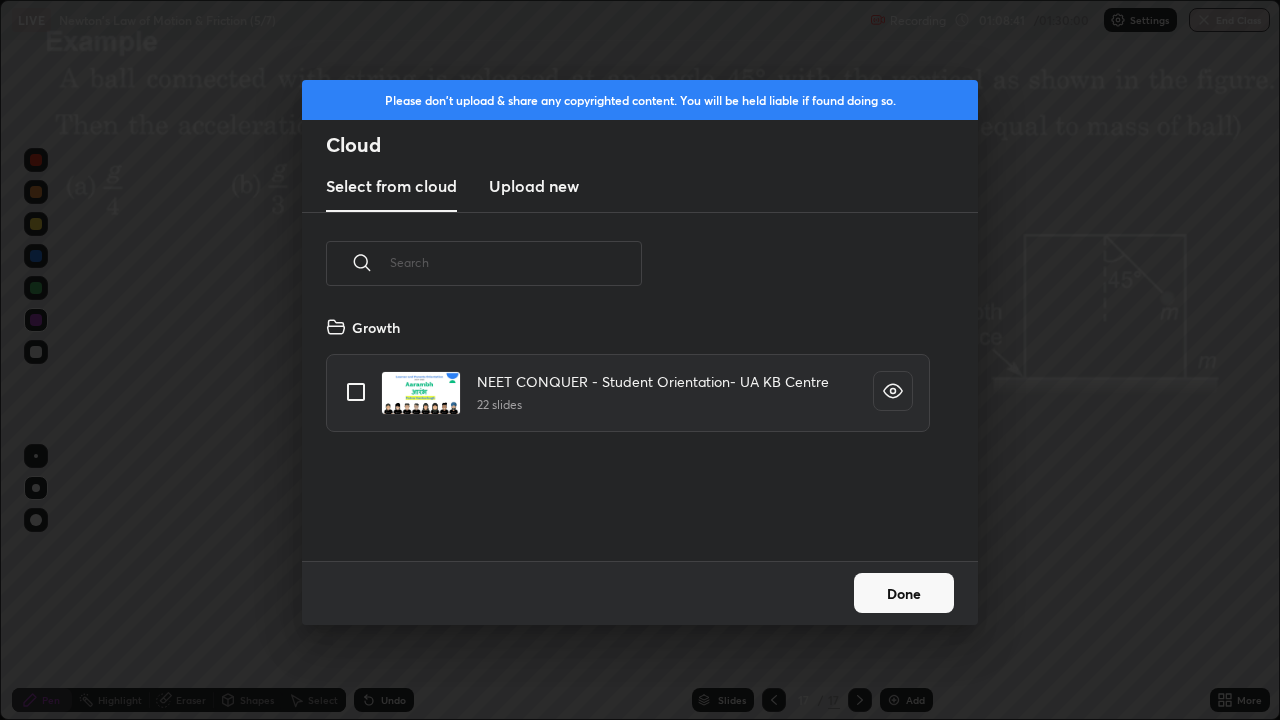scroll, scrollTop: 7, scrollLeft: 11, axis: both 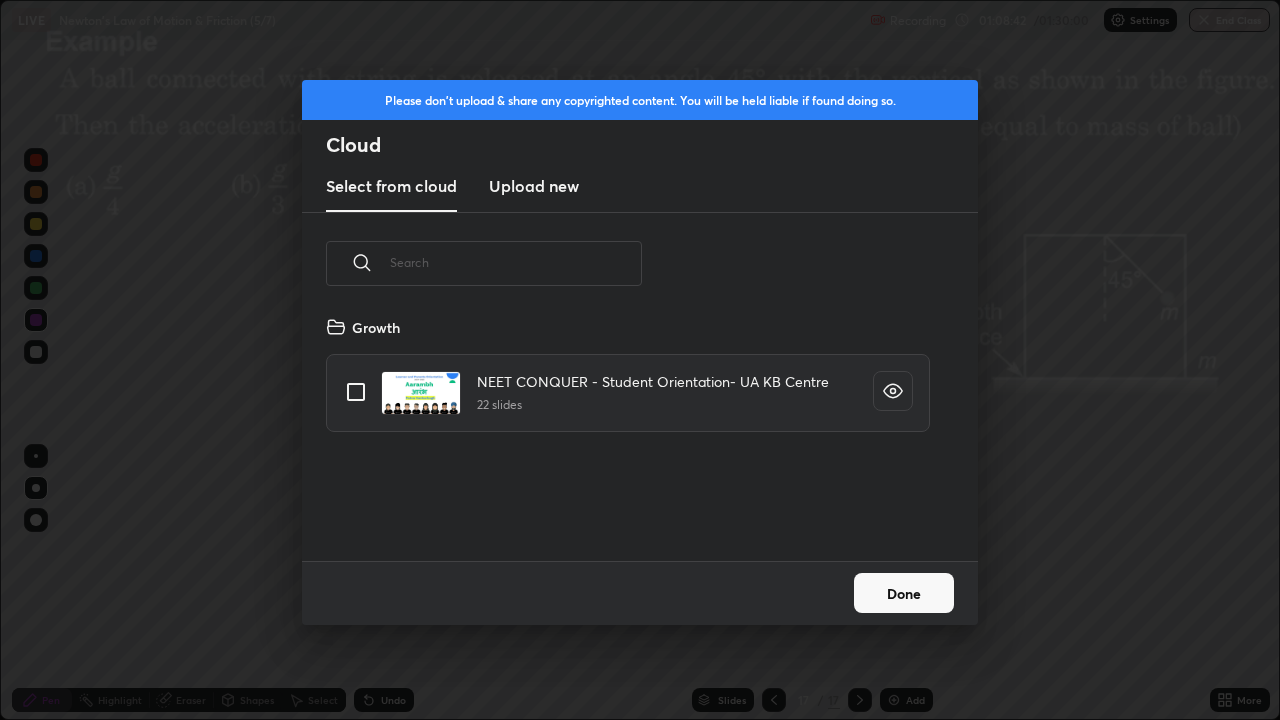 click on "Upload new" at bounding box center [534, 186] 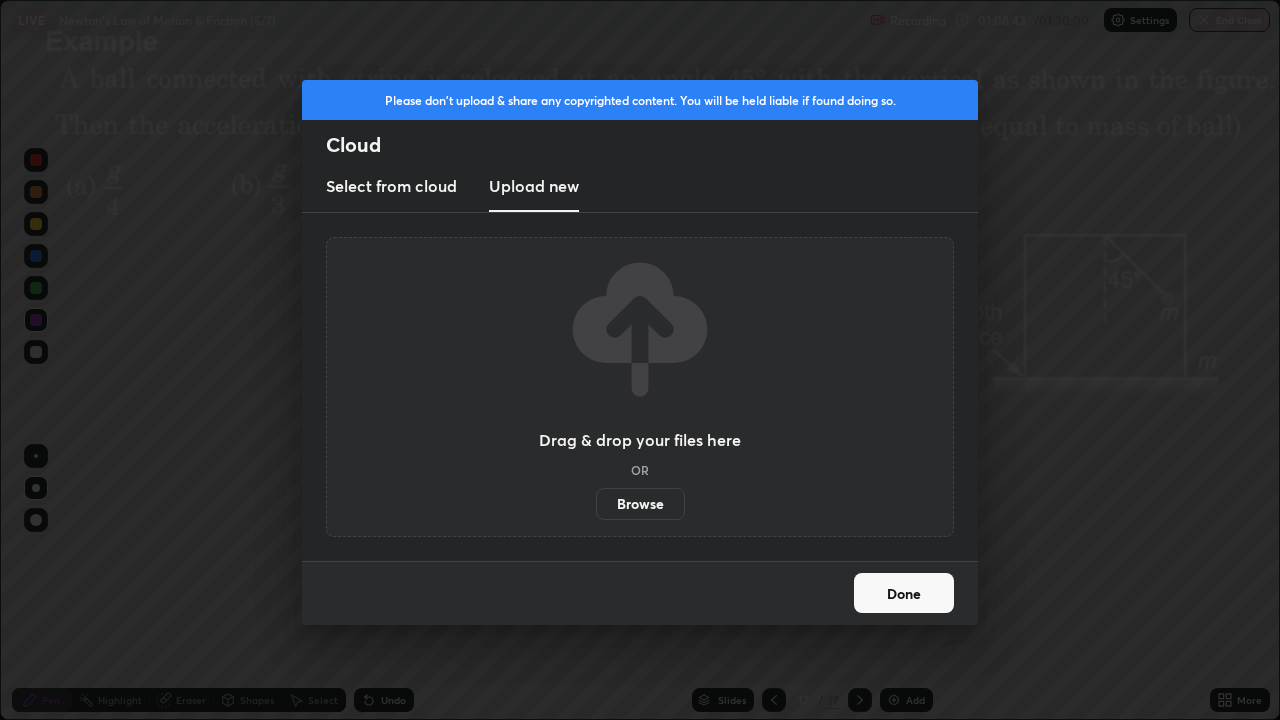 click on "Browse" at bounding box center [640, 504] 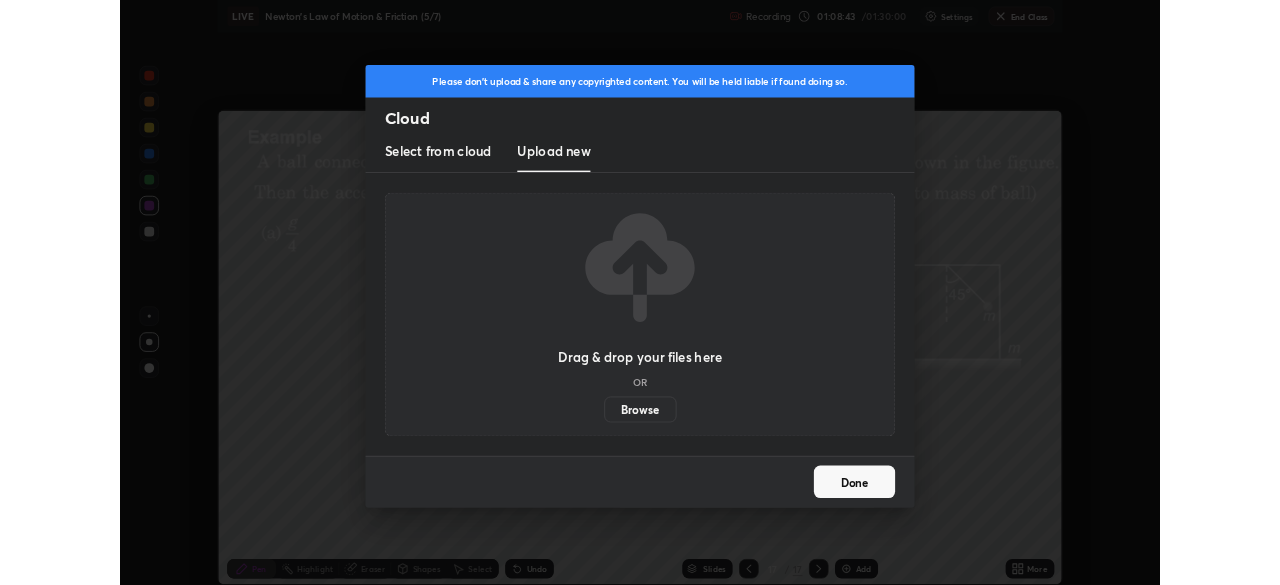 scroll, scrollTop: 585, scrollLeft: 1280, axis: both 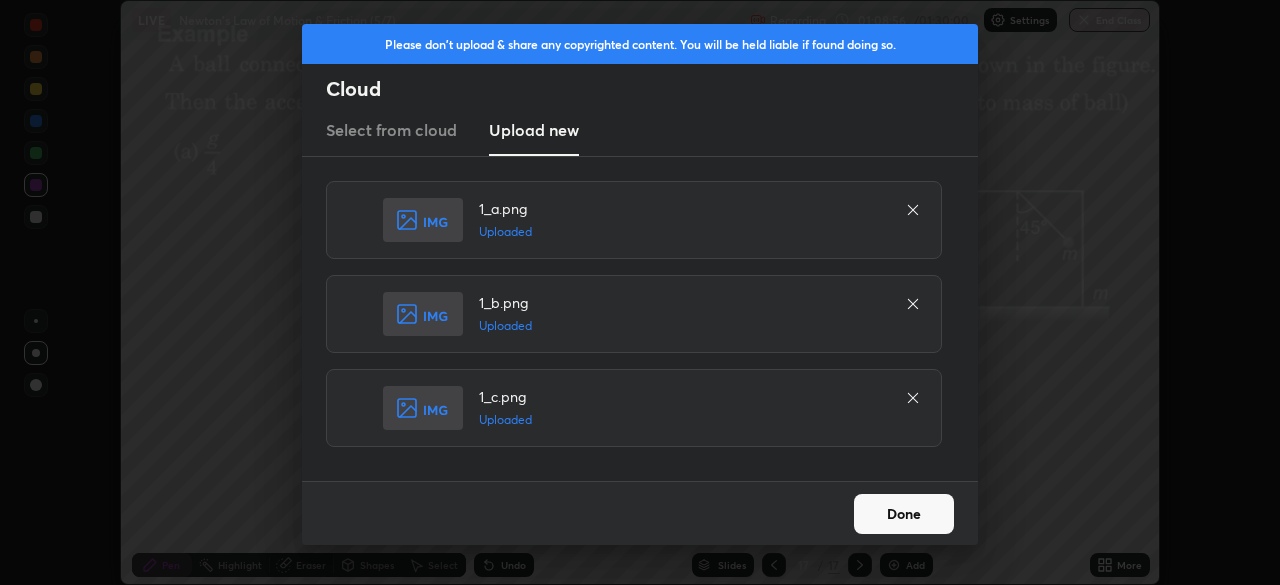 click on "Done" at bounding box center (904, 514) 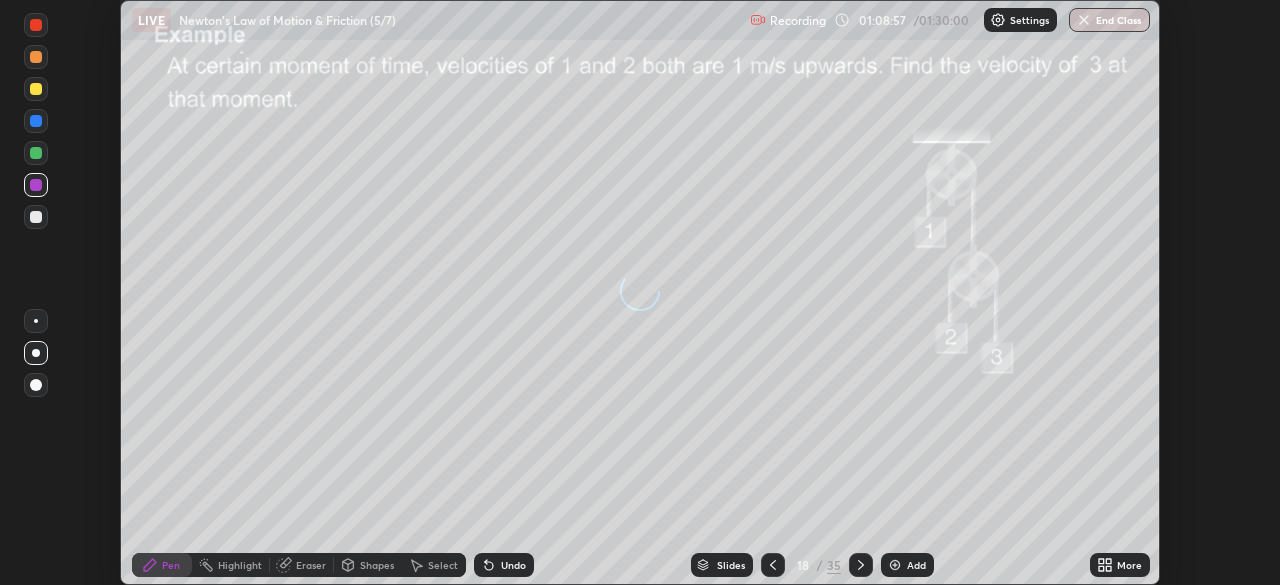 click on "More" at bounding box center [1120, 565] 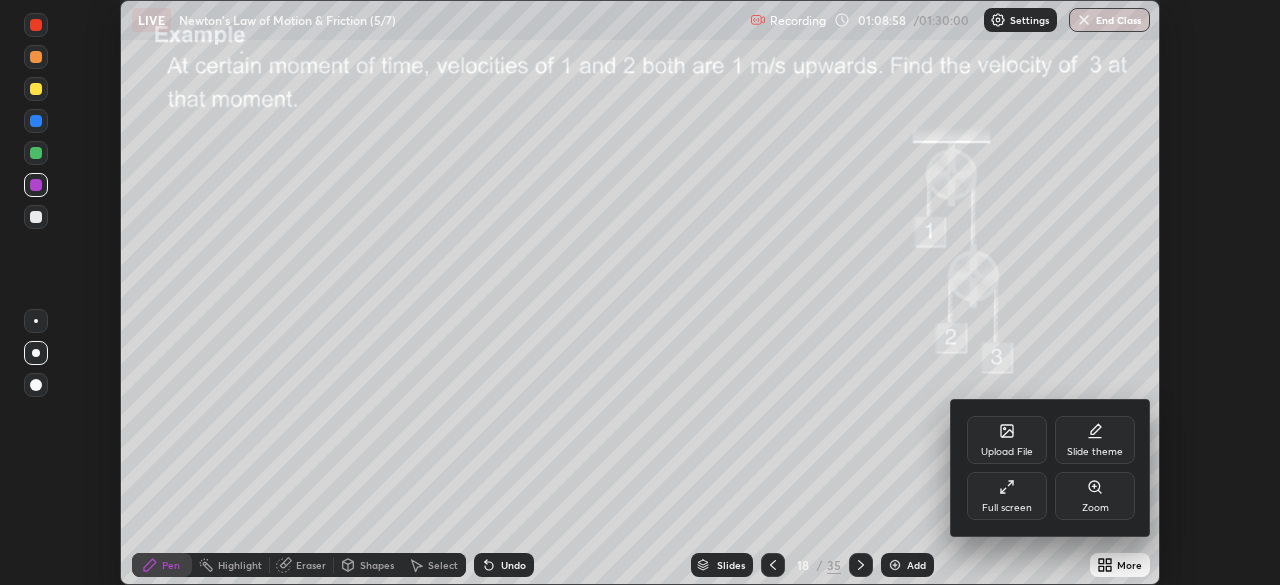click on "Full screen" at bounding box center (1007, 496) 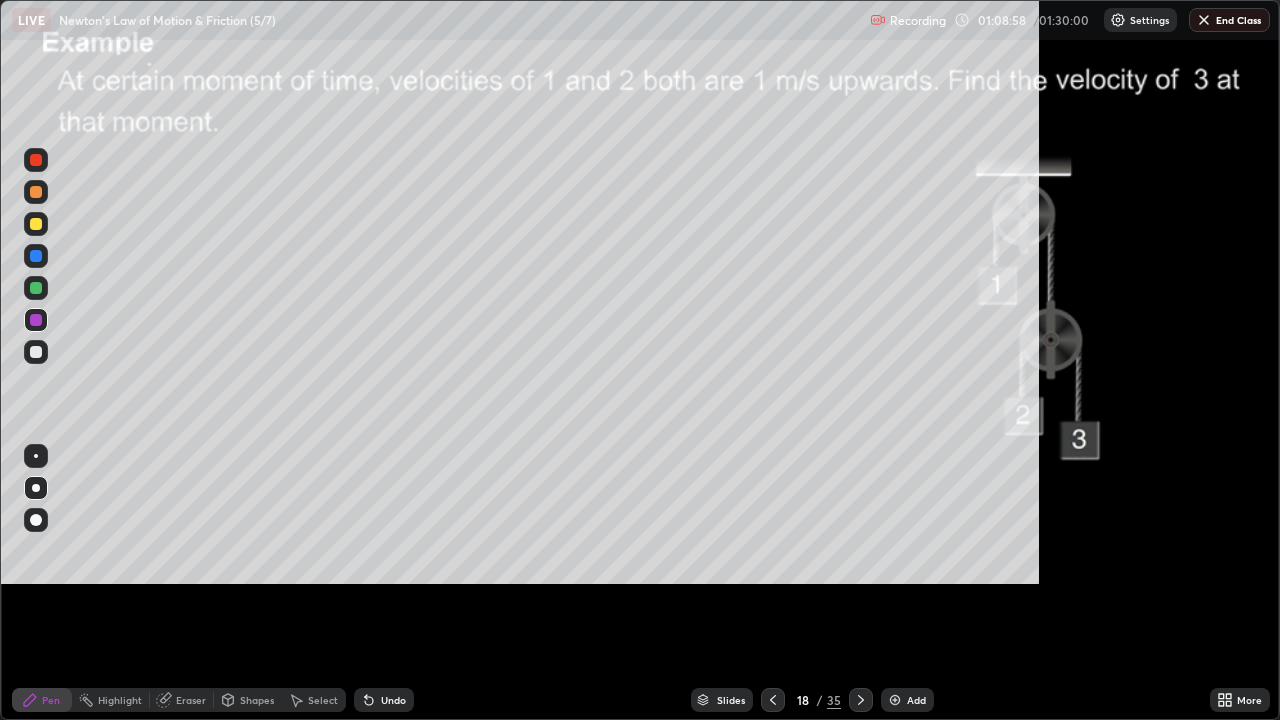 scroll, scrollTop: 99280, scrollLeft: 98720, axis: both 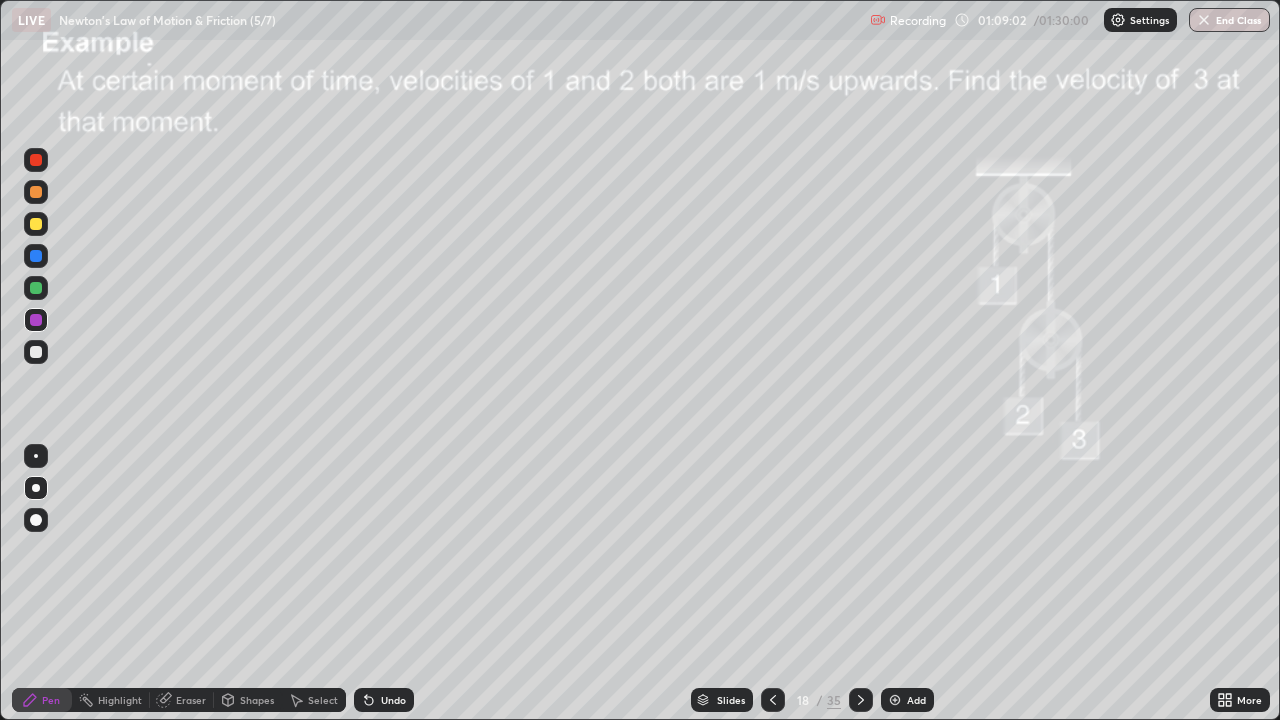 click 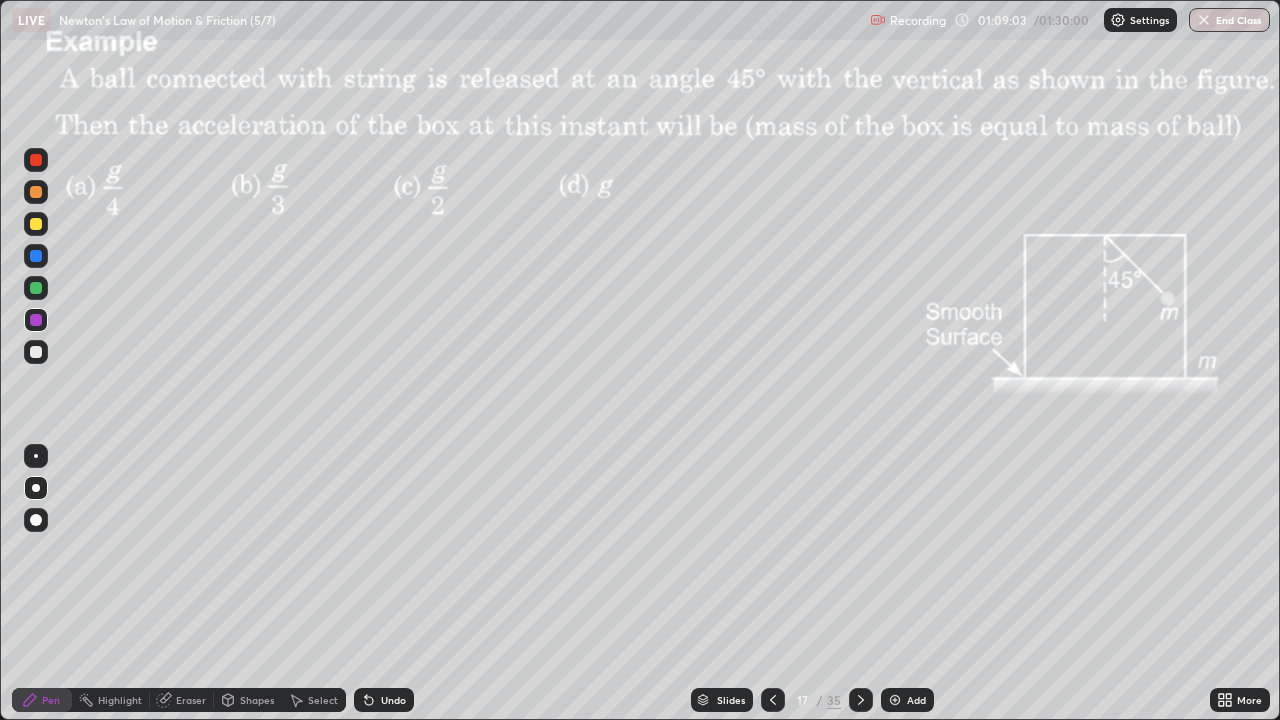 click on "Add" at bounding box center [916, 700] 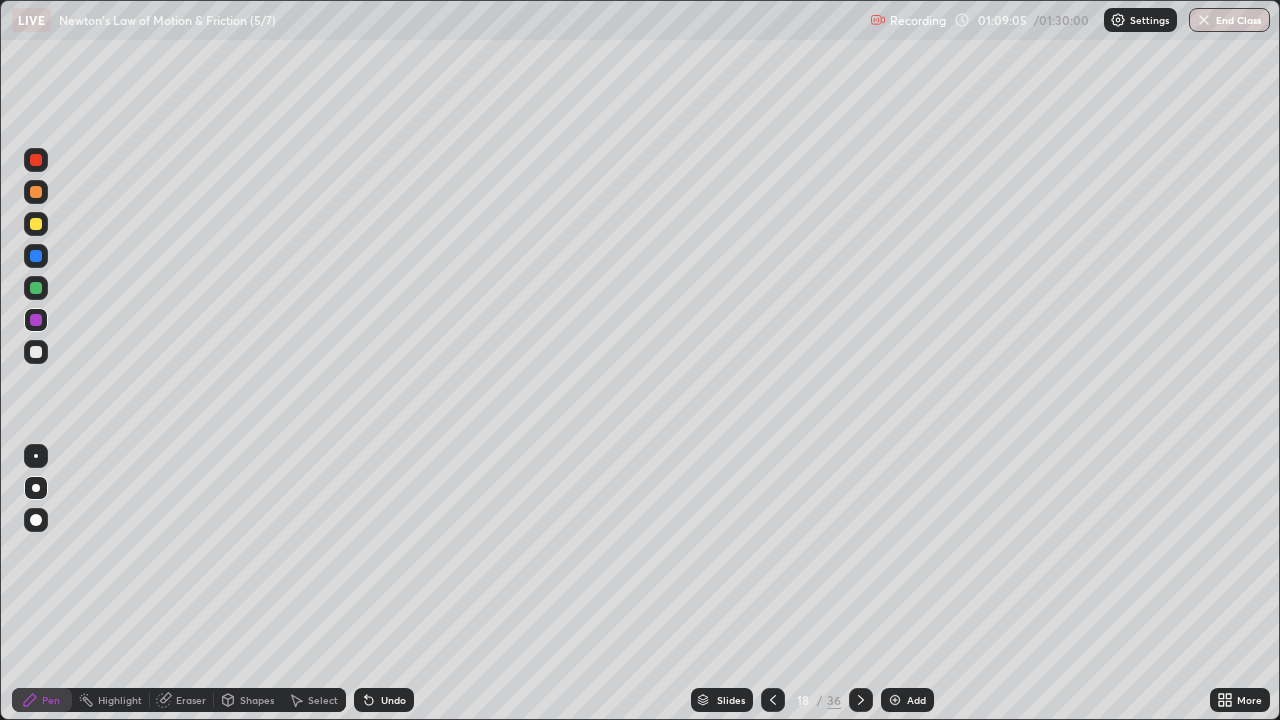 click at bounding box center (36, 192) 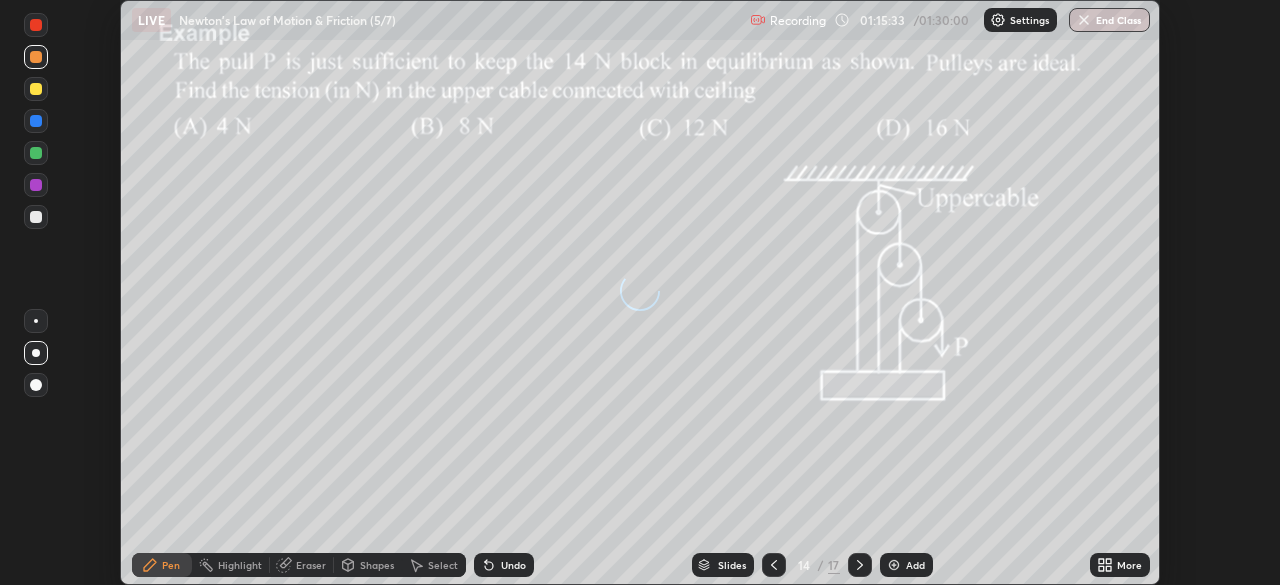 scroll, scrollTop: 0, scrollLeft: 0, axis: both 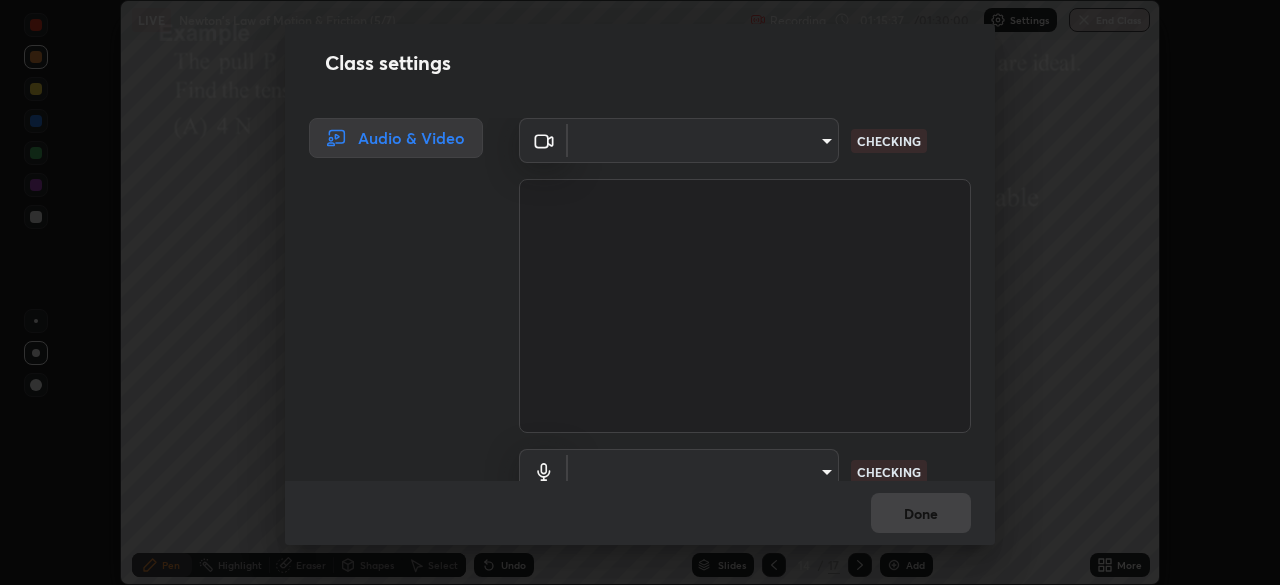 type on "f379f88c7eecd18b82443c427f5097107980474ccb0a7da4b49bb88eac045dbe" 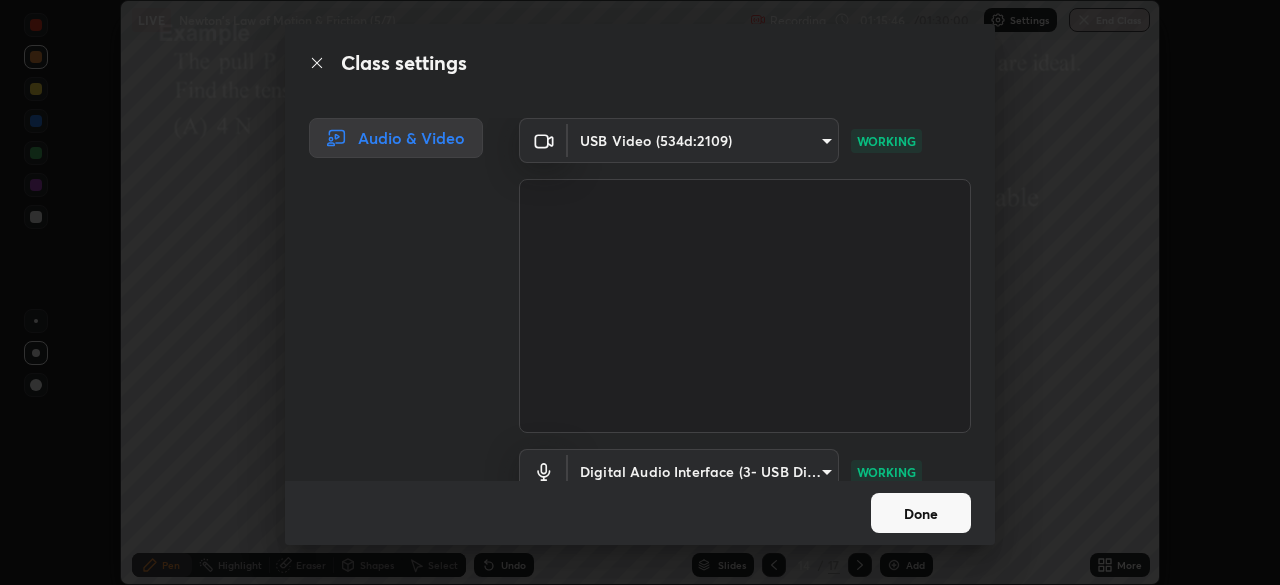 click on "Done" at bounding box center (921, 513) 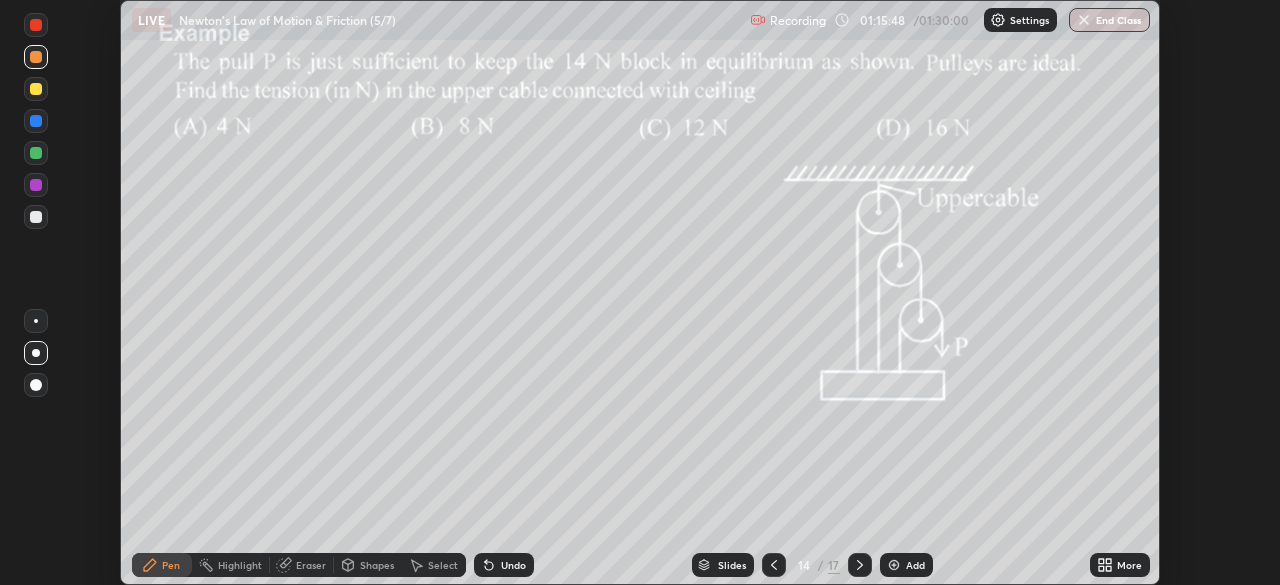 click 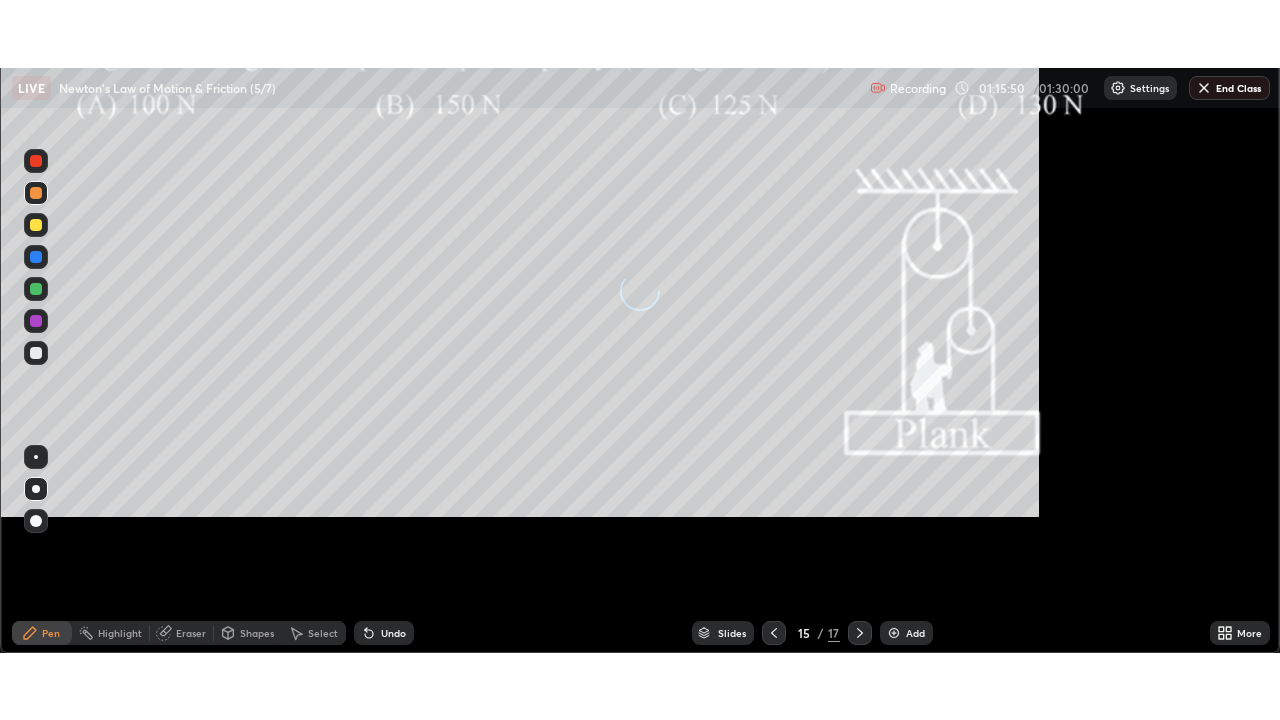 scroll, scrollTop: 99280, scrollLeft: 98720, axis: both 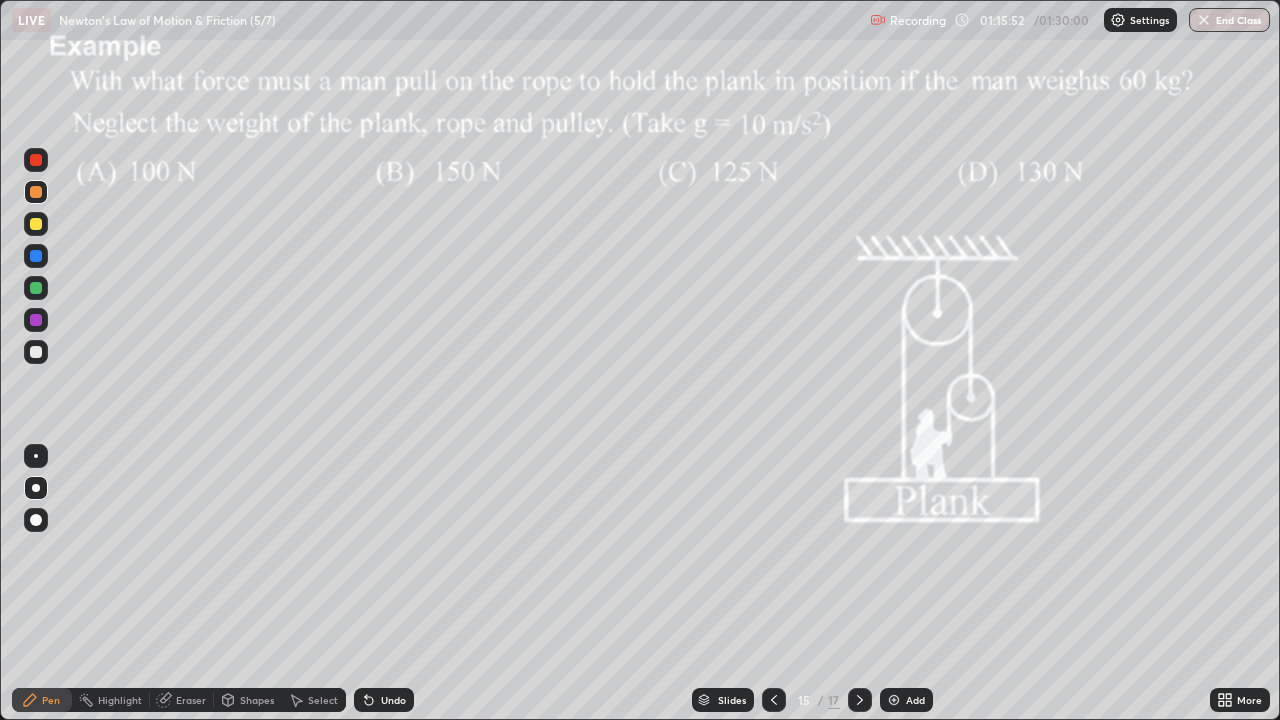 click on "17" at bounding box center [834, 700] 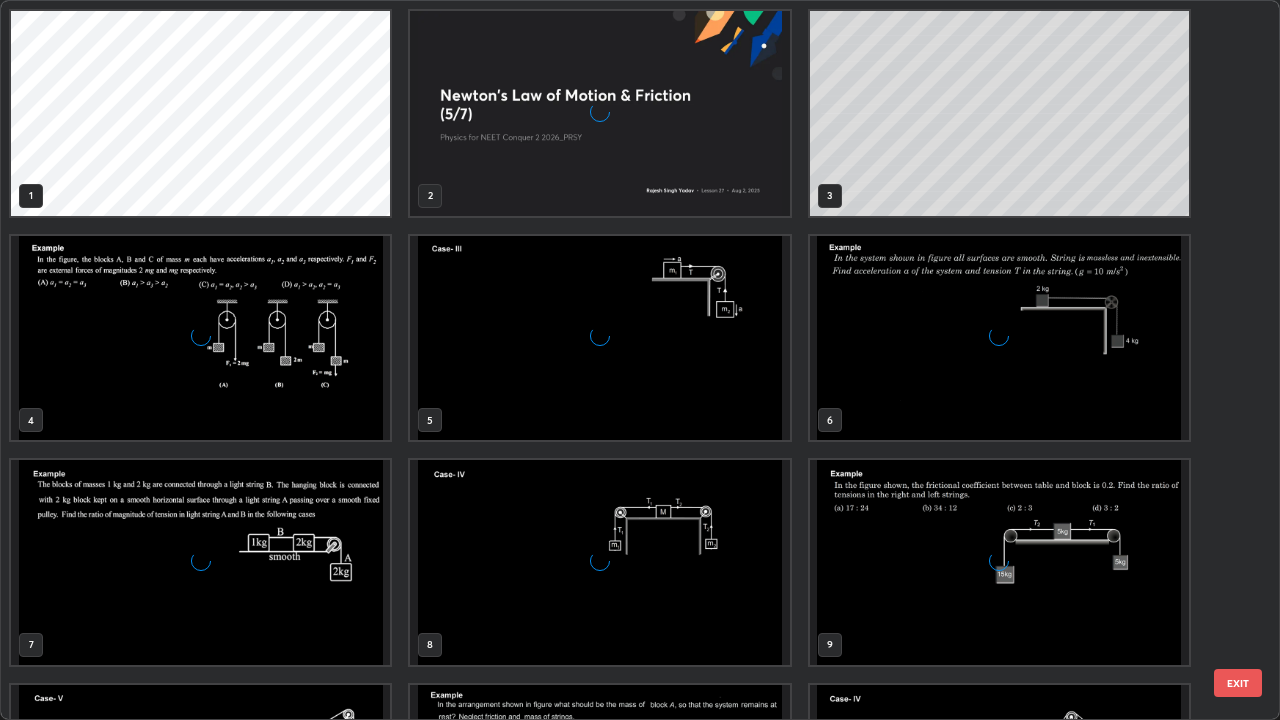 scroll, scrollTop: 405, scrollLeft: 0, axis: vertical 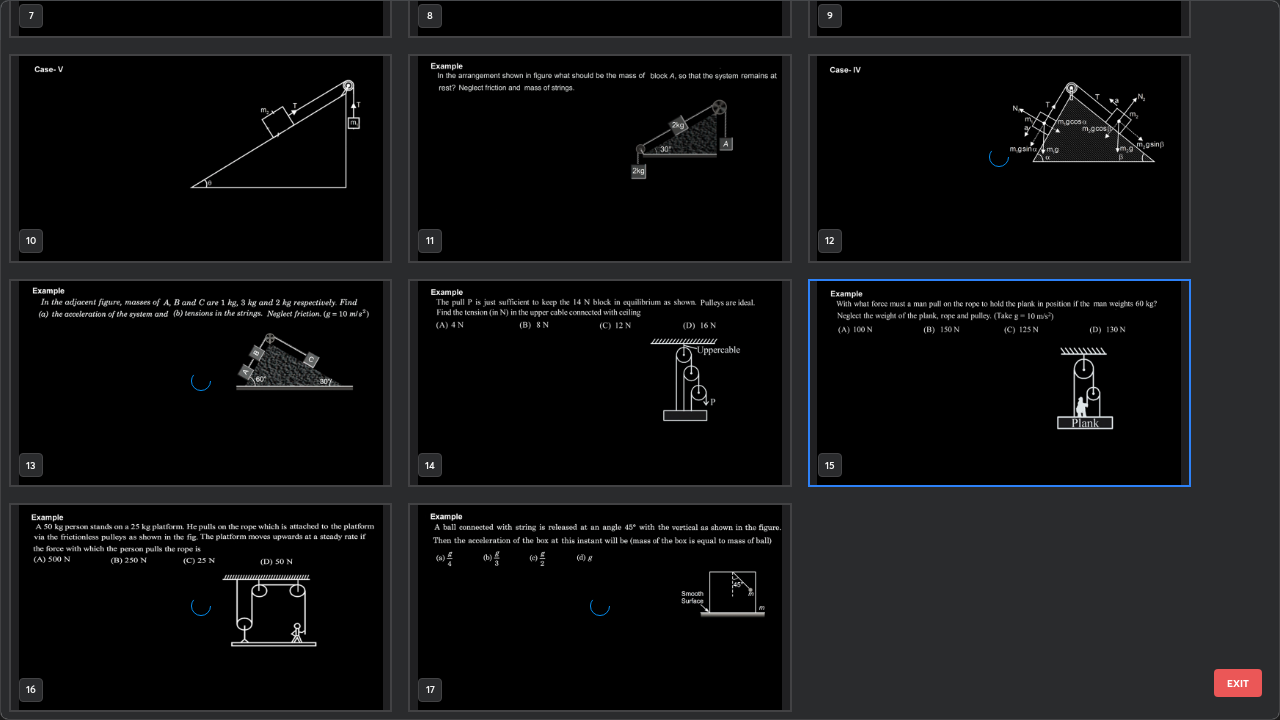 click at bounding box center [599, 607] 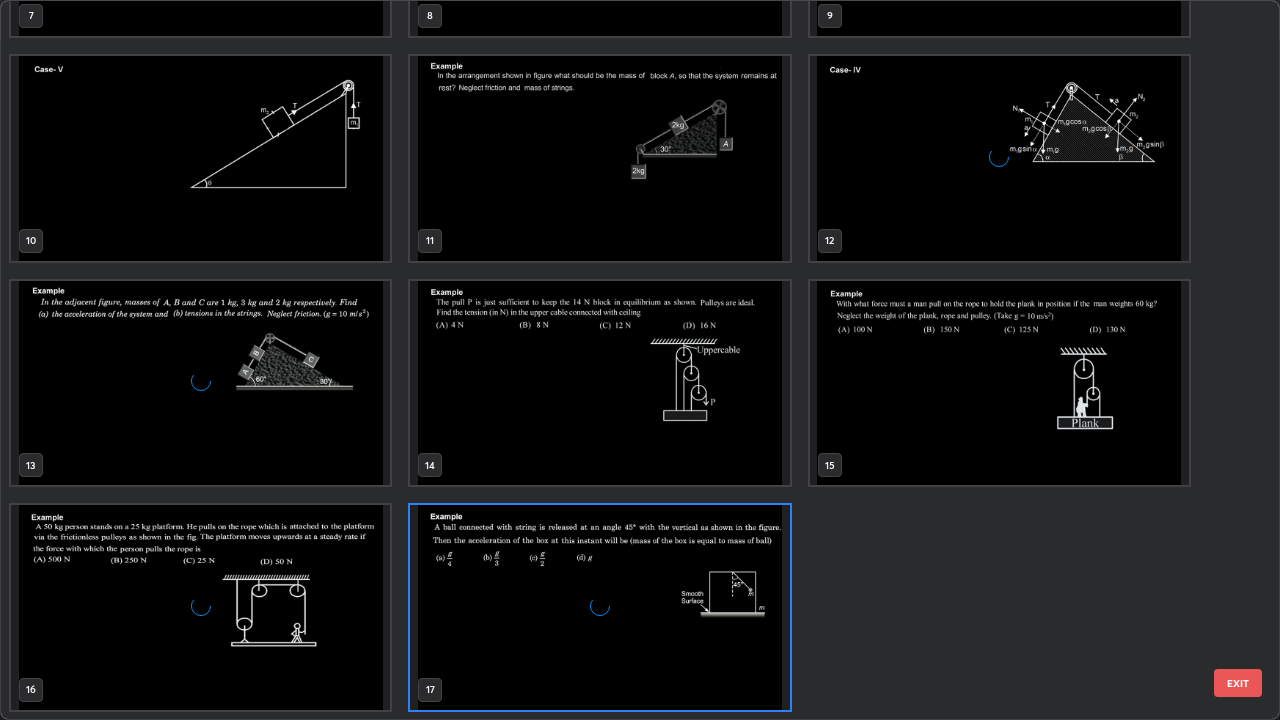 click at bounding box center (599, 607) 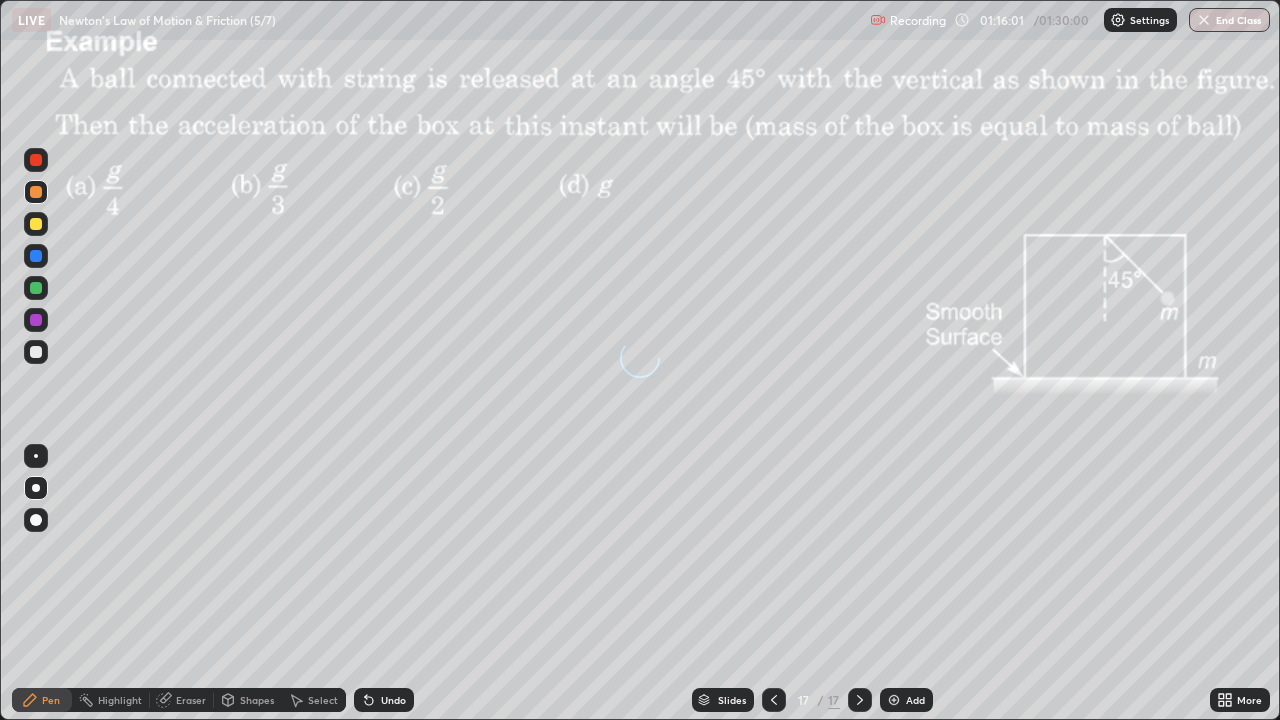 click at bounding box center (599, 607) 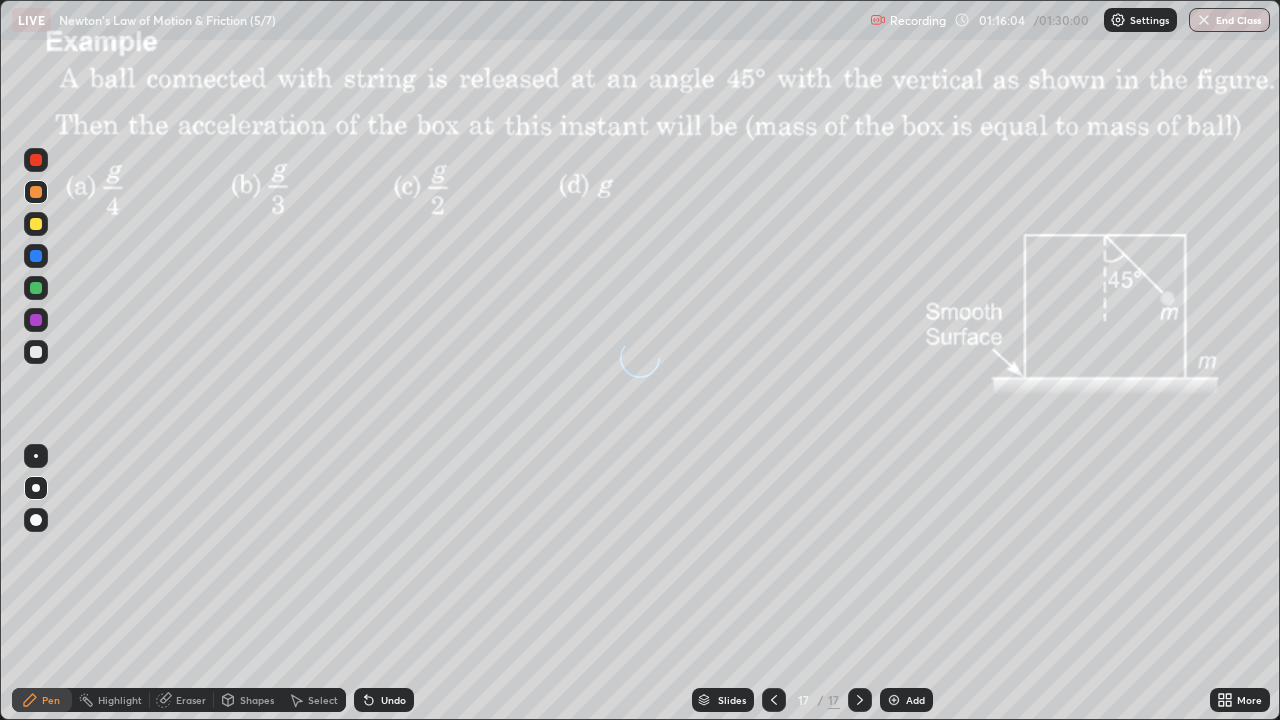 click at bounding box center (894, 700) 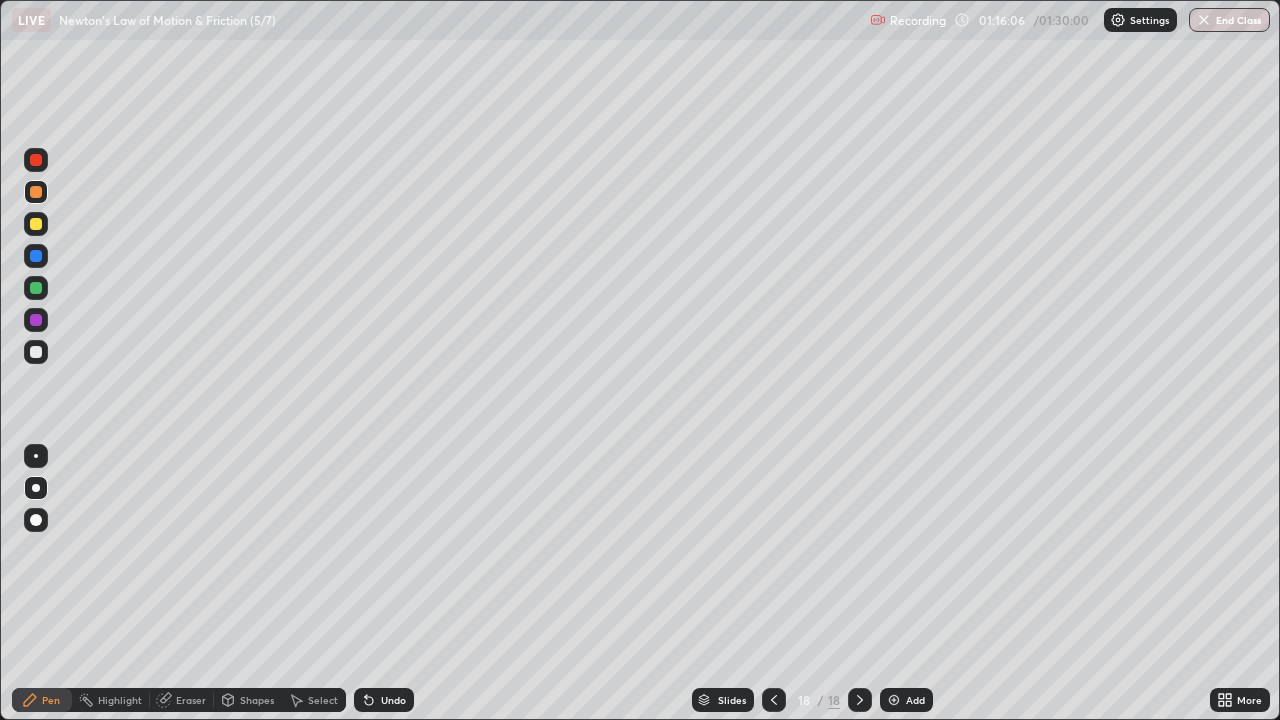 click at bounding box center (36, 224) 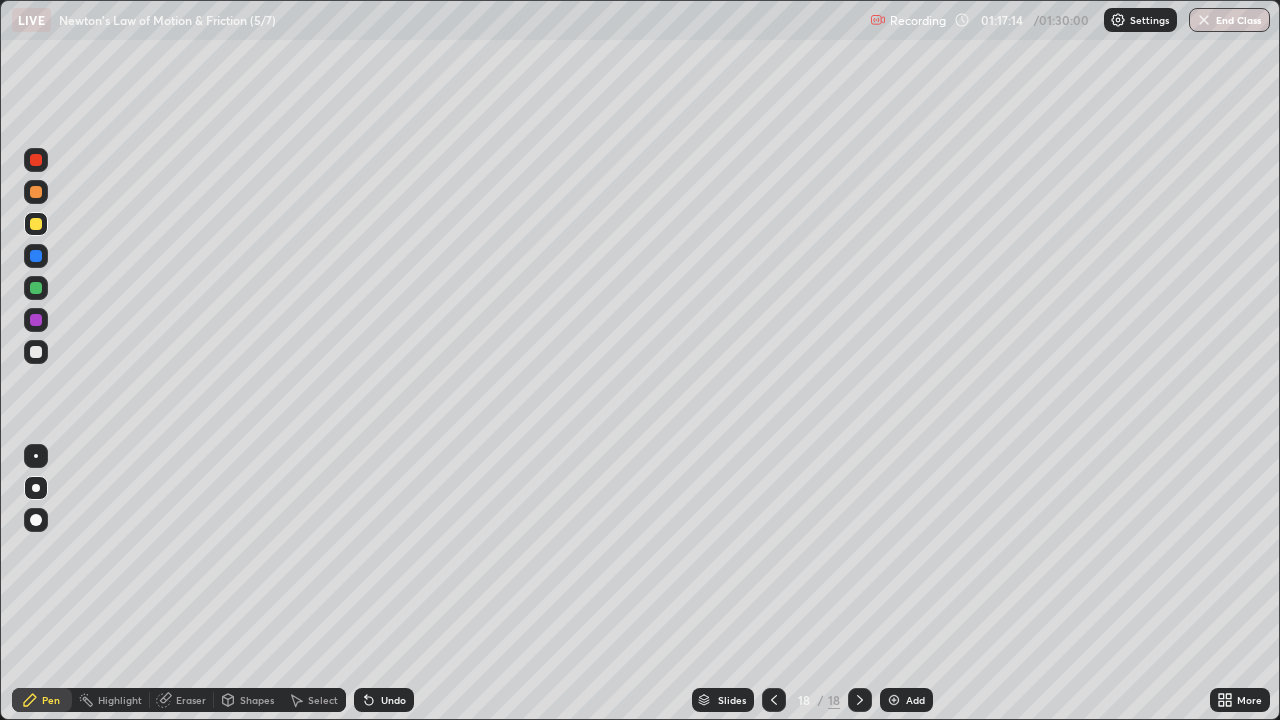 click on "Shapes" at bounding box center (257, 700) 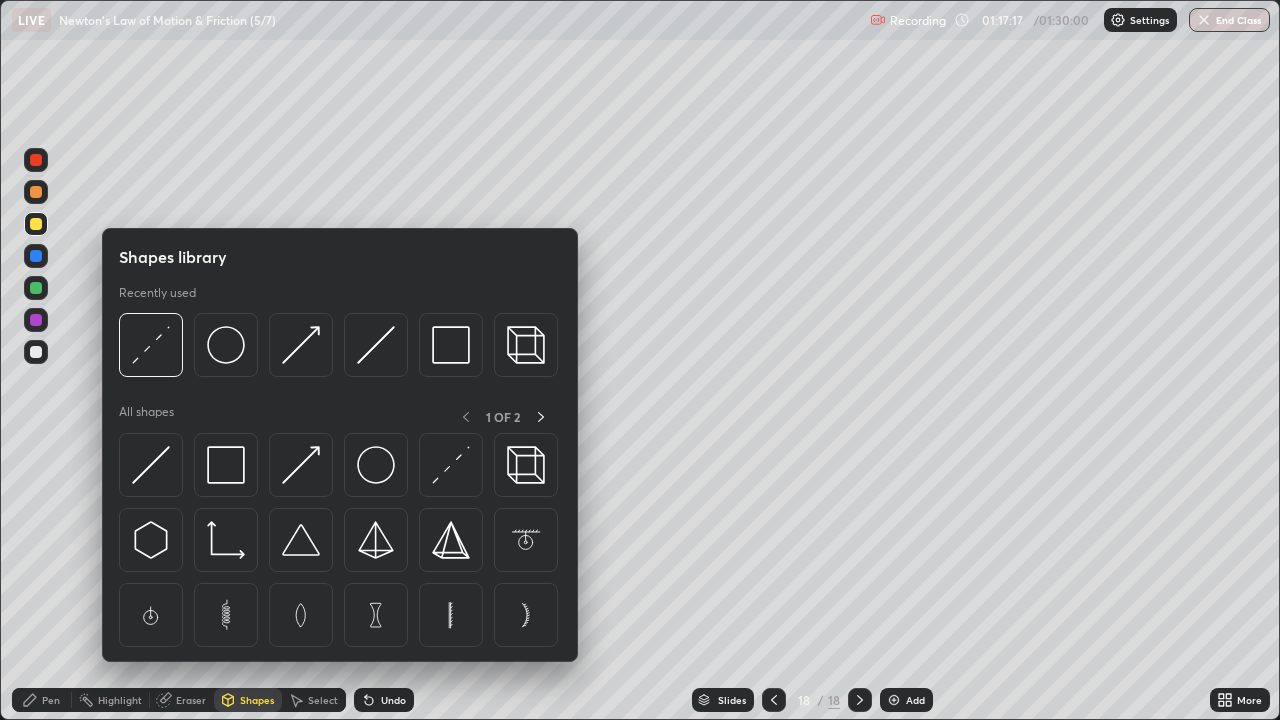 click on "Pen" at bounding box center [51, 700] 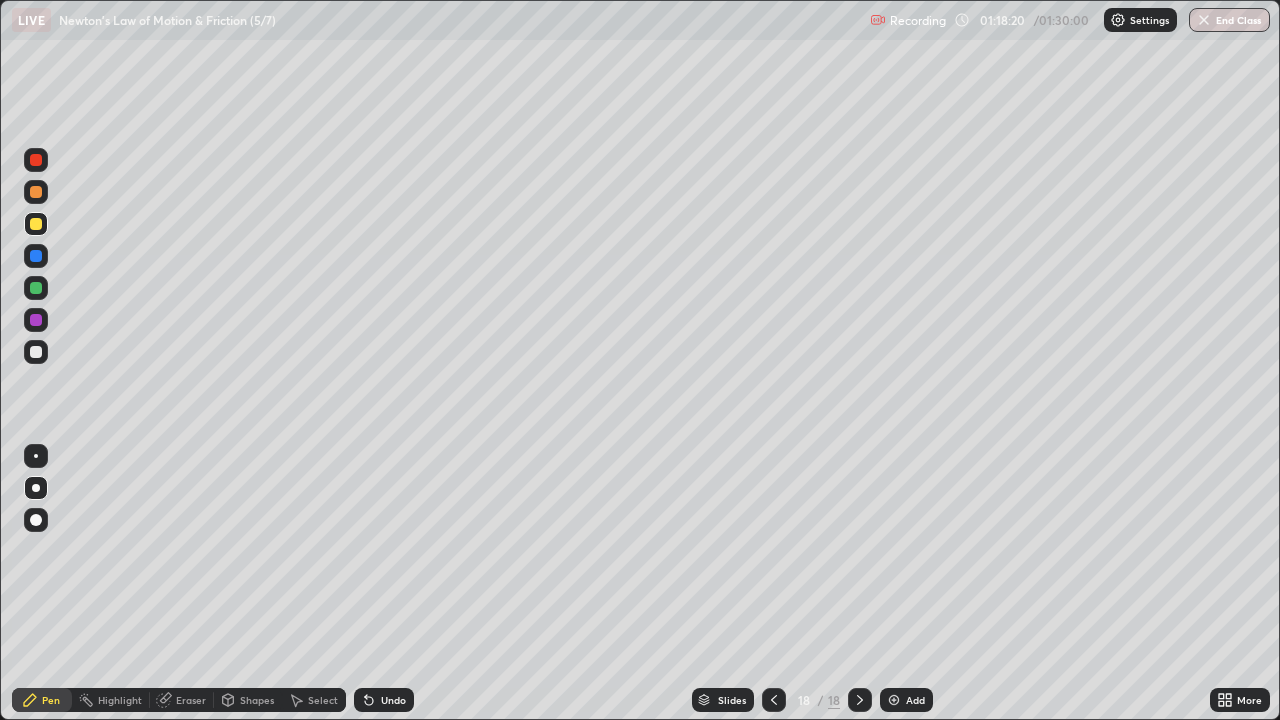click at bounding box center (36, 352) 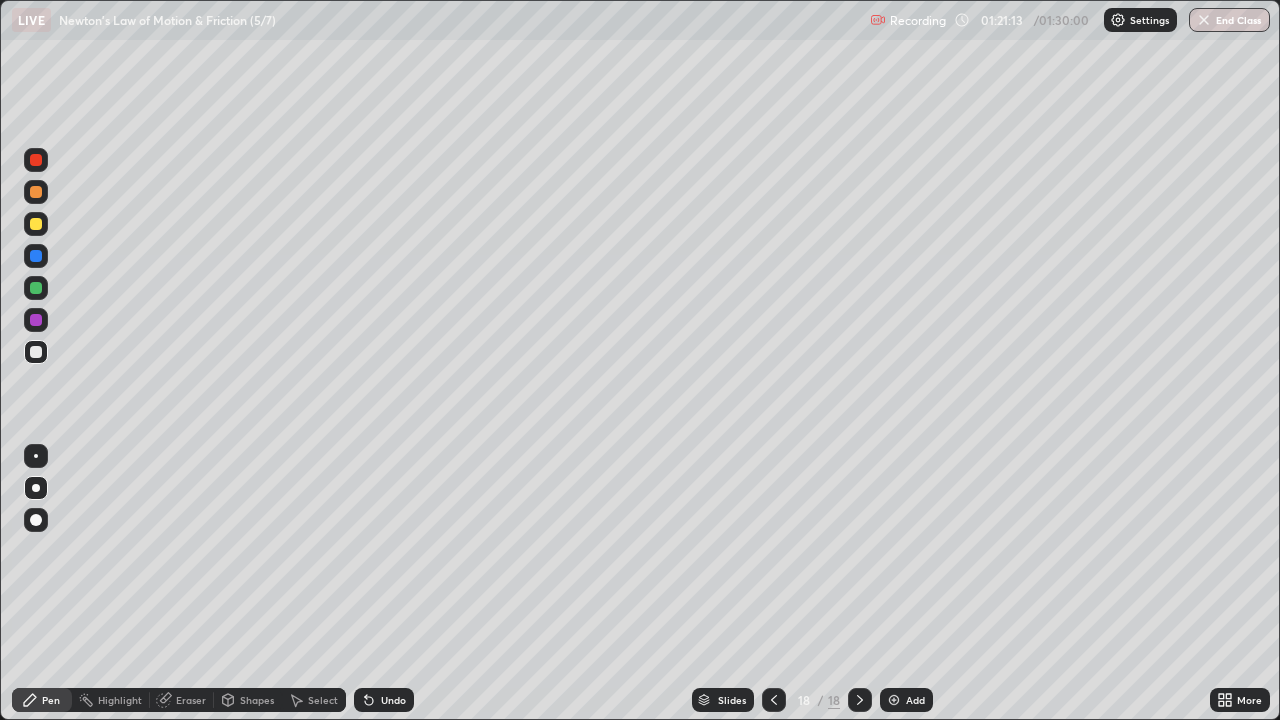 click 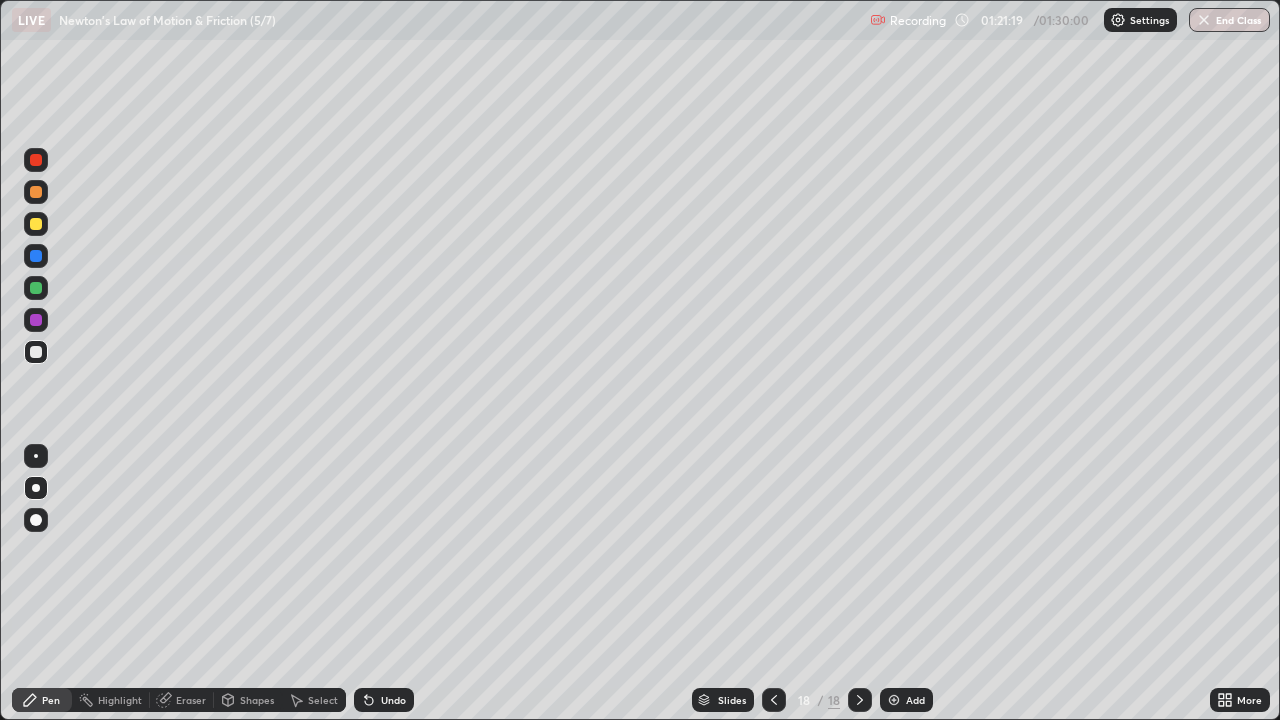 click on "More" at bounding box center (1240, 700) 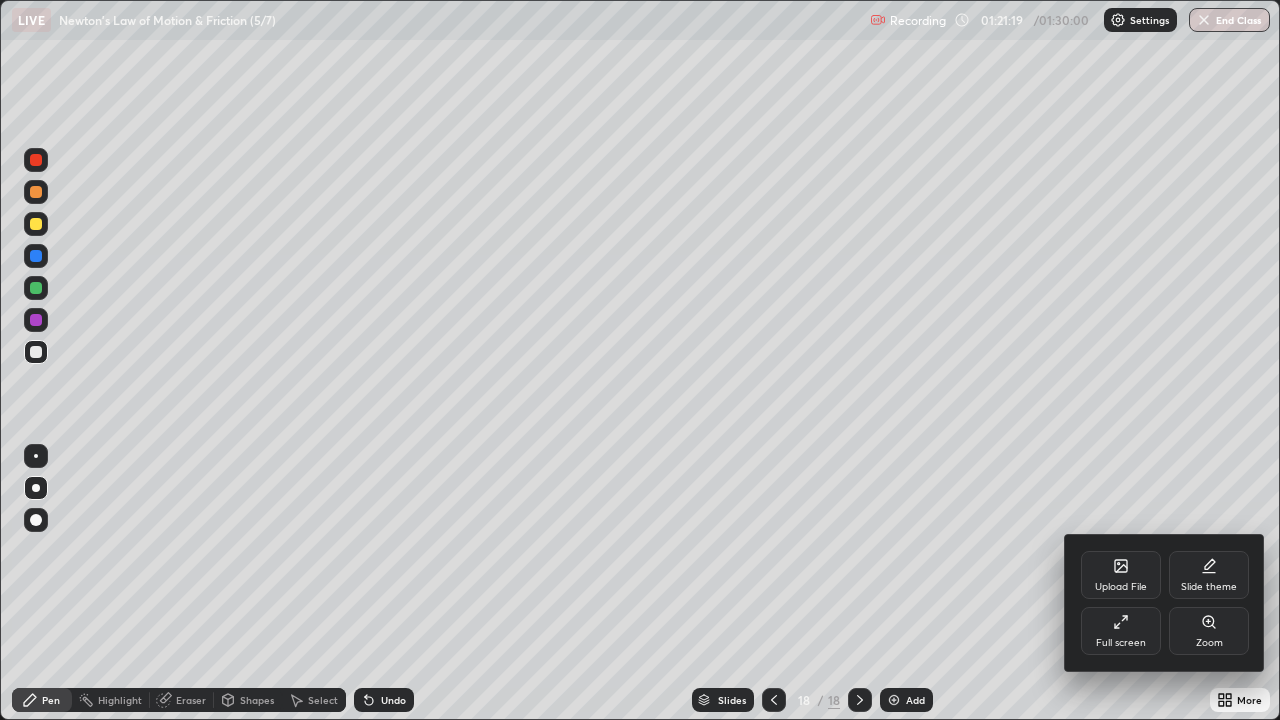 click 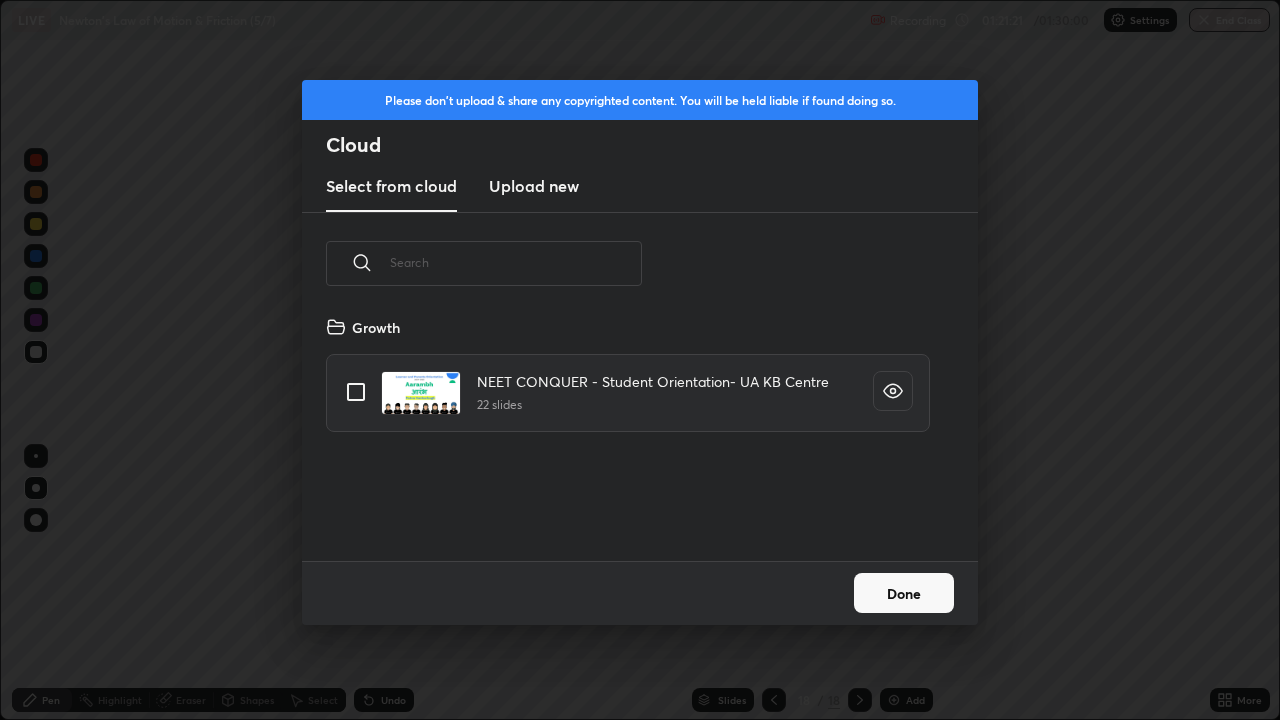 click on "Upload new" at bounding box center (534, 186) 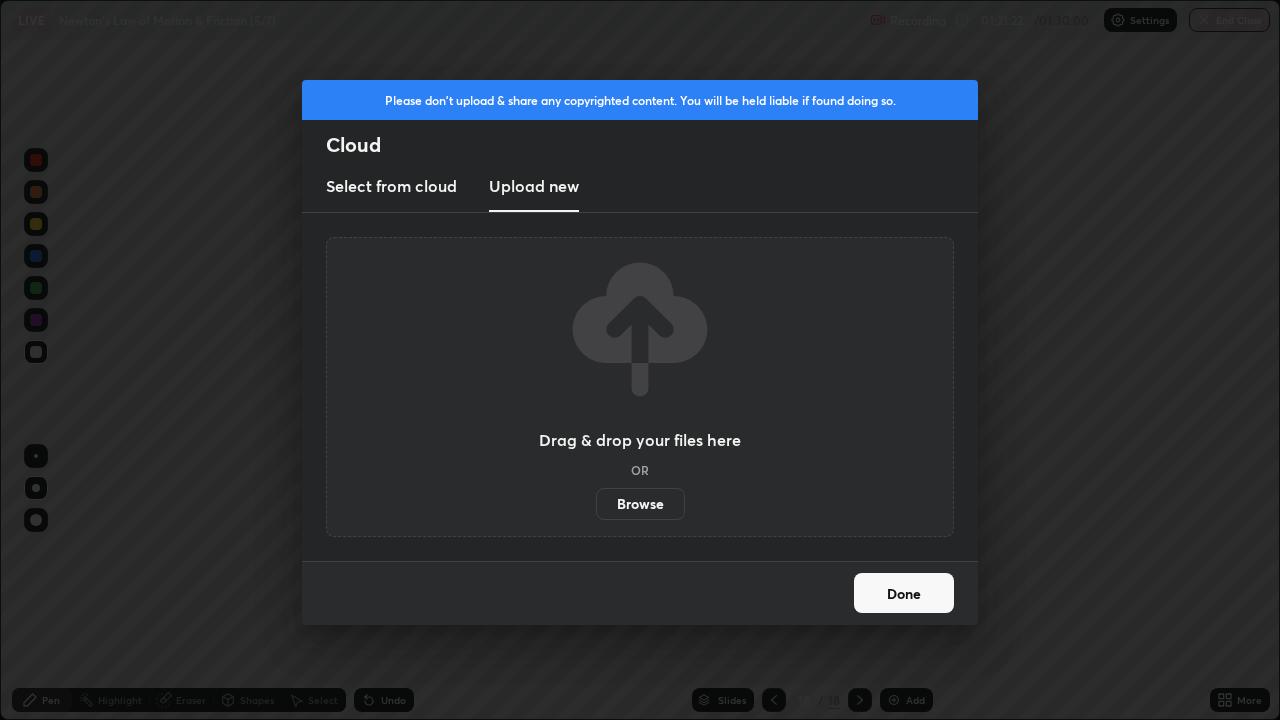 click on "Browse" at bounding box center (640, 504) 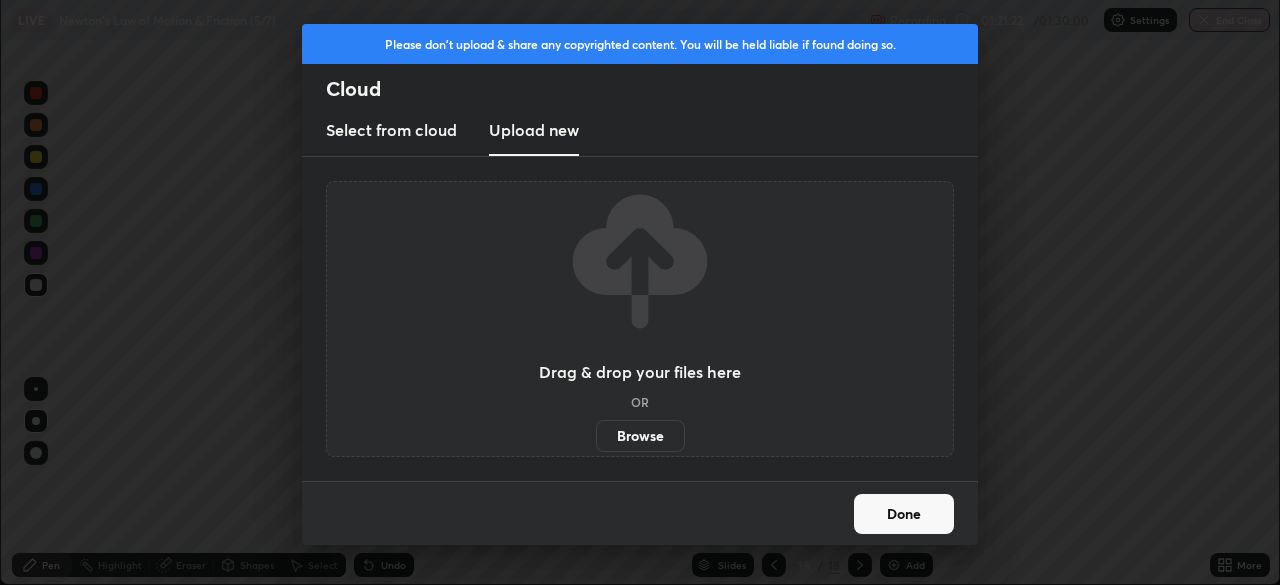 scroll, scrollTop: 585, scrollLeft: 1280, axis: both 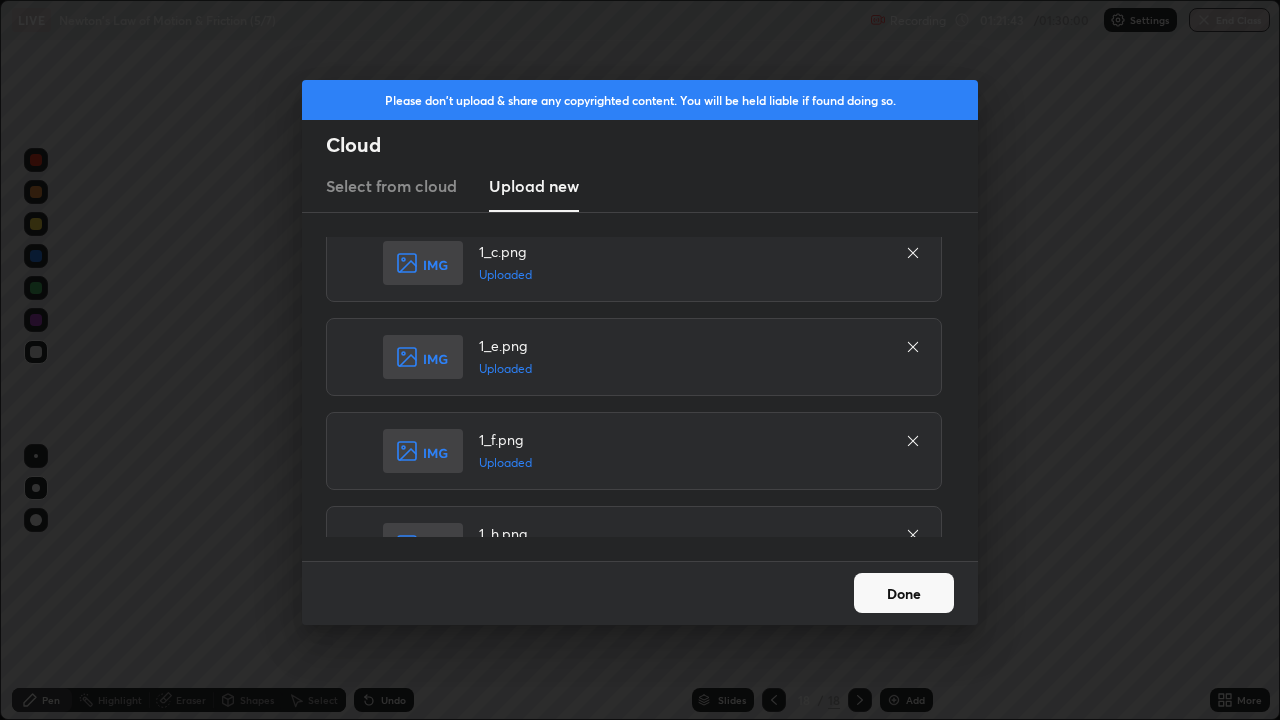 click on "Done" at bounding box center [904, 593] 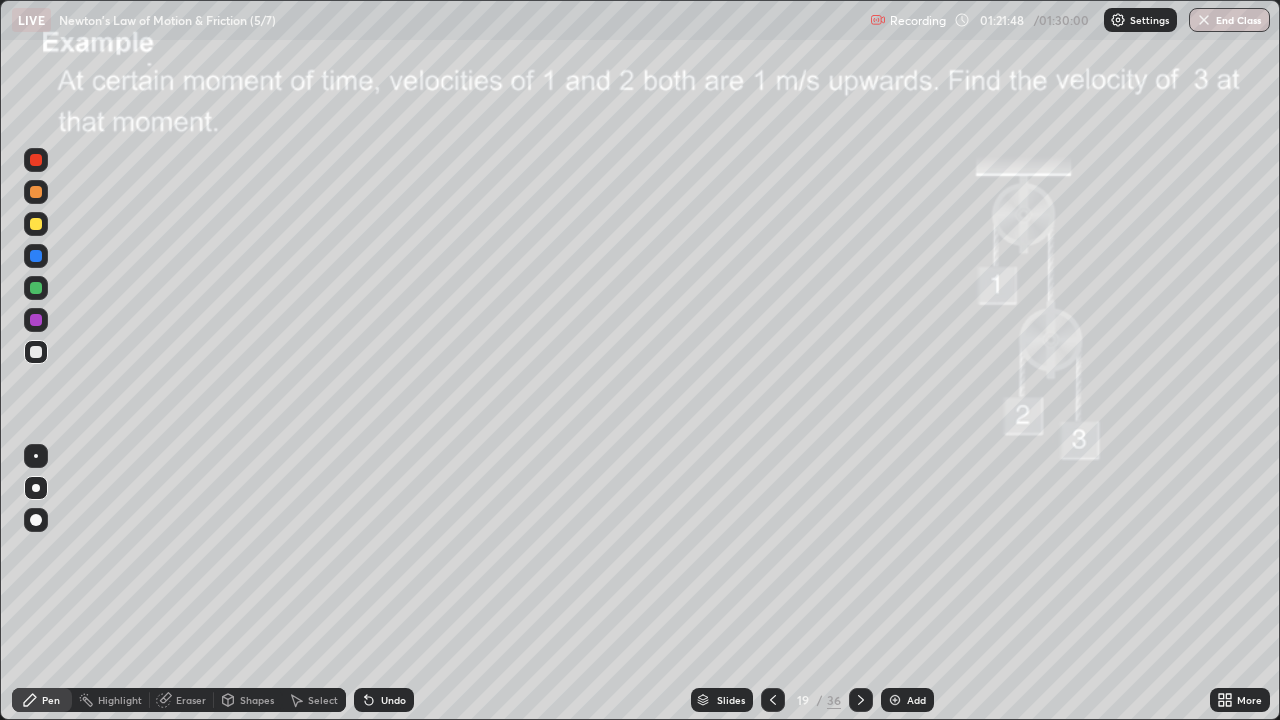 click at bounding box center (36, 192) 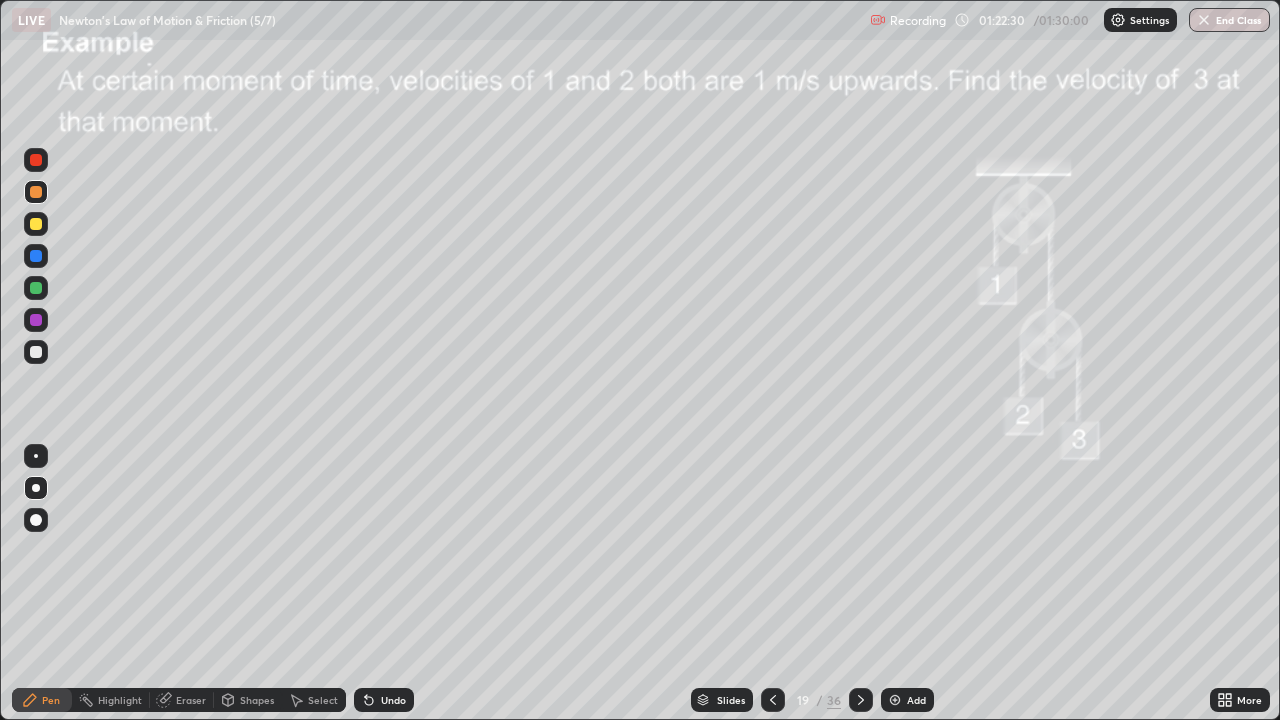 click on "Undo" at bounding box center (393, 700) 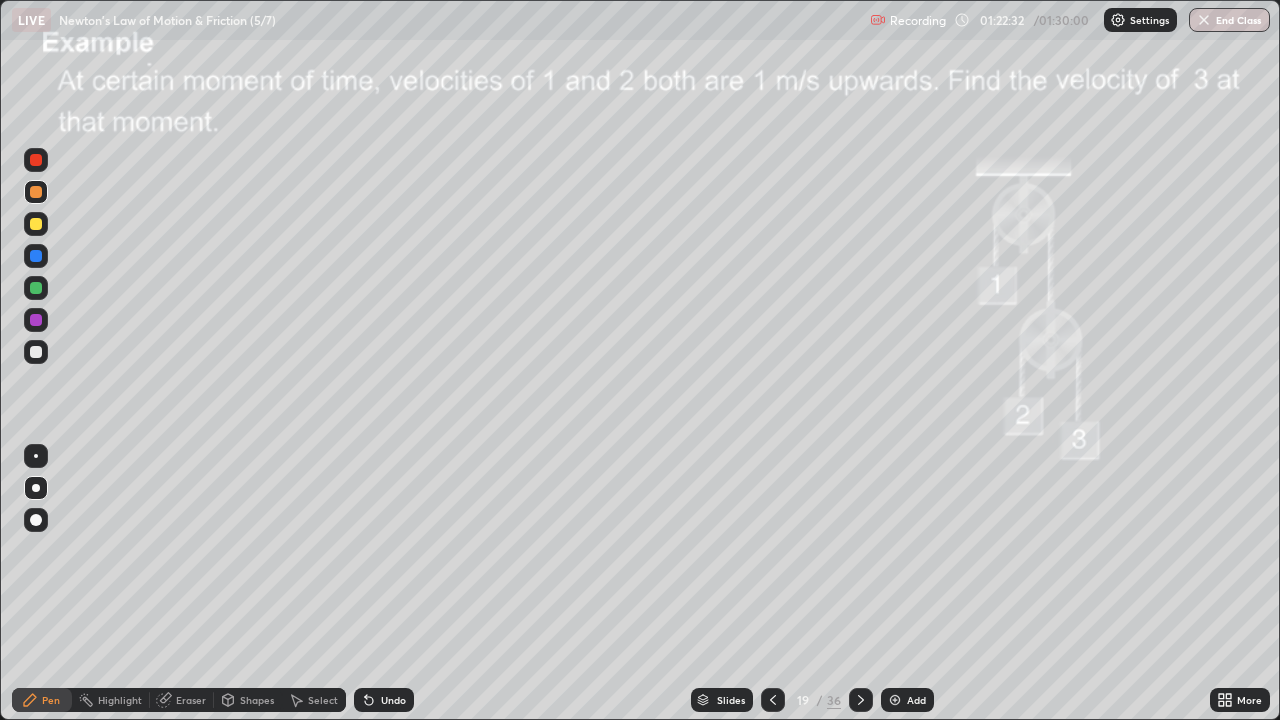 click on "Undo" at bounding box center [384, 700] 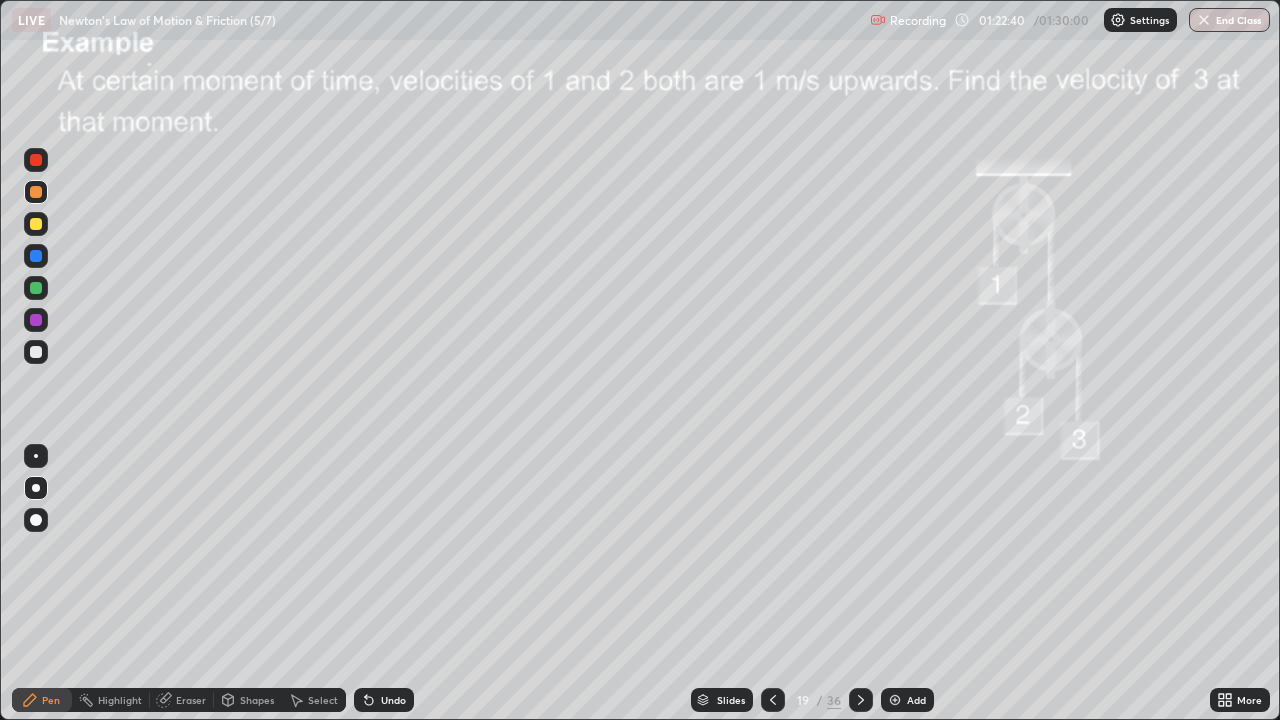 click on "Shapes" at bounding box center [257, 700] 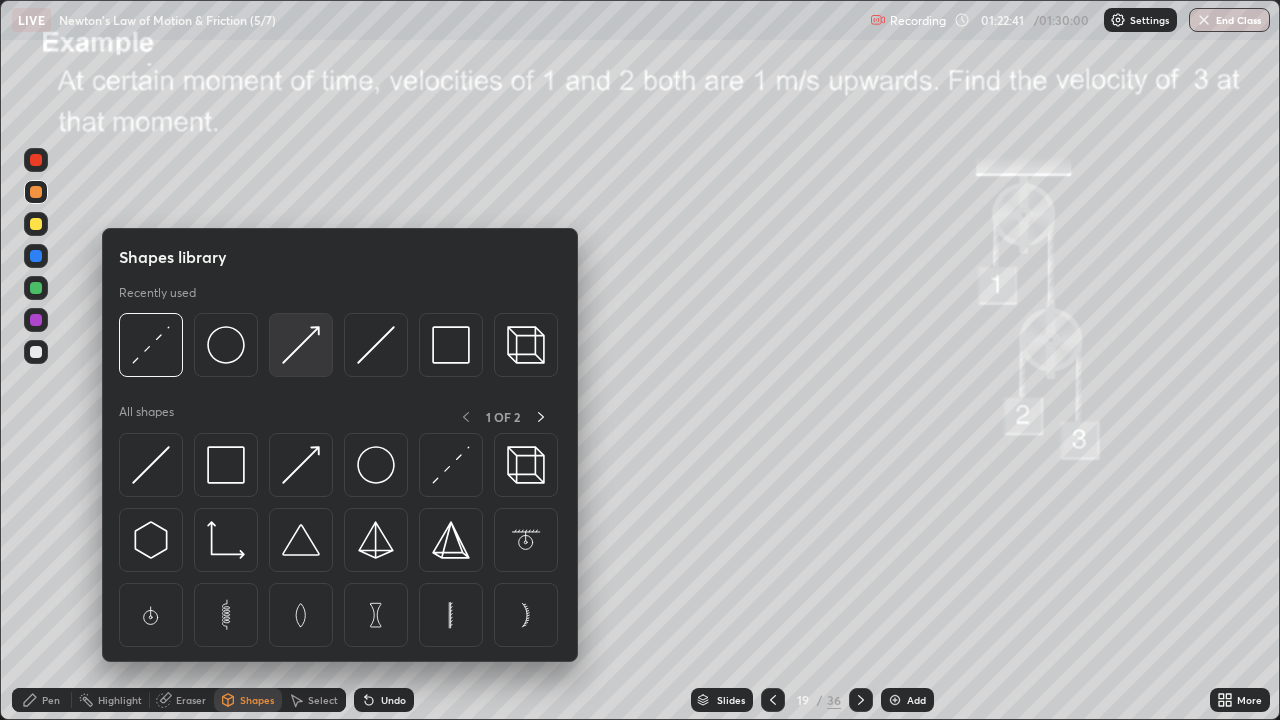 click at bounding box center [301, 345] 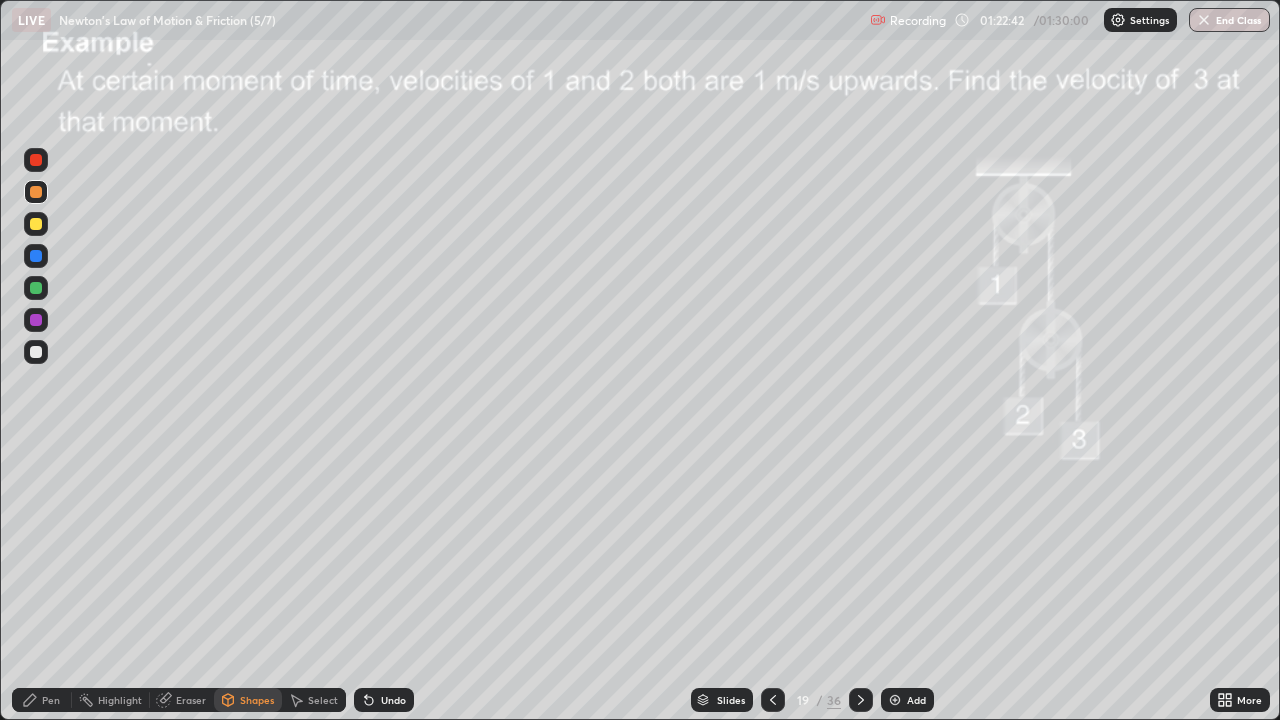 click at bounding box center (36, 224) 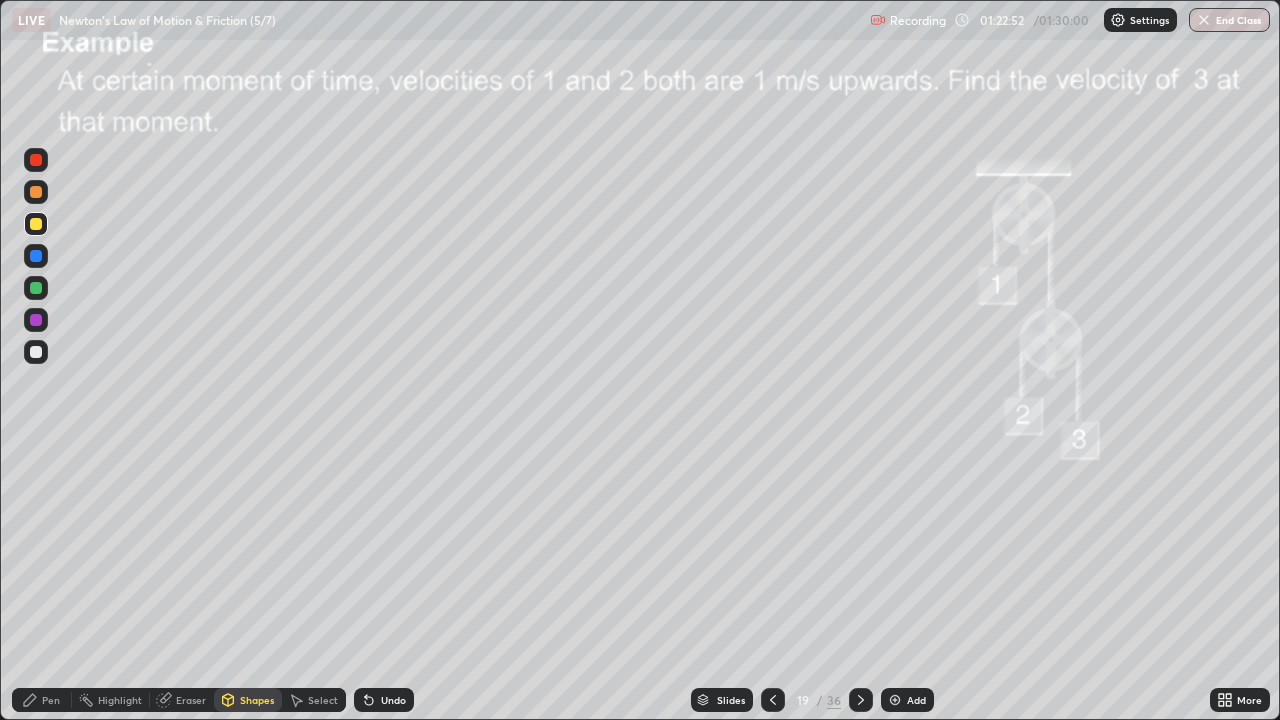click at bounding box center (36, 320) 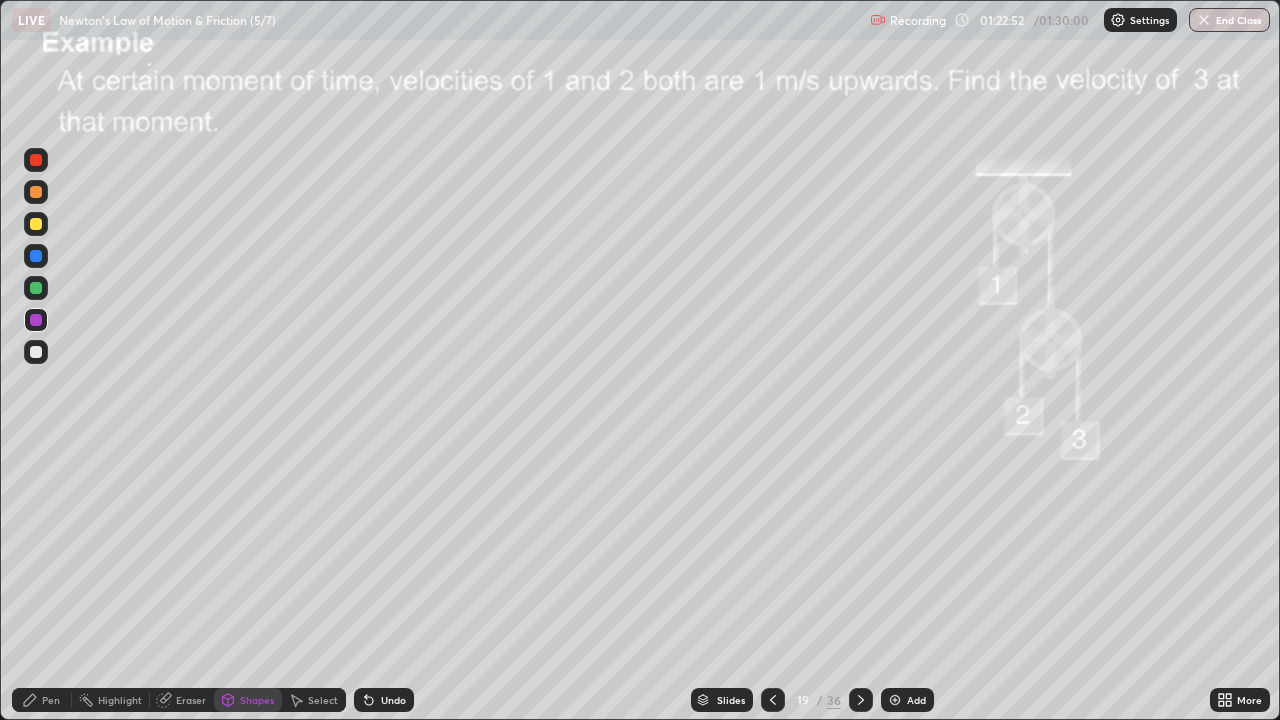 click at bounding box center (36, 192) 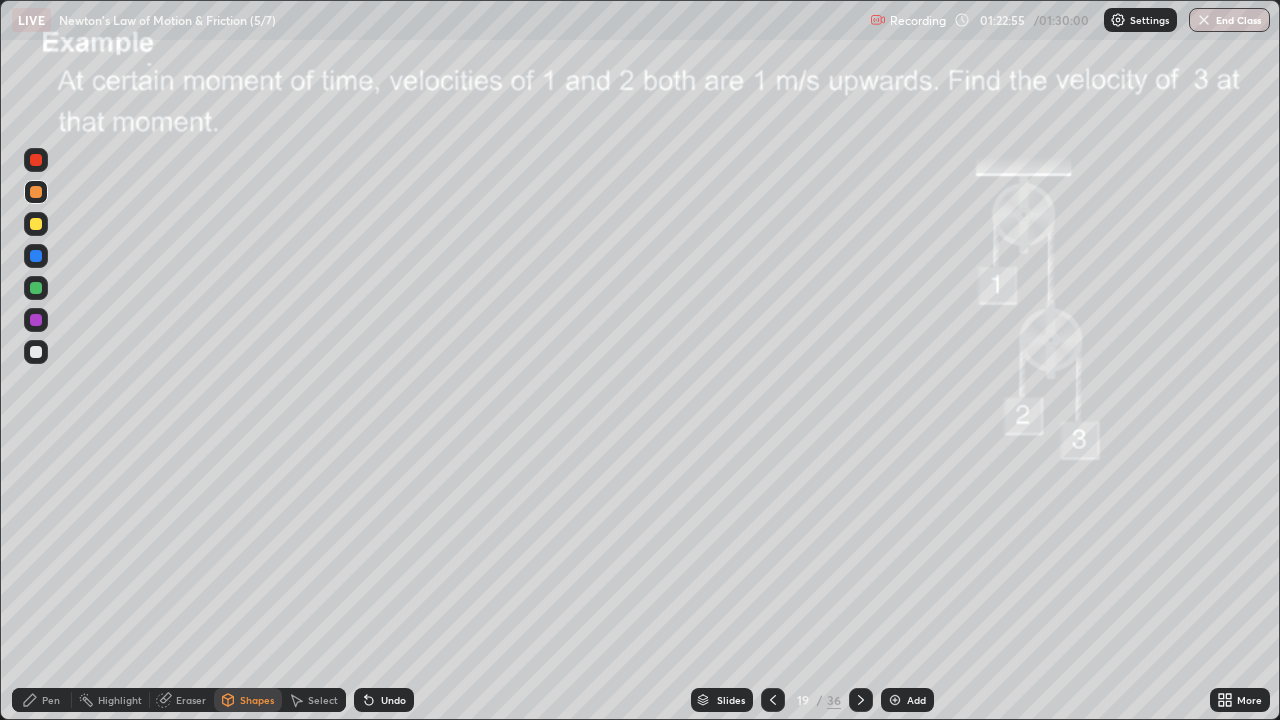 click on "Pen" at bounding box center [42, 700] 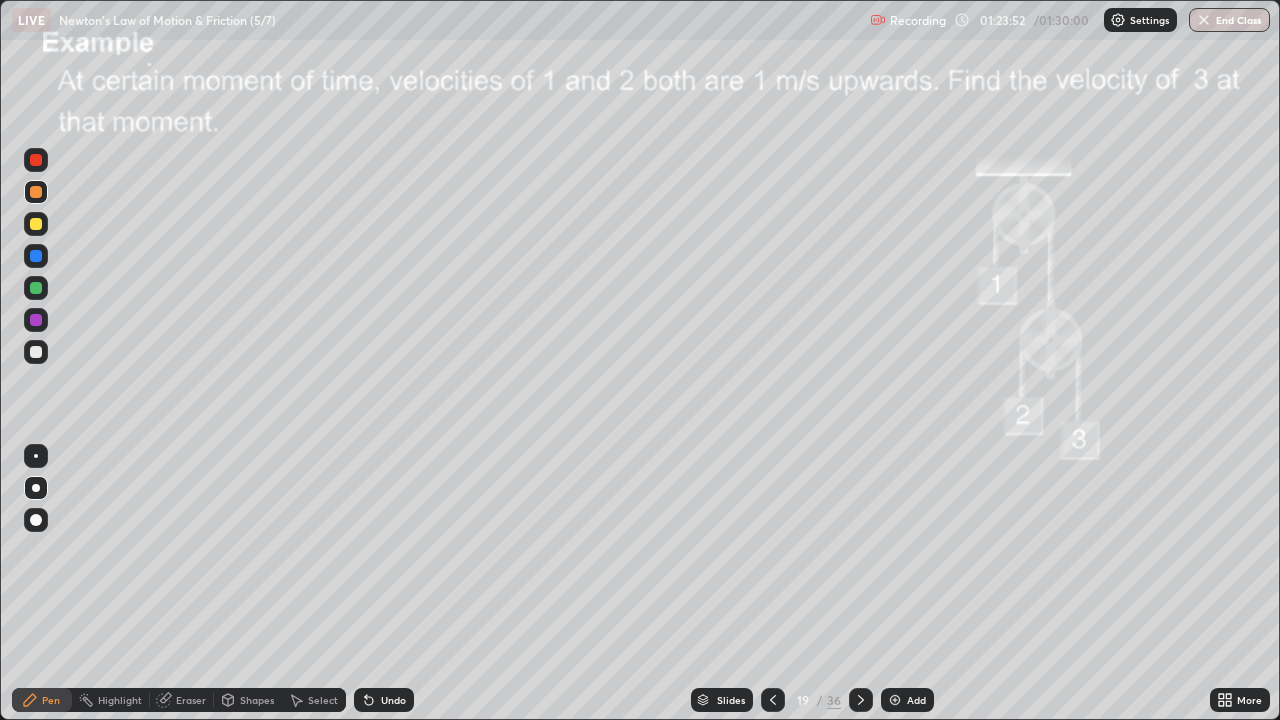 click on "Eraser" at bounding box center (191, 700) 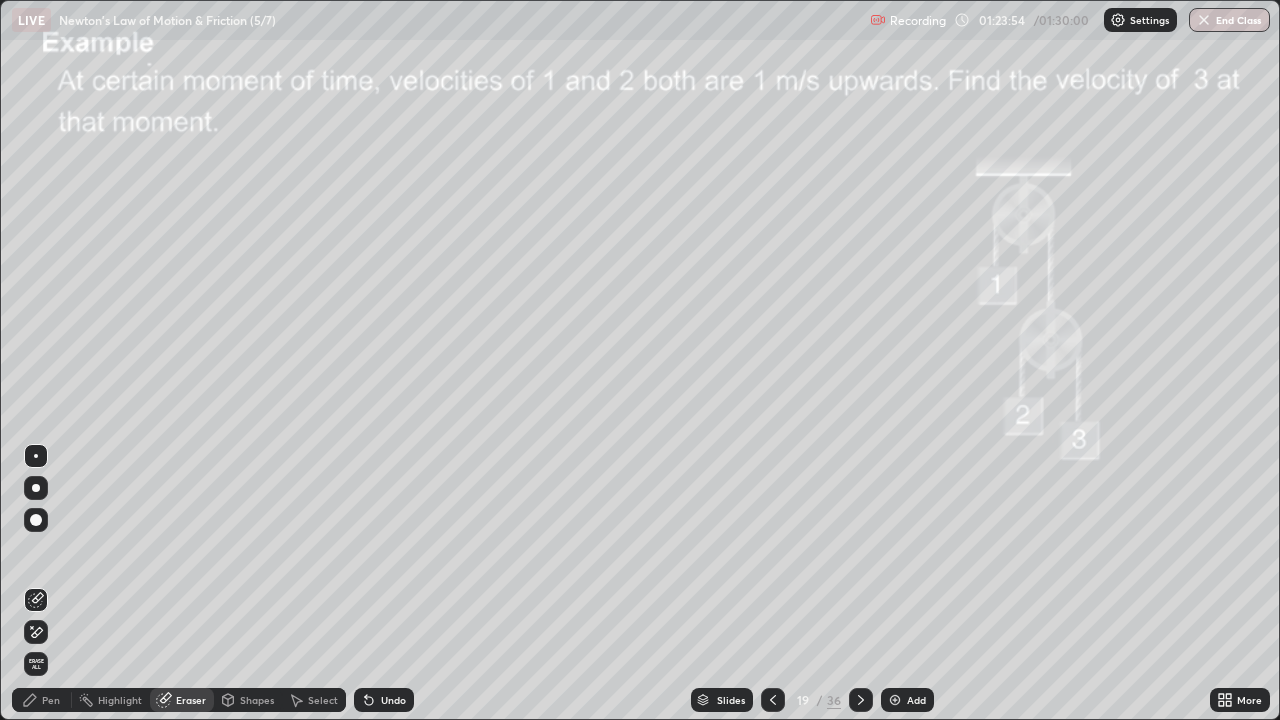 click on "Pen" at bounding box center (51, 700) 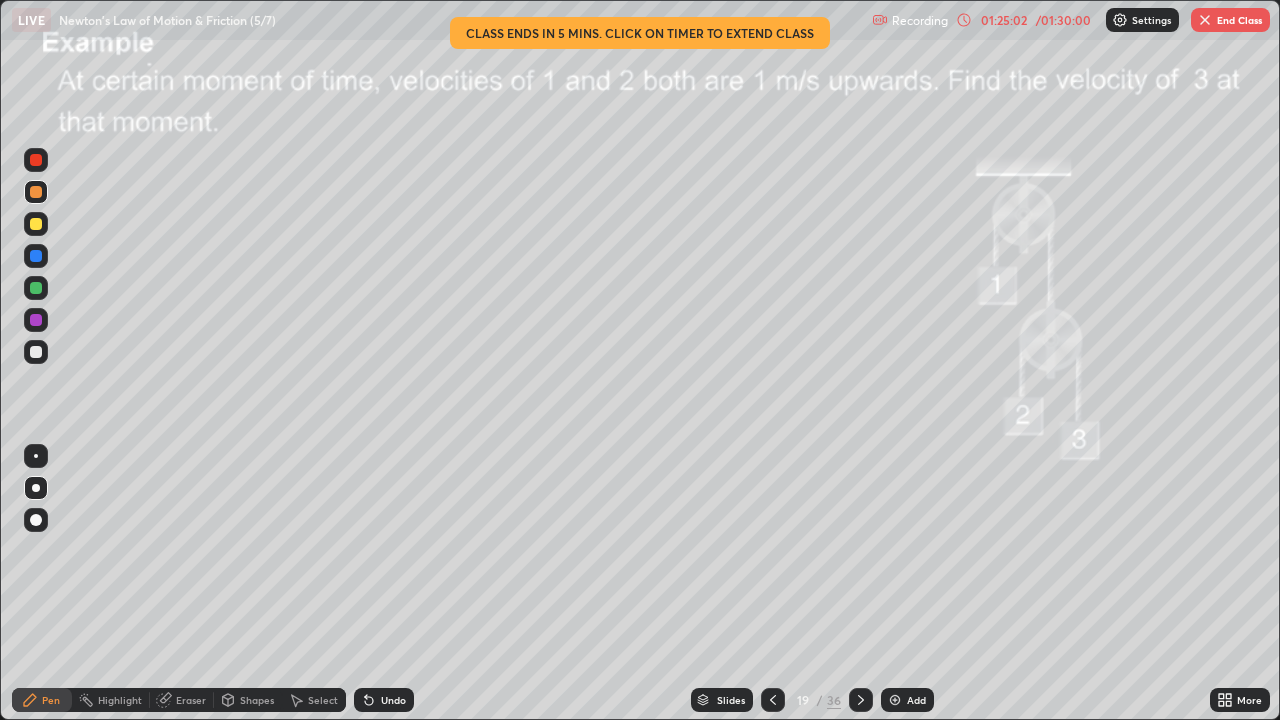 click 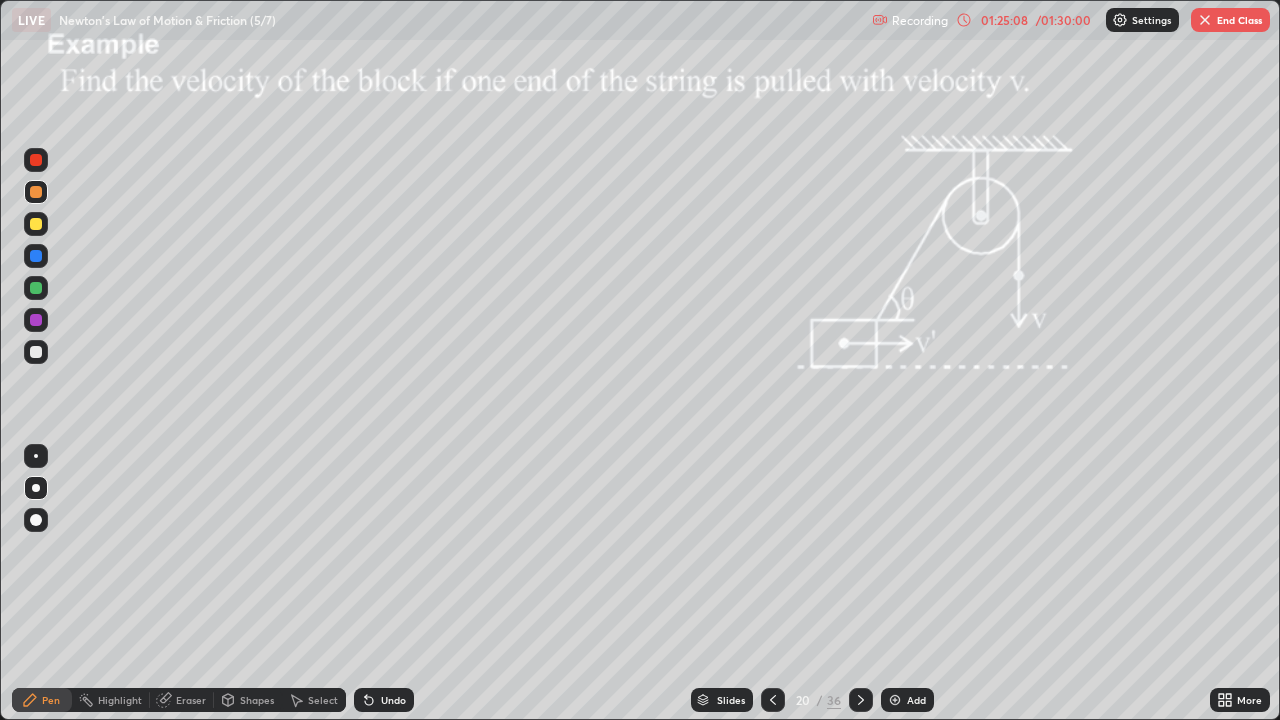 click 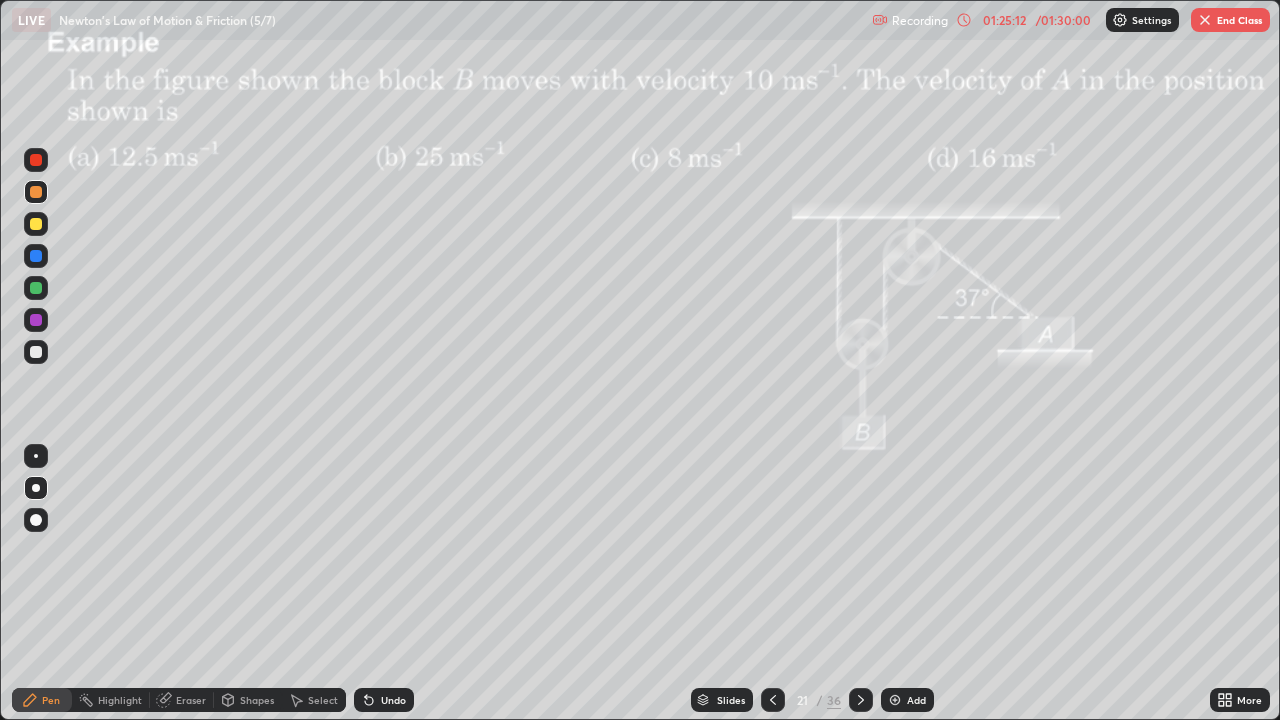 click on "/" at bounding box center (820, 700) 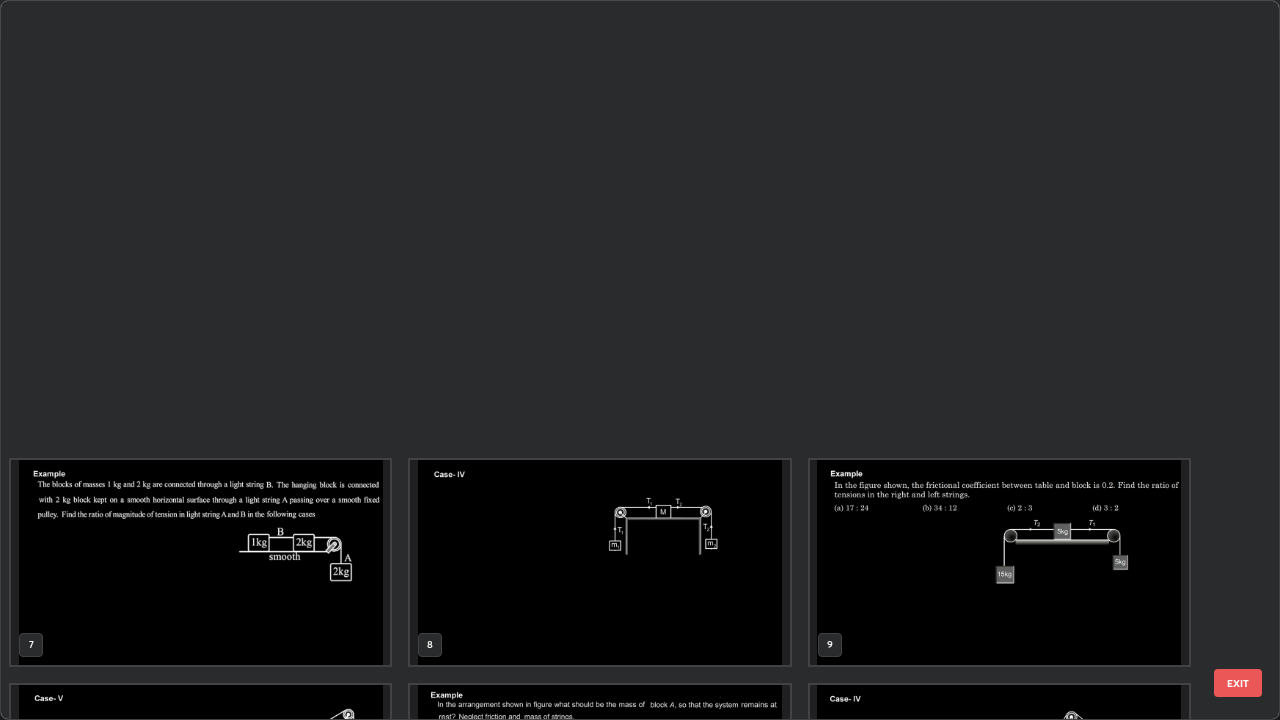 scroll, scrollTop: 854, scrollLeft: 0, axis: vertical 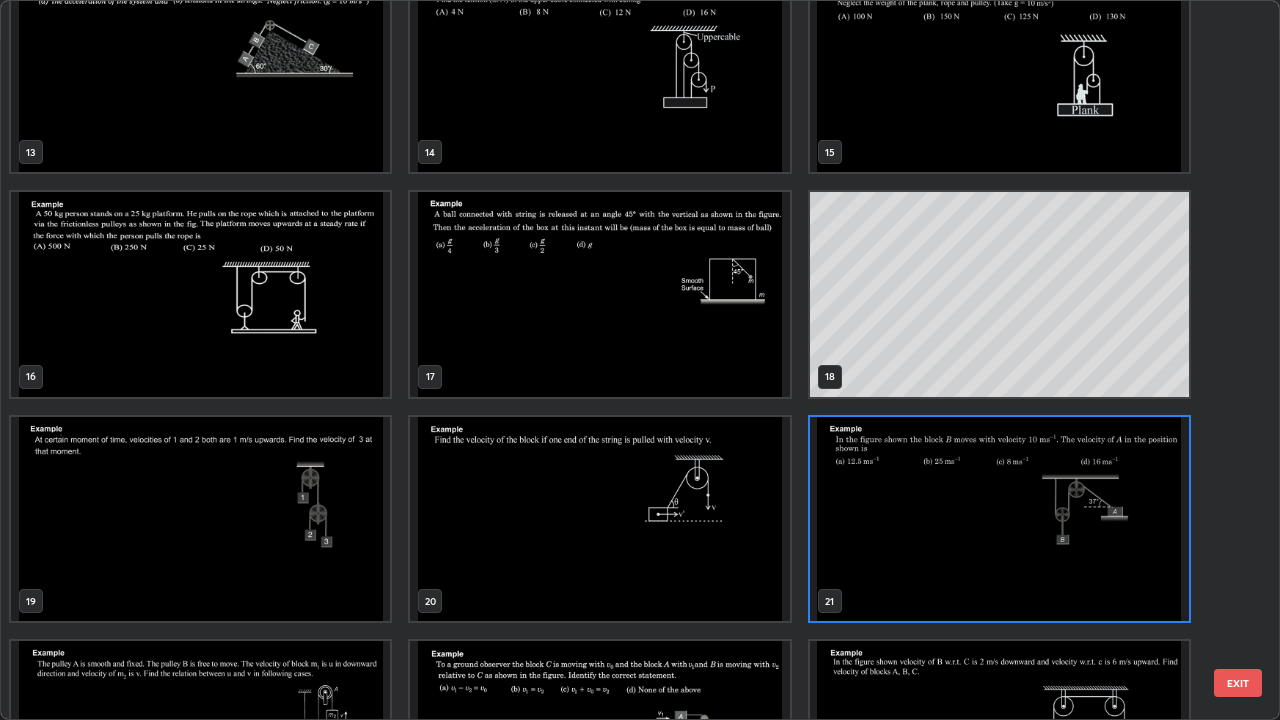 click at bounding box center [599, 519] 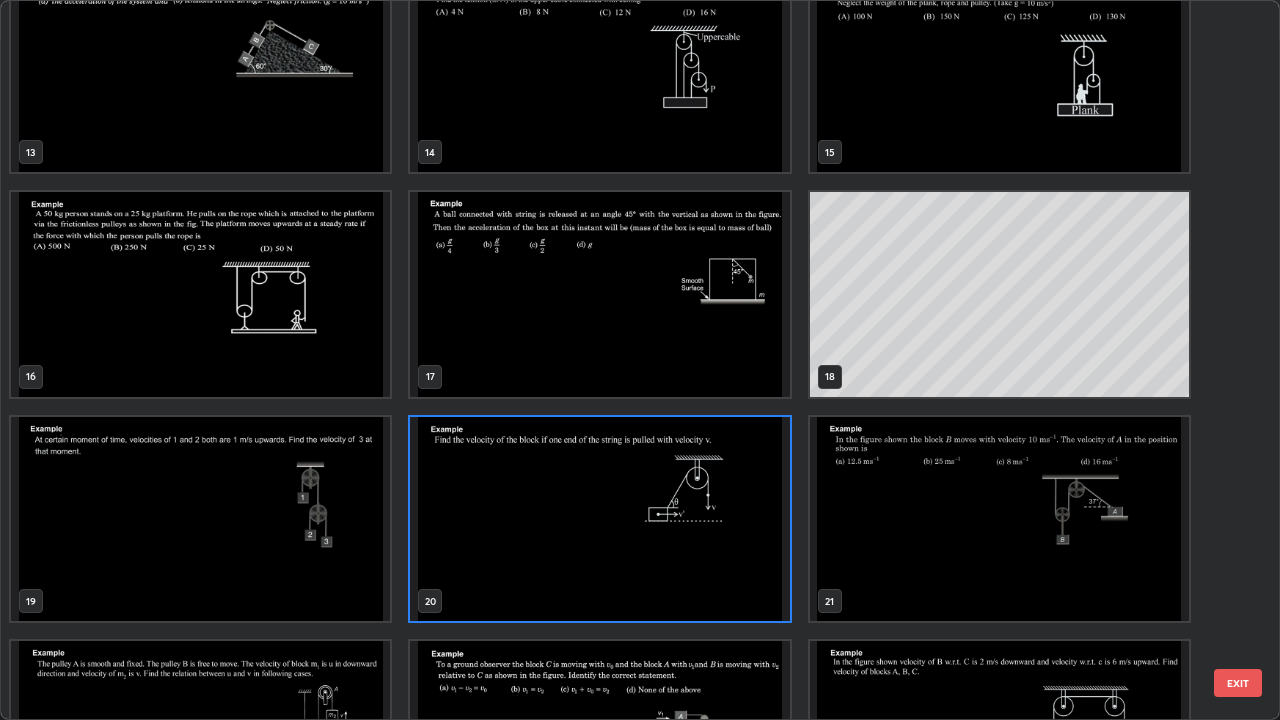 click at bounding box center [599, 519] 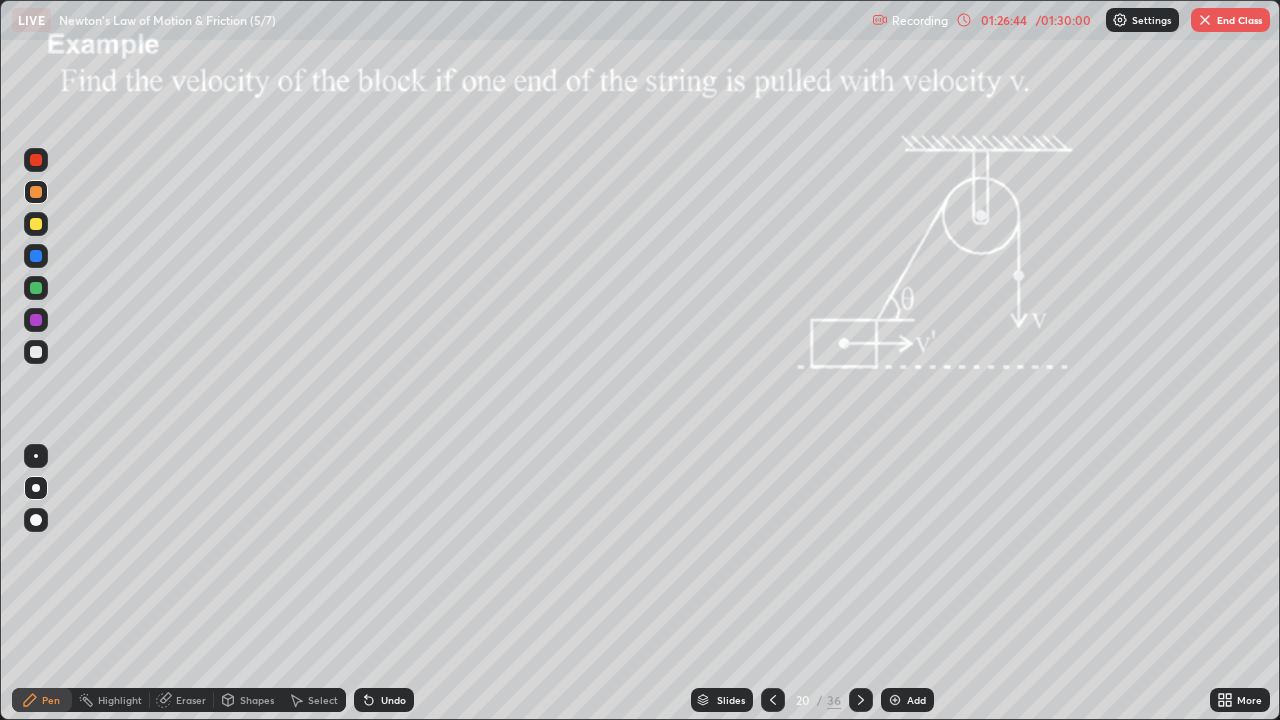 click on "End Class" at bounding box center (1230, 20) 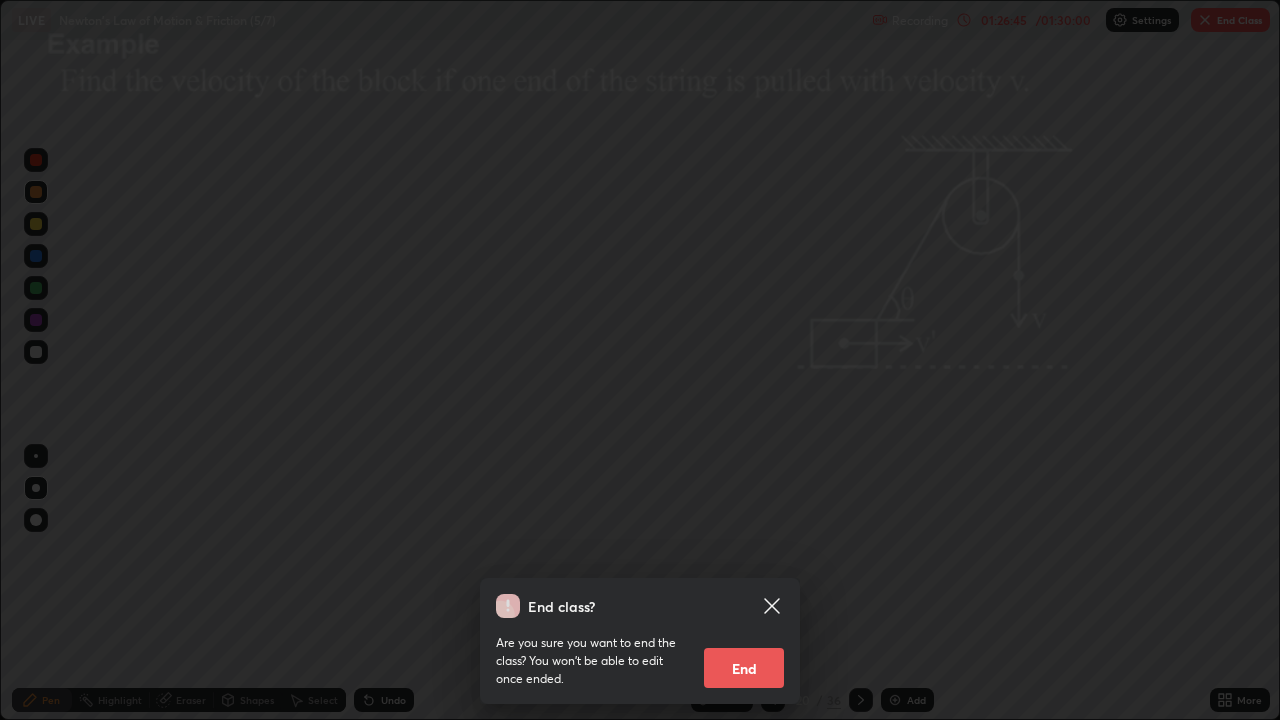 click on "End" at bounding box center [744, 668] 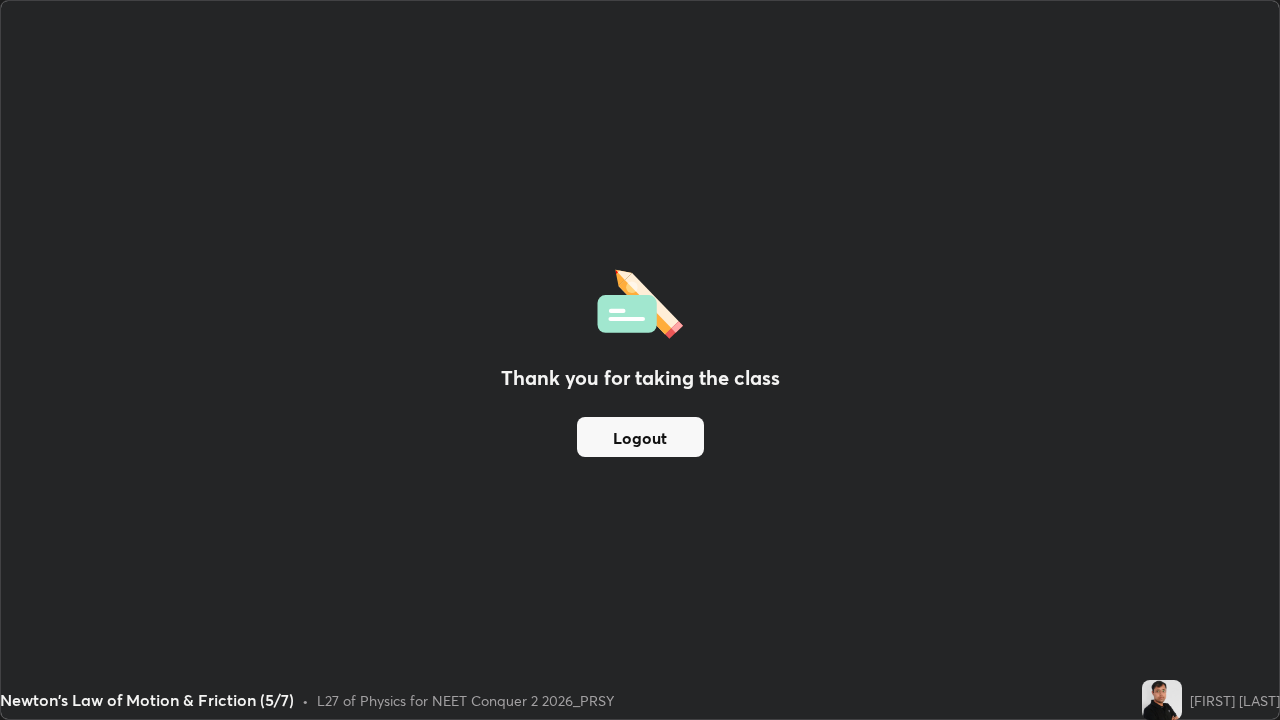 click on "Logout" at bounding box center (640, 437) 